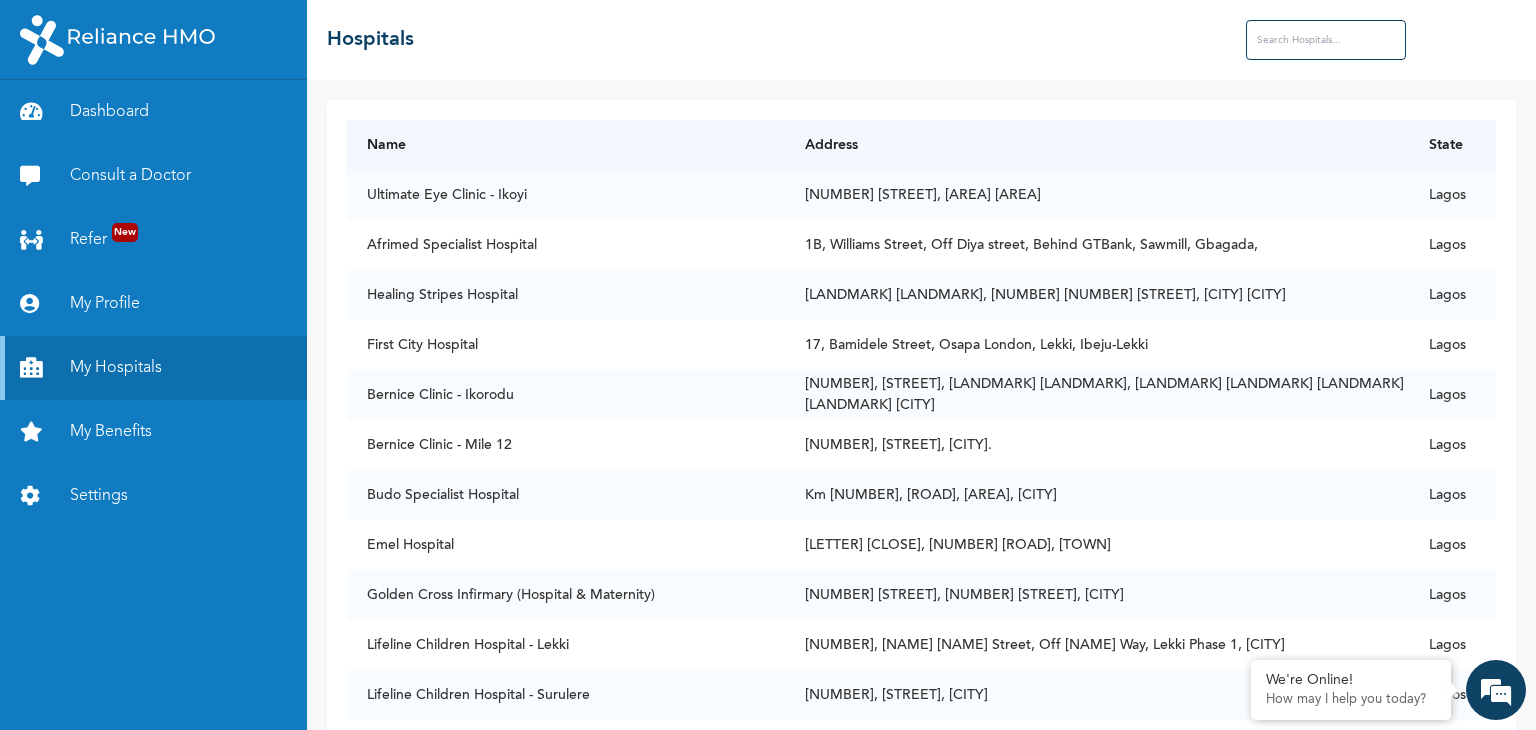 scroll, scrollTop: 0, scrollLeft: 0, axis: both 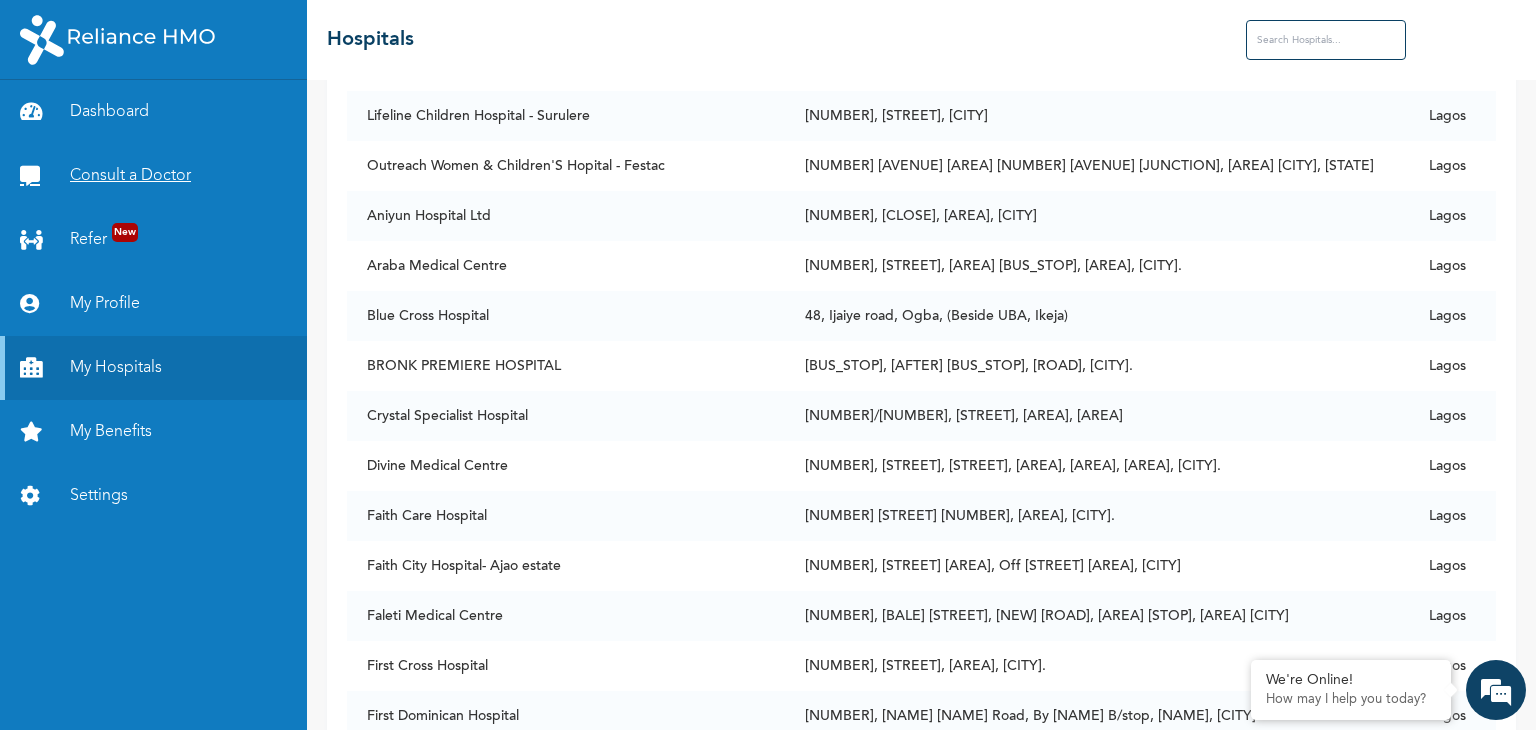 click on "Consult a Doctor" at bounding box center (153, 176) 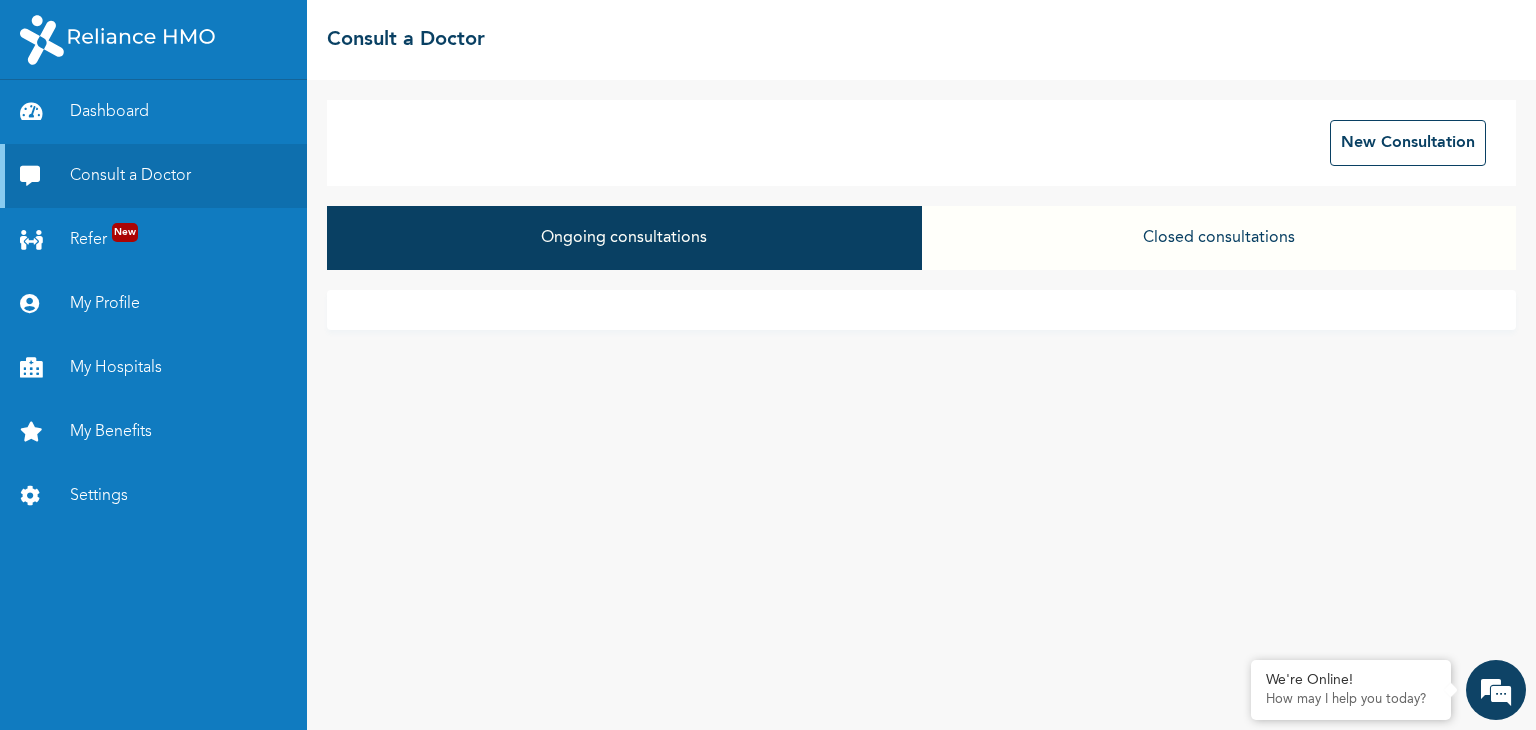 click on "Closed consultations" at bounding box center [1219, 238] 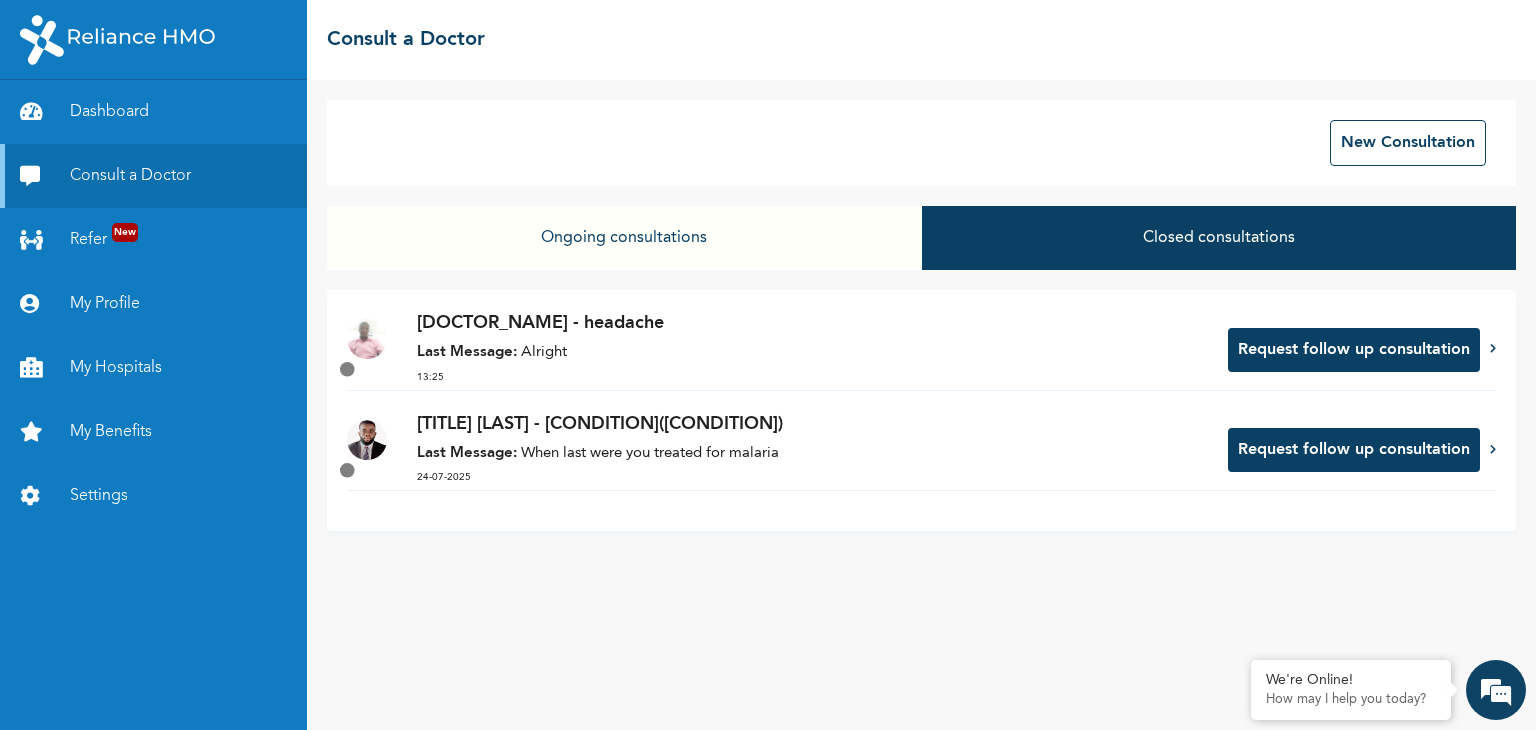 click on "[NAME] [NAME] - headache Last Message: Alright [TIME]" at bounding box center (812, 350) 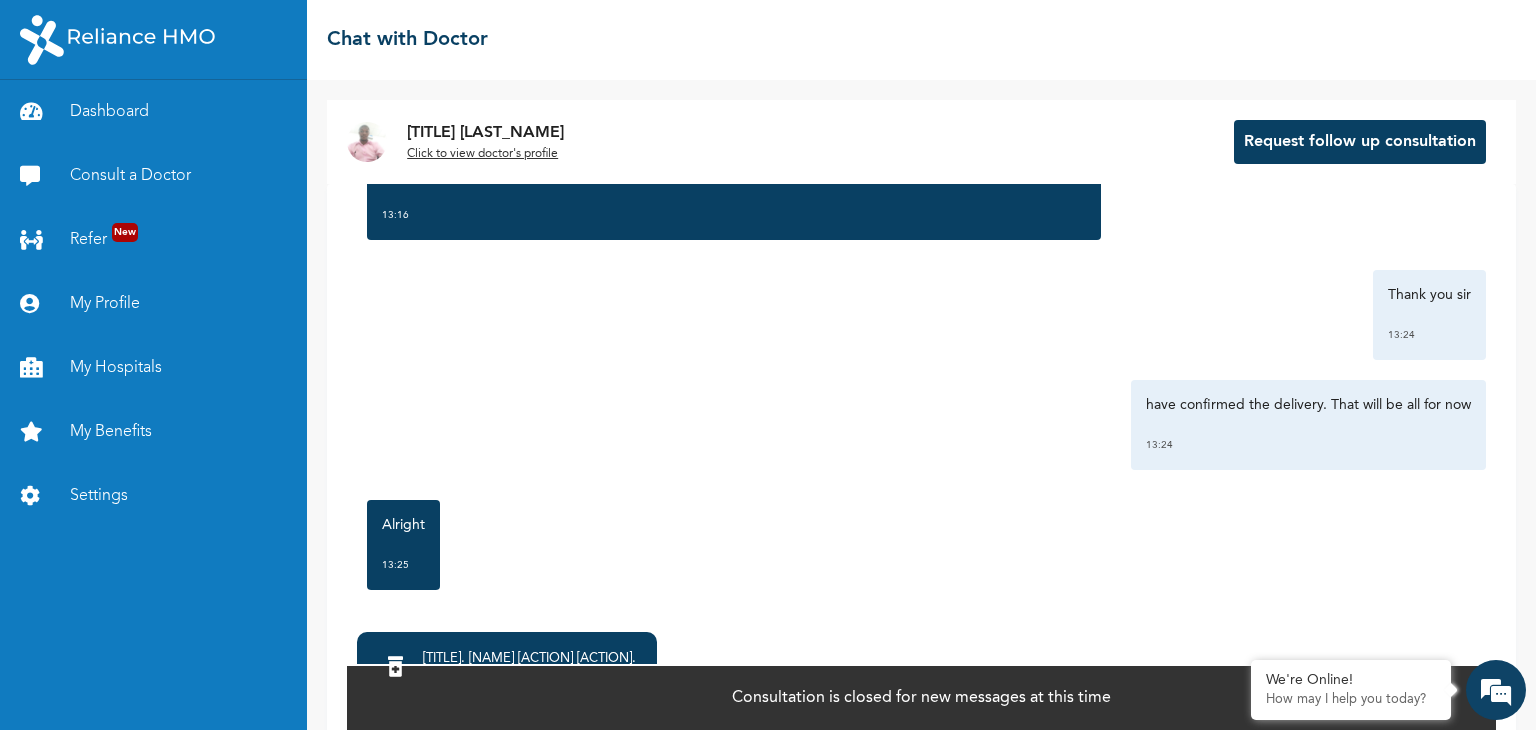 scroll, scrollTop: 2638, scrollLeft: 0, axis: vertical 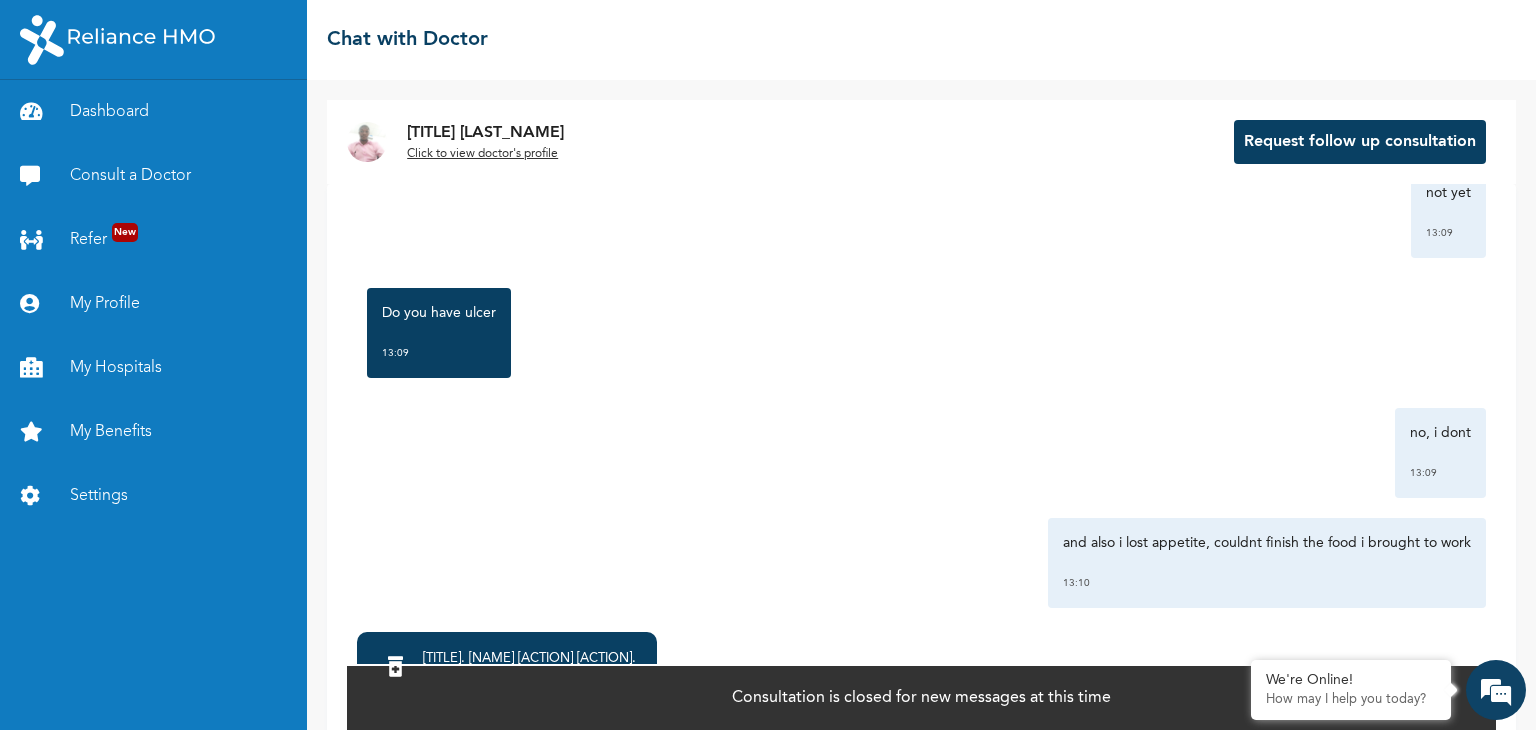 click on "Click to view doctor's profile" at bounding box center (482, 154) 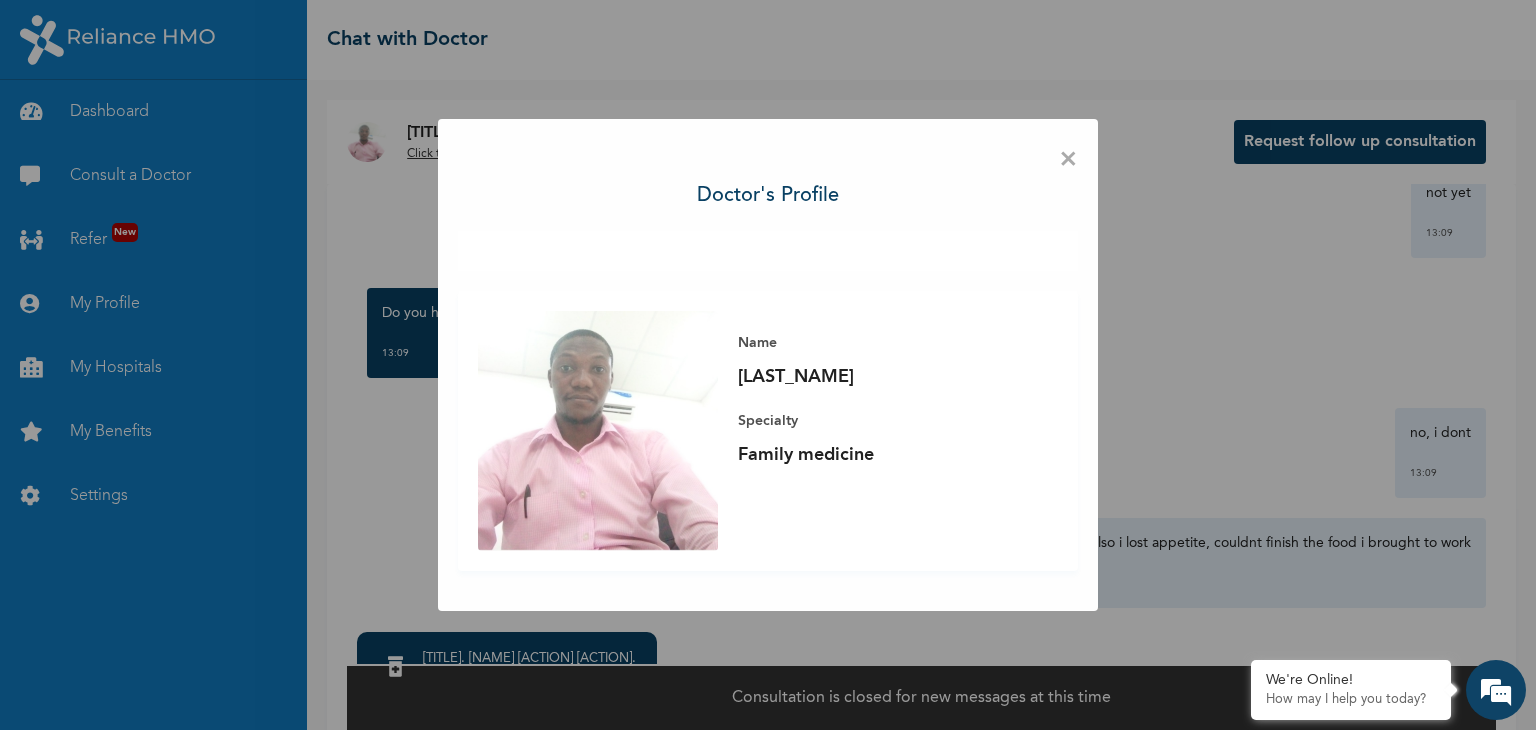 click on "×" at bounding box center (1068, 160) 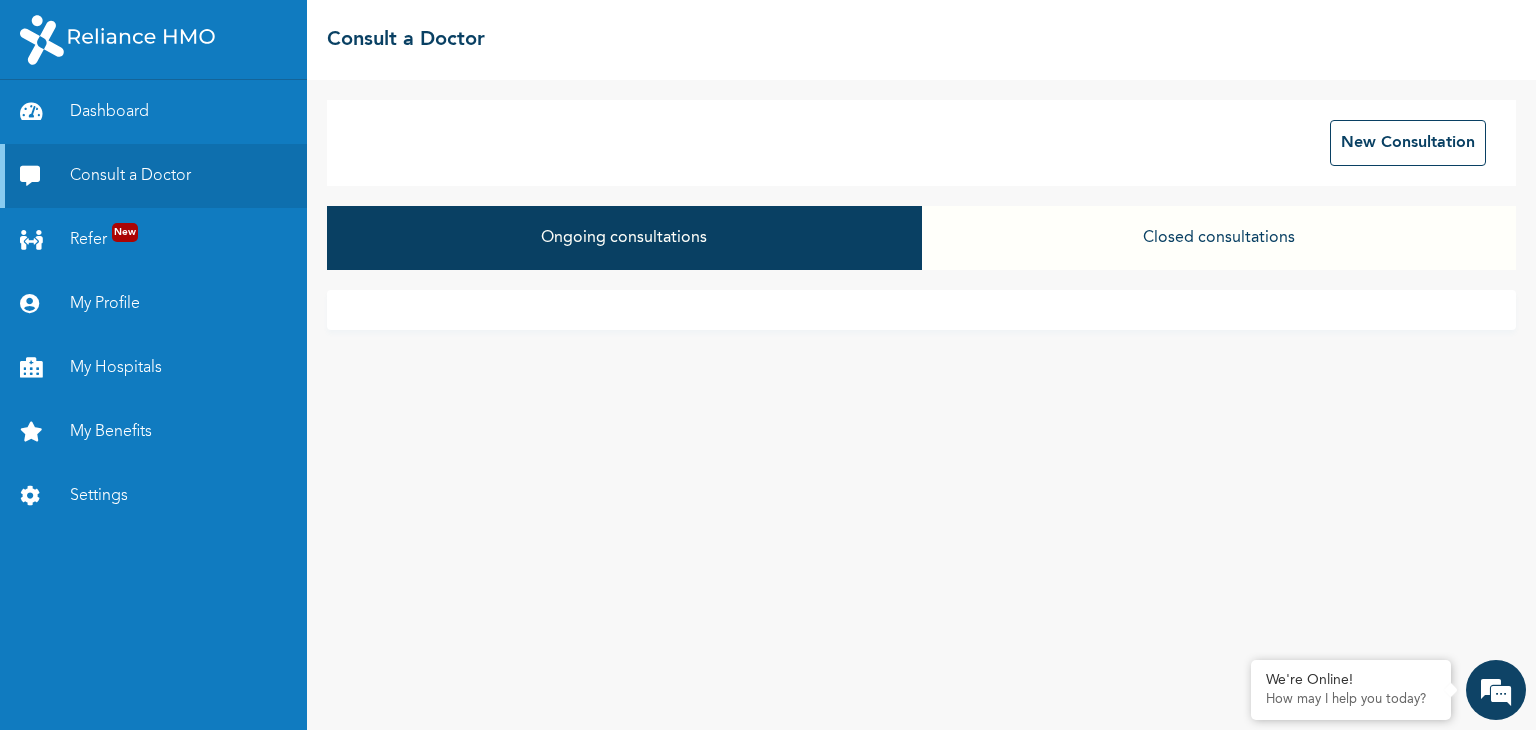 click on "Closed consultations" at bounding box center (1219, 238) 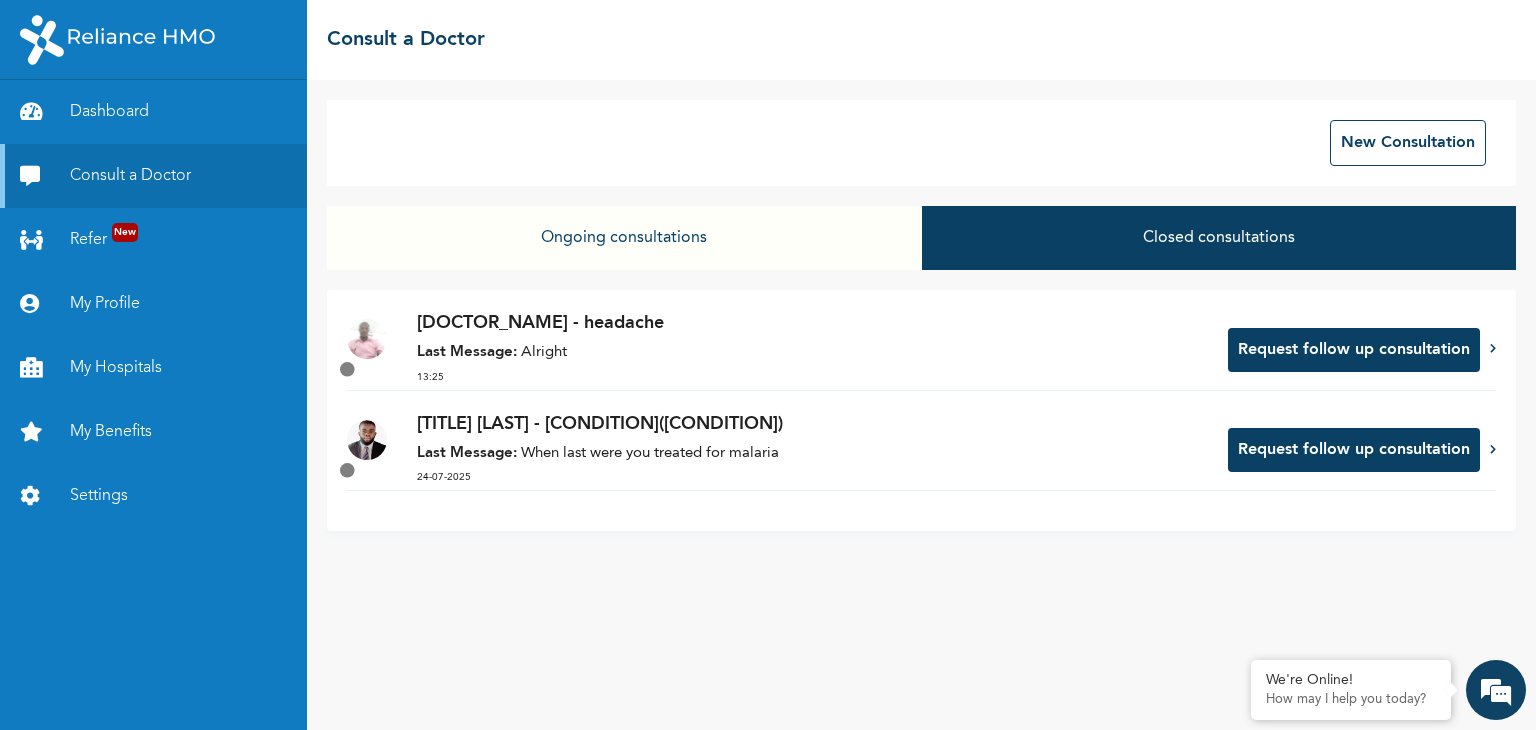click on "Last Message: When last were you treated for malaria" at bounding box center (812, 454) 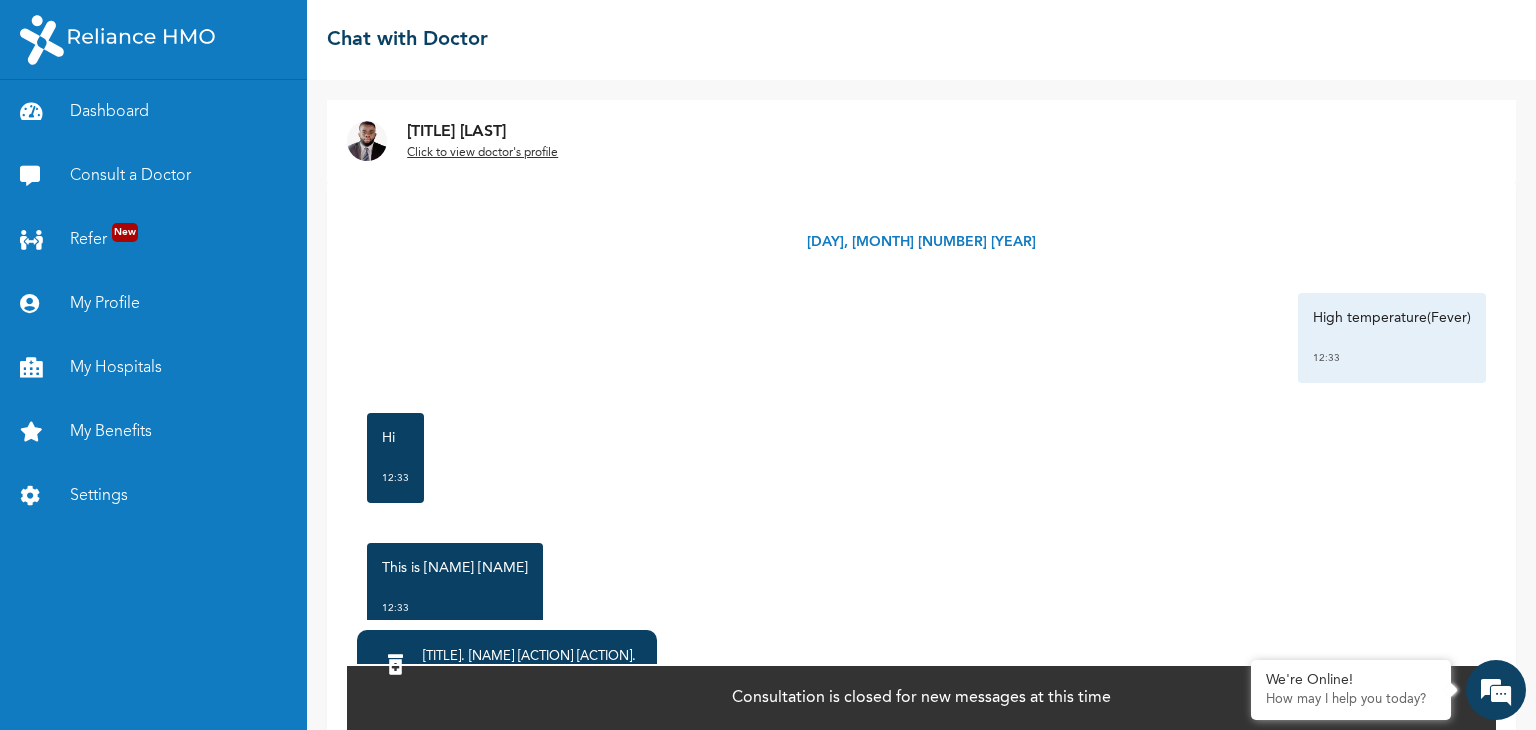 scroll, scrollTop: 102, scrollLeft: 0, axis: vertical 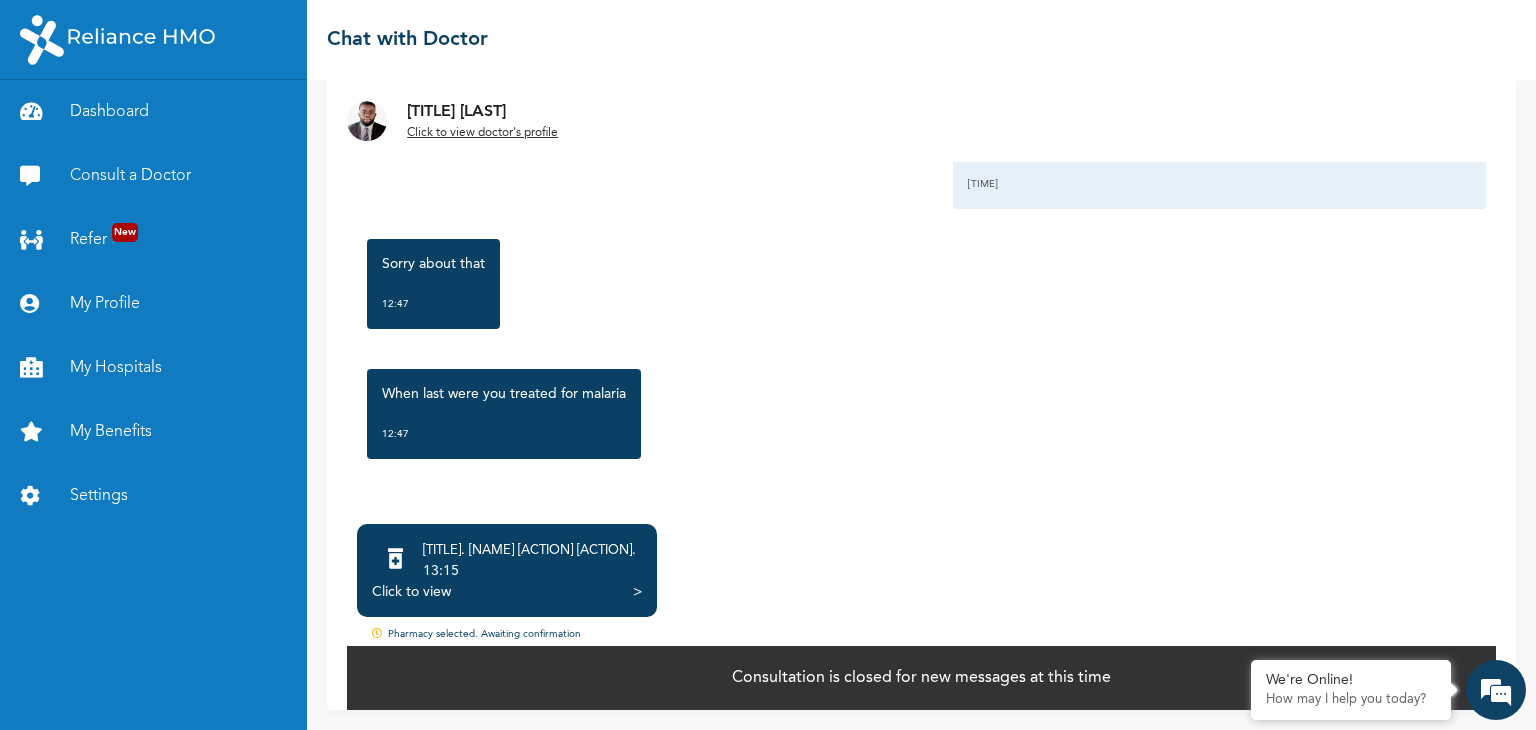 click on "[TITLE] [LAST_NAME] created a prescription ." at bounding box center (529, 551) 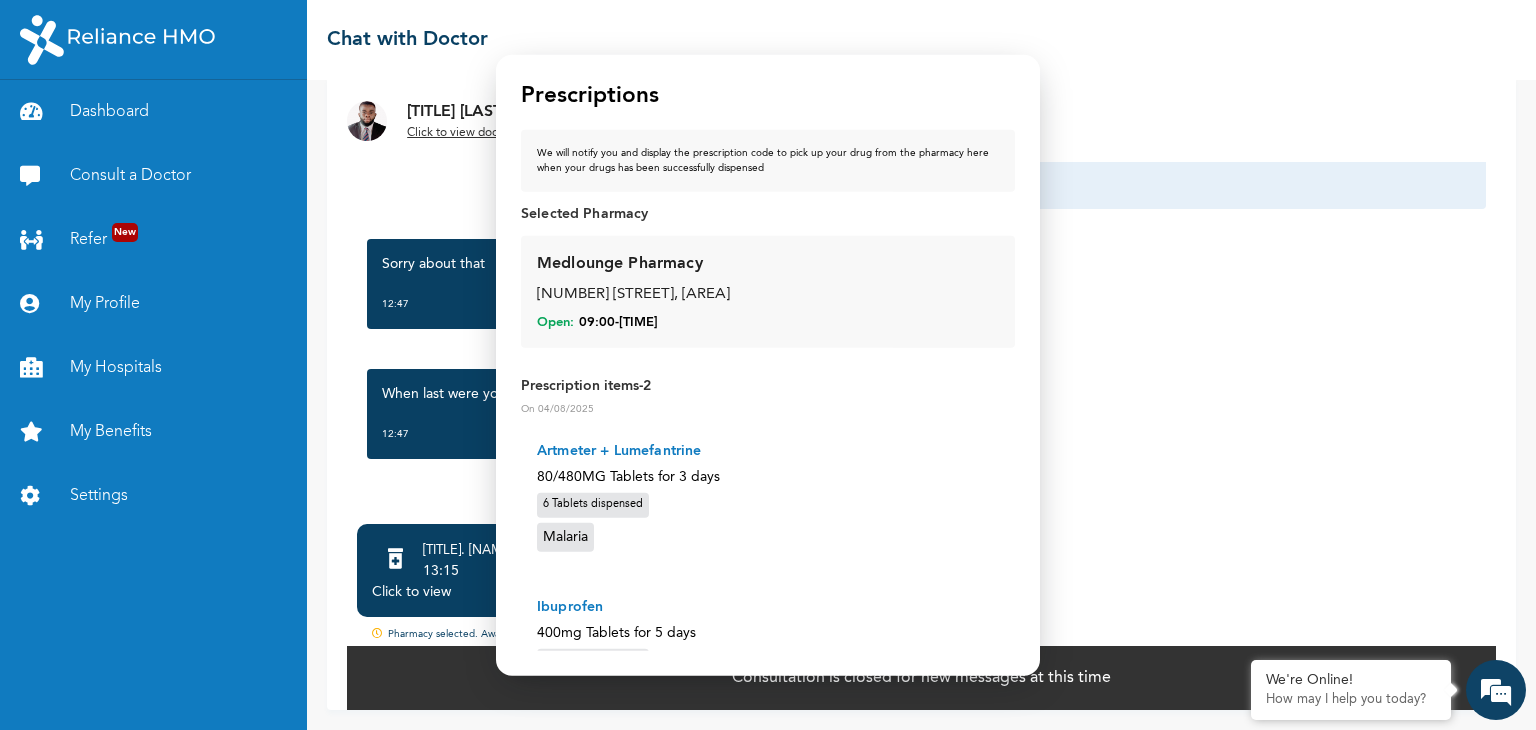 scroll, scrollTop: 106, scrollLeft: 0, axis: vertical 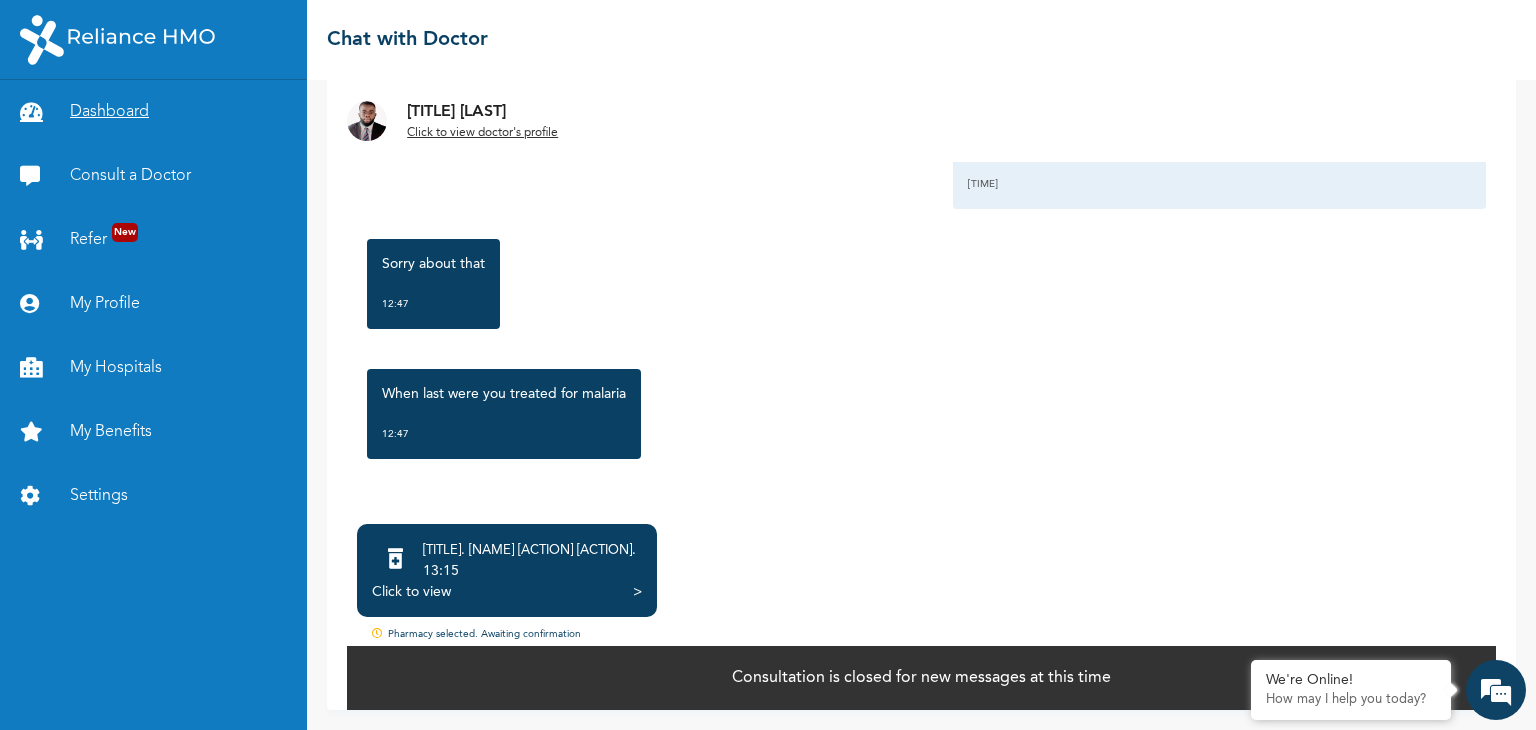 click on "Dashboard" at bounding box center (153, 112) 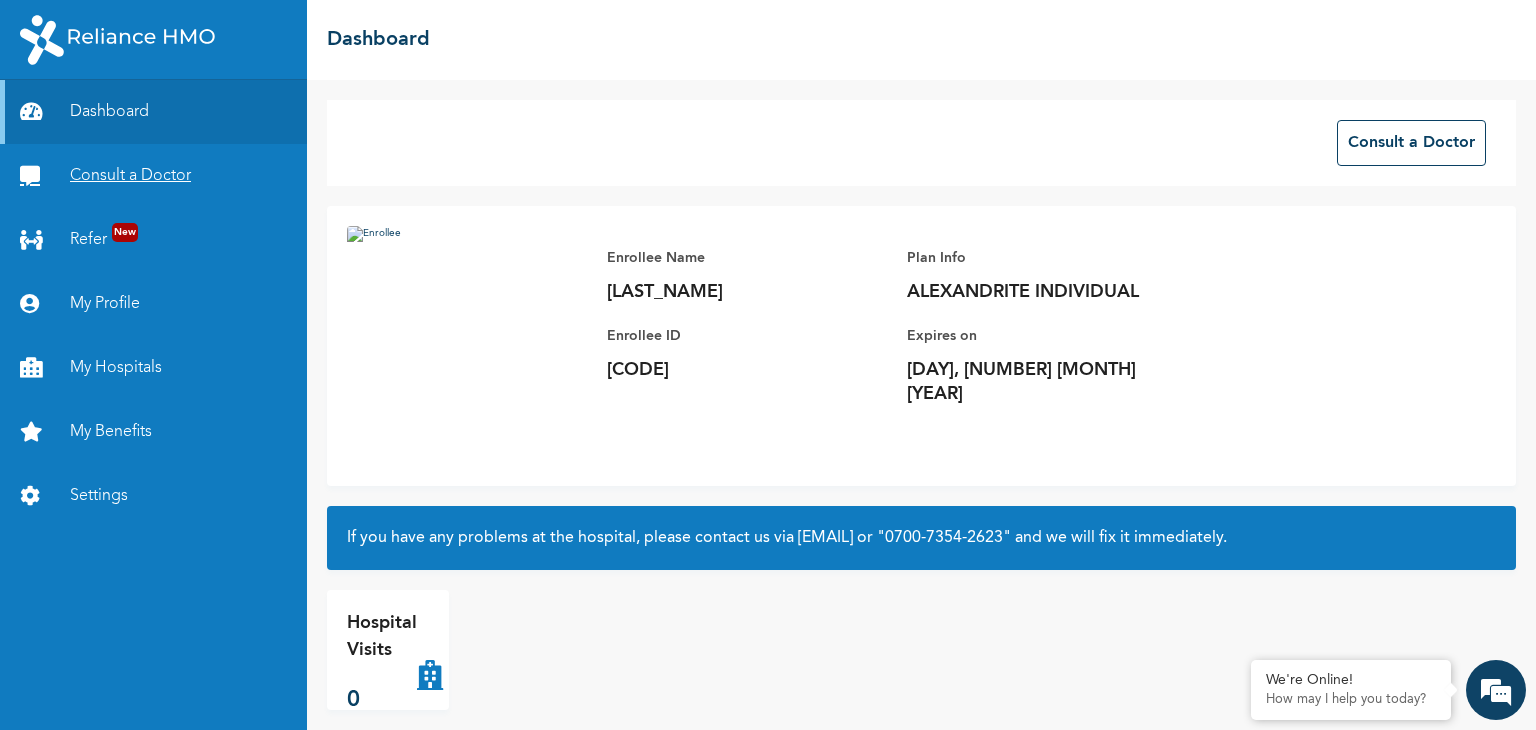 click on "Consult a Doctor" at bounding box center (153, 176) 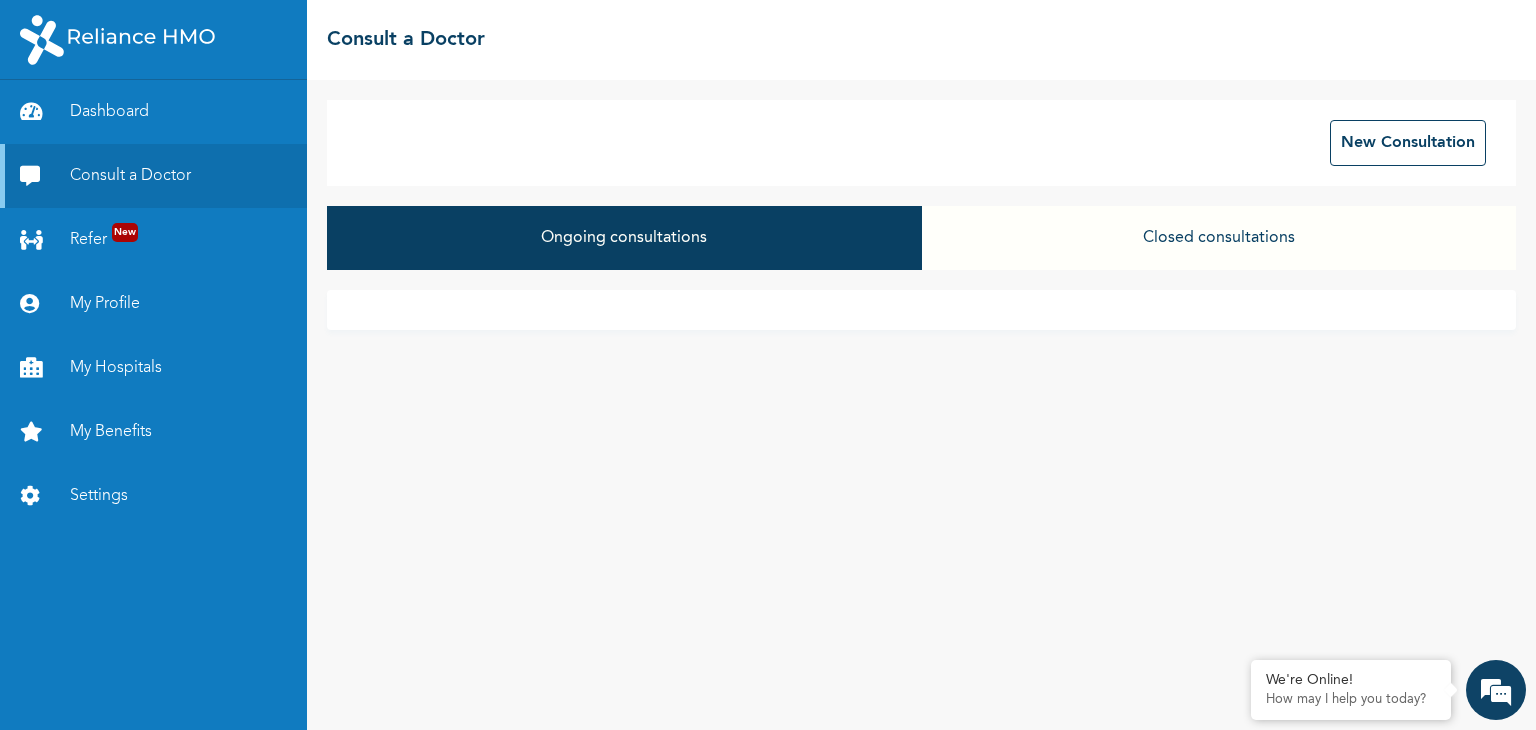 click on "Closed consultations" at bounding box center (1219, 238) 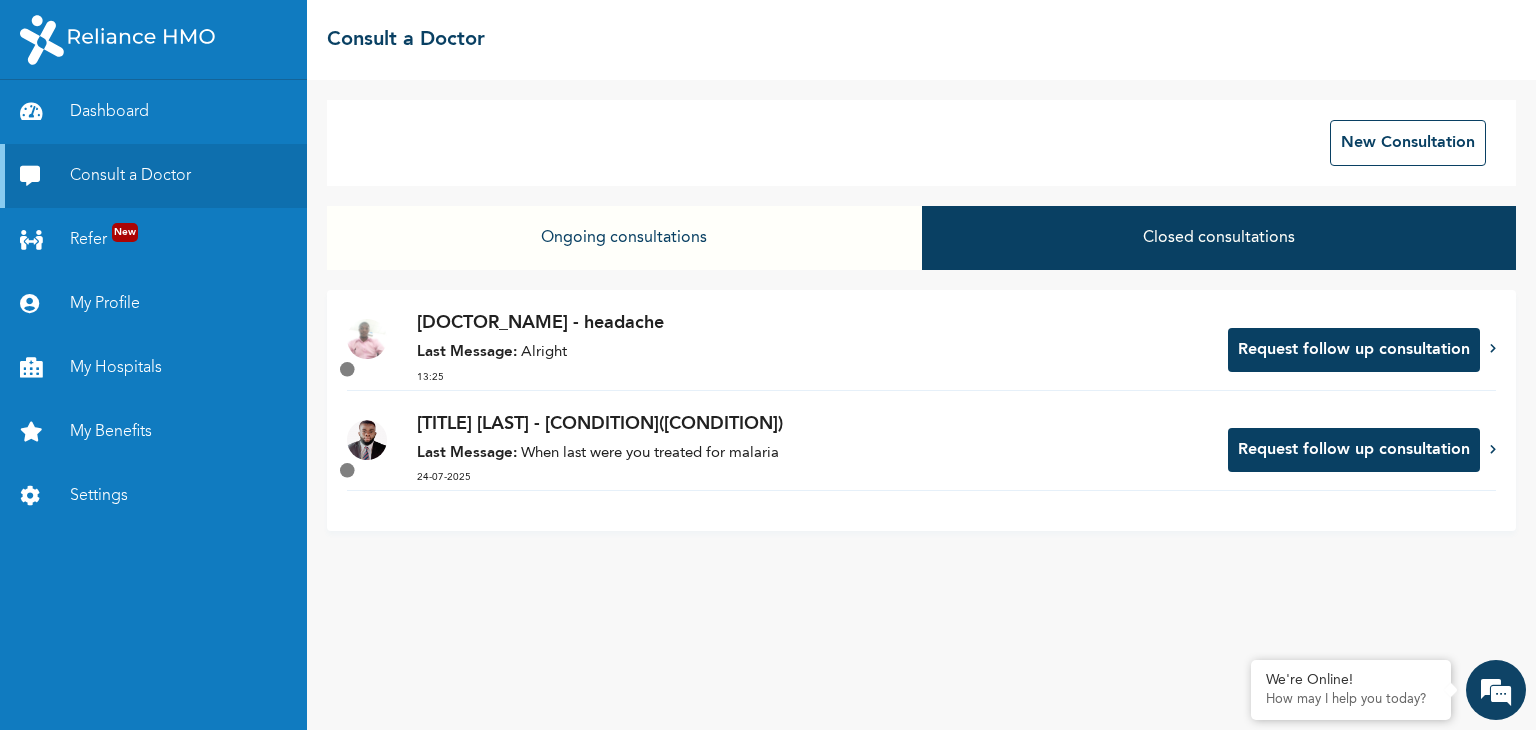 click on "[DOCTOR_NAME] - headache" at bounding box center (812, 323) 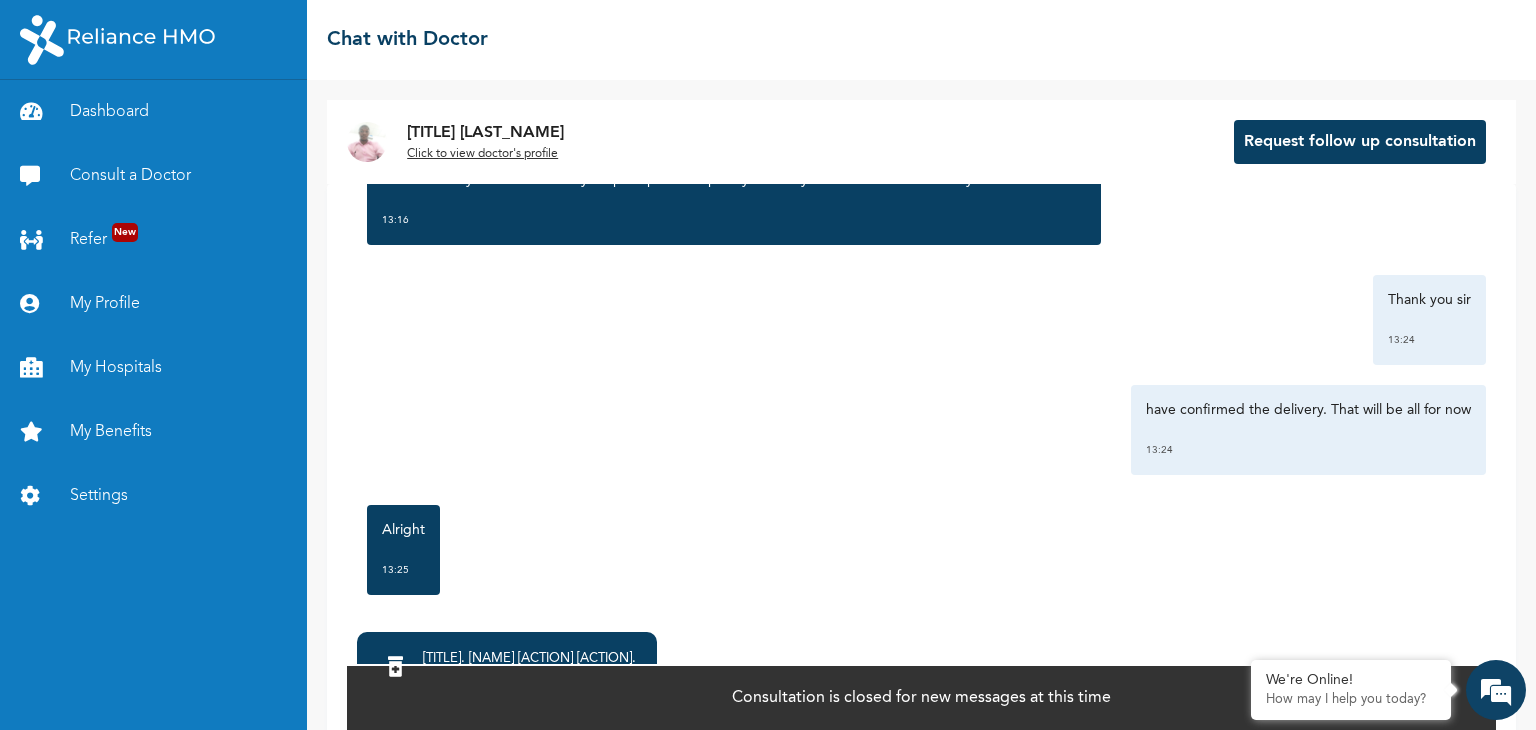 scroll, scrollTop: 2638, scrollLeft: 0, axis: vertical 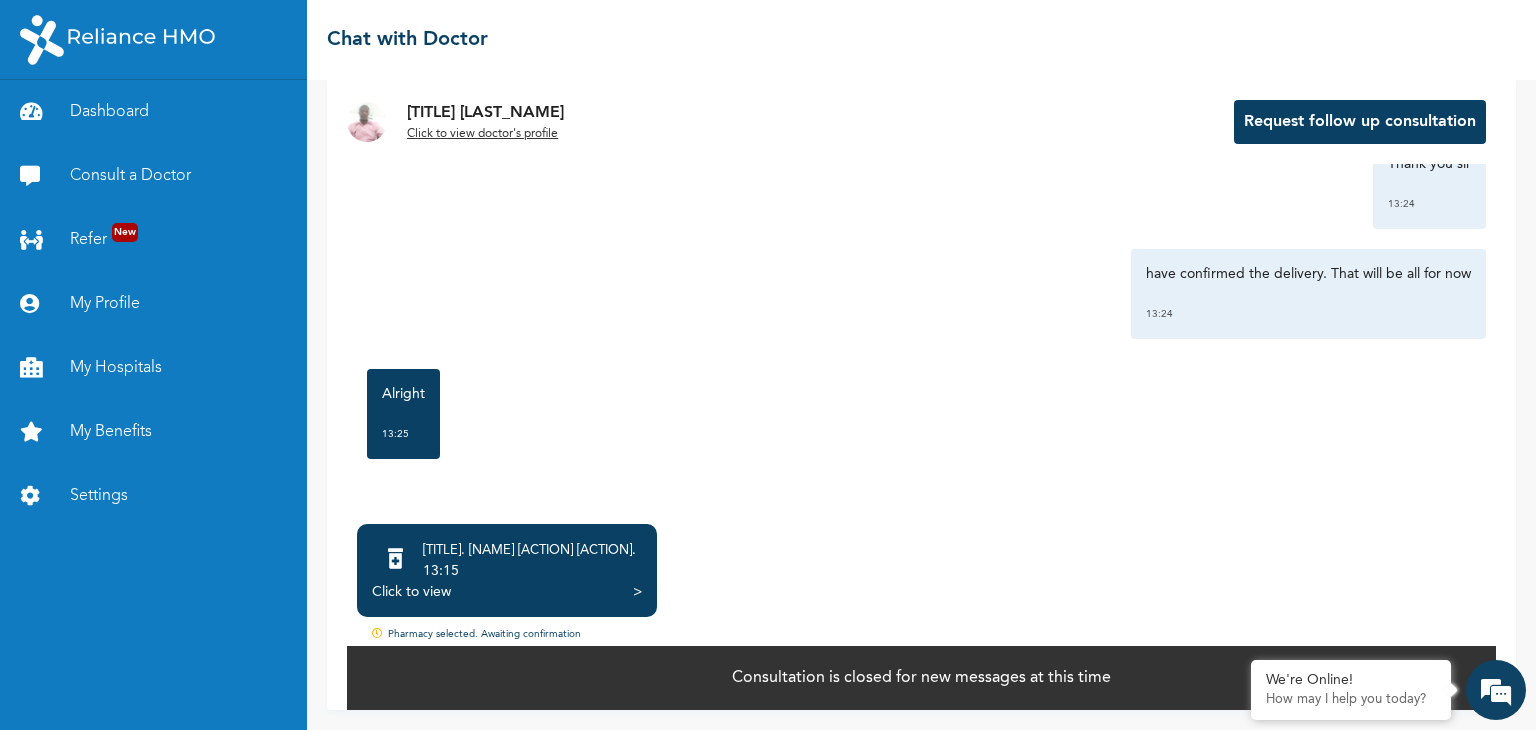 click on "13:15" at bounding box center (529, 571) 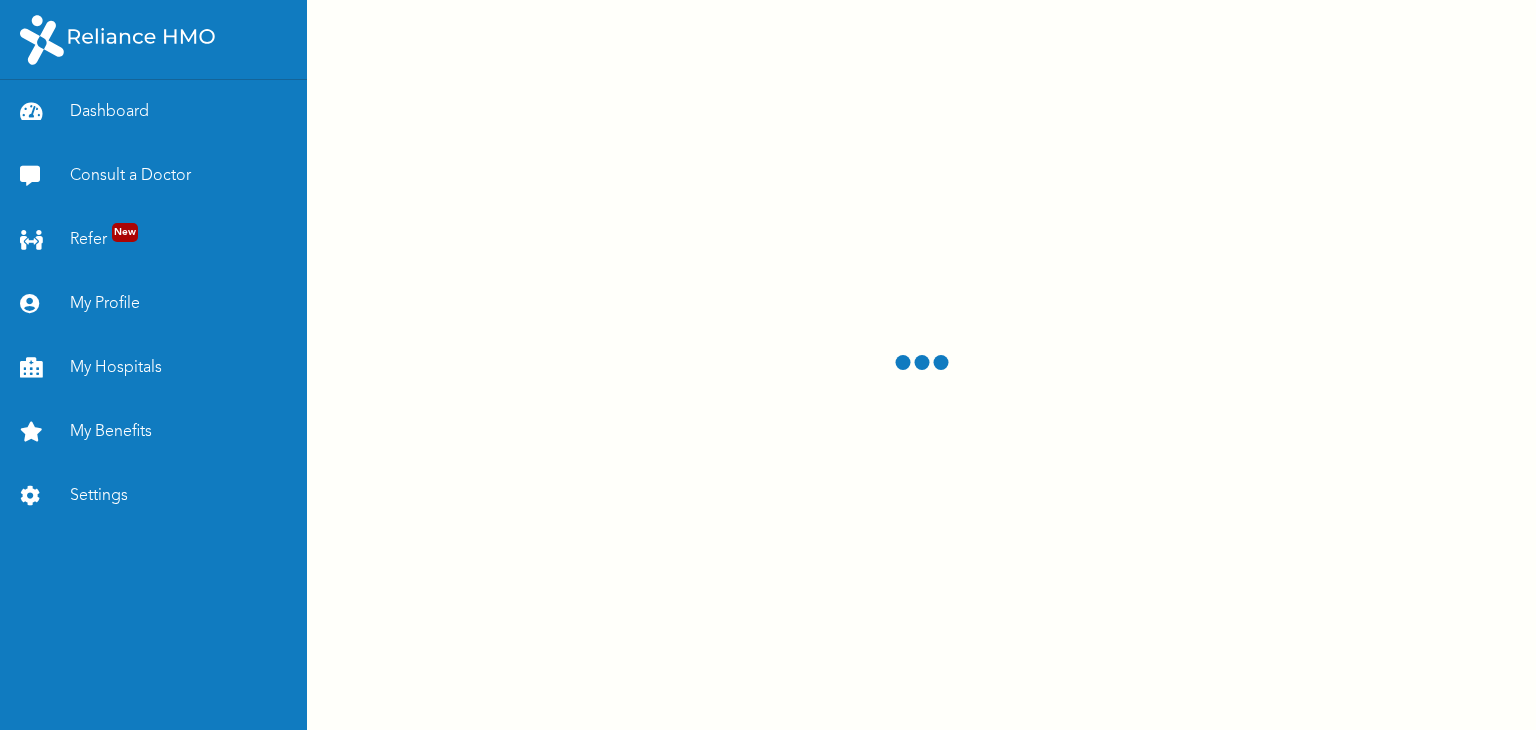 scroll, scrollTop: 0, scrollLeft: 0, axis: both 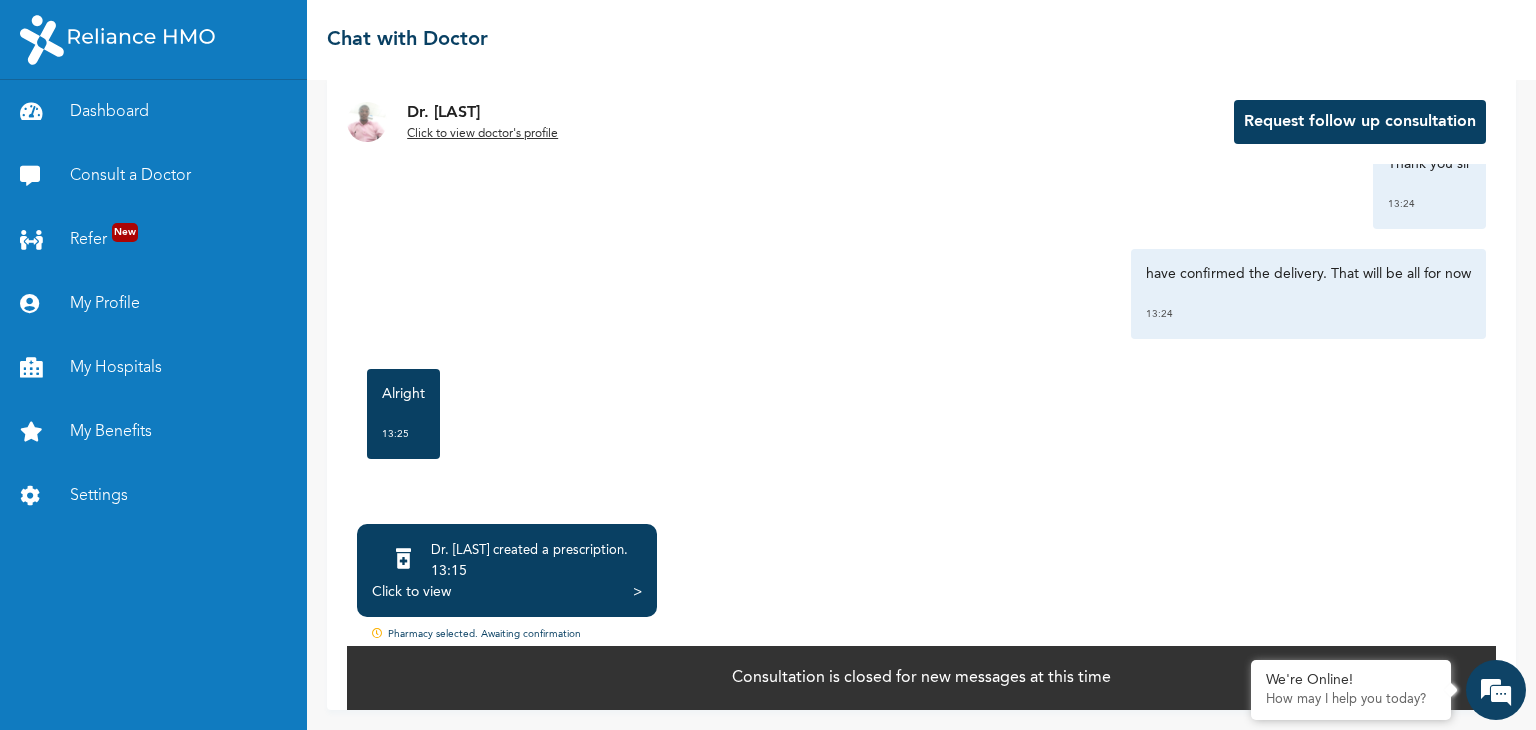 click on "Dr. Abubakar created a prescription ." at bounding box center (529, 551) 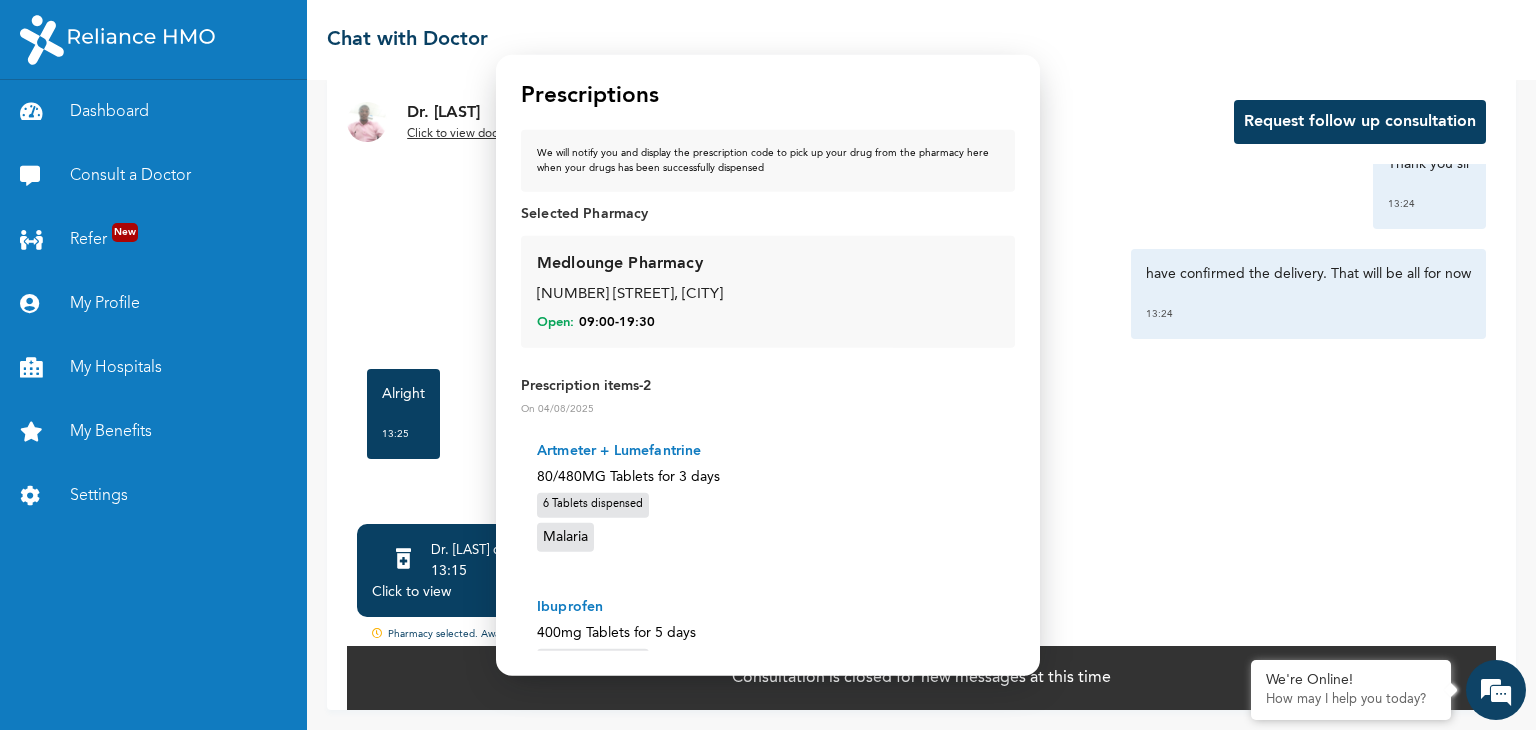 scroll, scrollTop: 106, scrollLeft: 0, axis: vertical 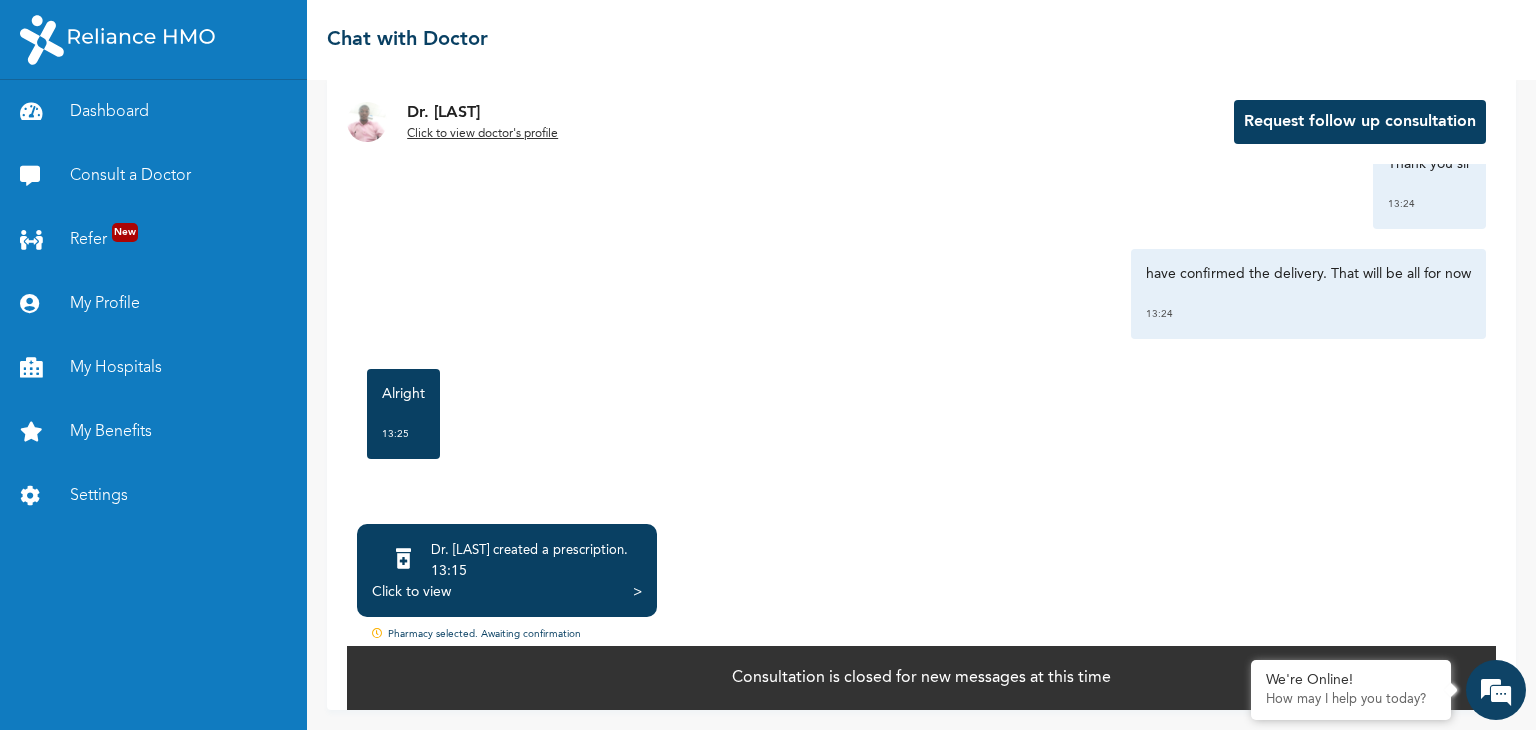 click on "13:15" at bounding box center [529, 571] 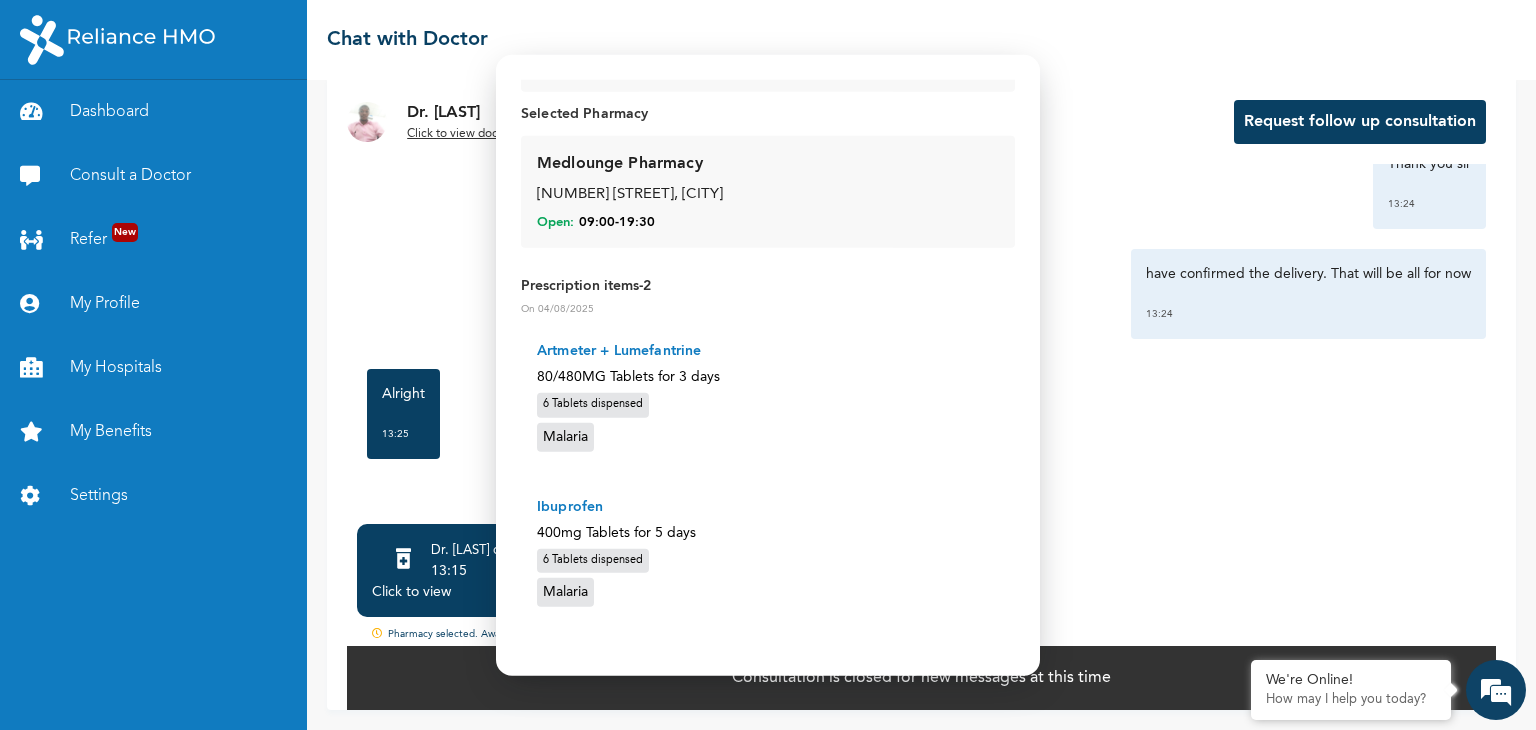 scroll, scrollTop: 106, scrollLeft: 0, axis: vertical 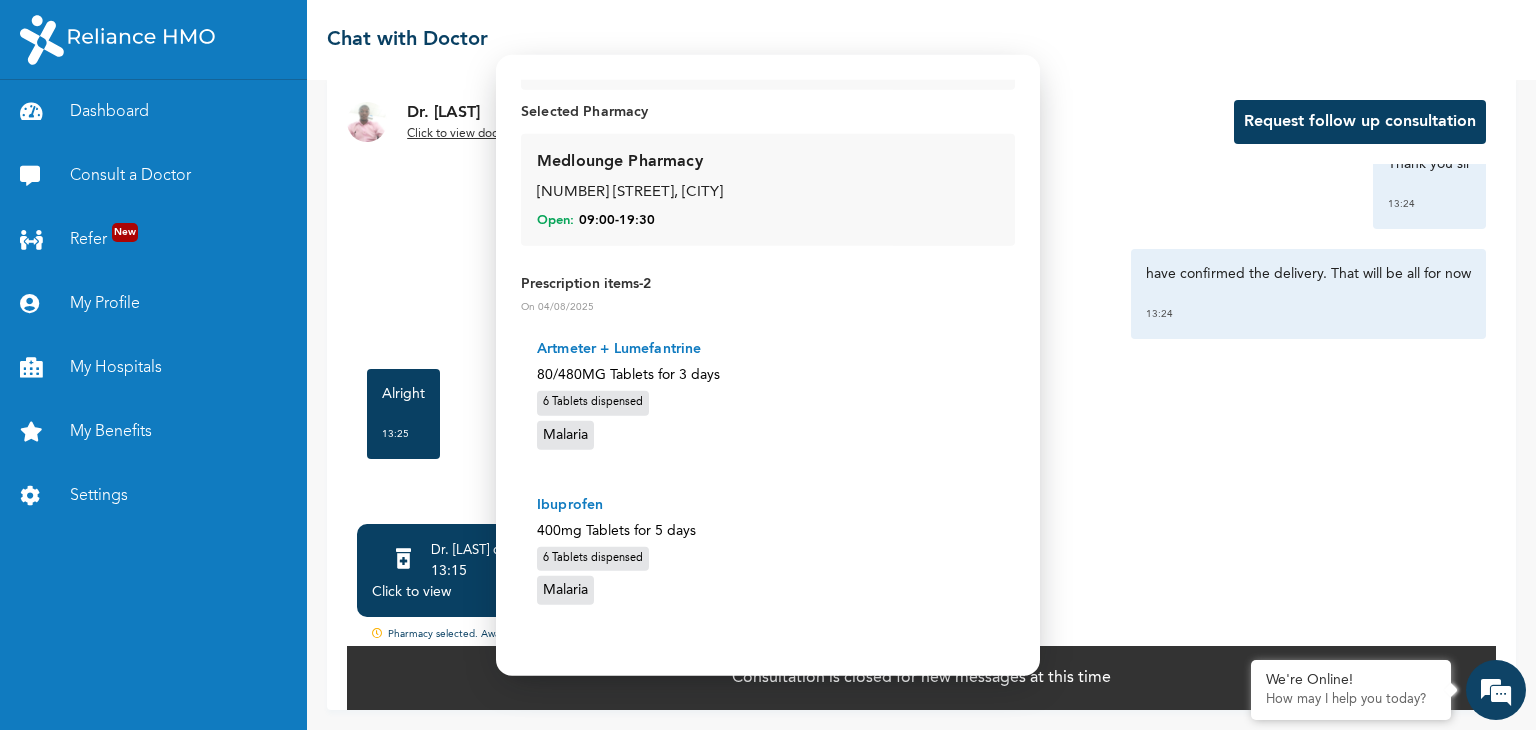 click on "We will notify you and display the prescription code to pick up your drug from the pharmacy here when your drugs has been successfully dispensed Selected Pharmacy Medlounge Pharmacy 284 Herbert Macaulay Way, Yaba Open: 09:00  -  19:30 Prescription items  -  2 On   04/08/2025 Artmeter + Lumefantrine 80/480MG Tablets for 3 days 6   Tablets   dispensed Malaria Ibuprofen 400mg Tablets for 5 days 6   Tablets   dispensed Malaria" at bounding box center [768, 340] 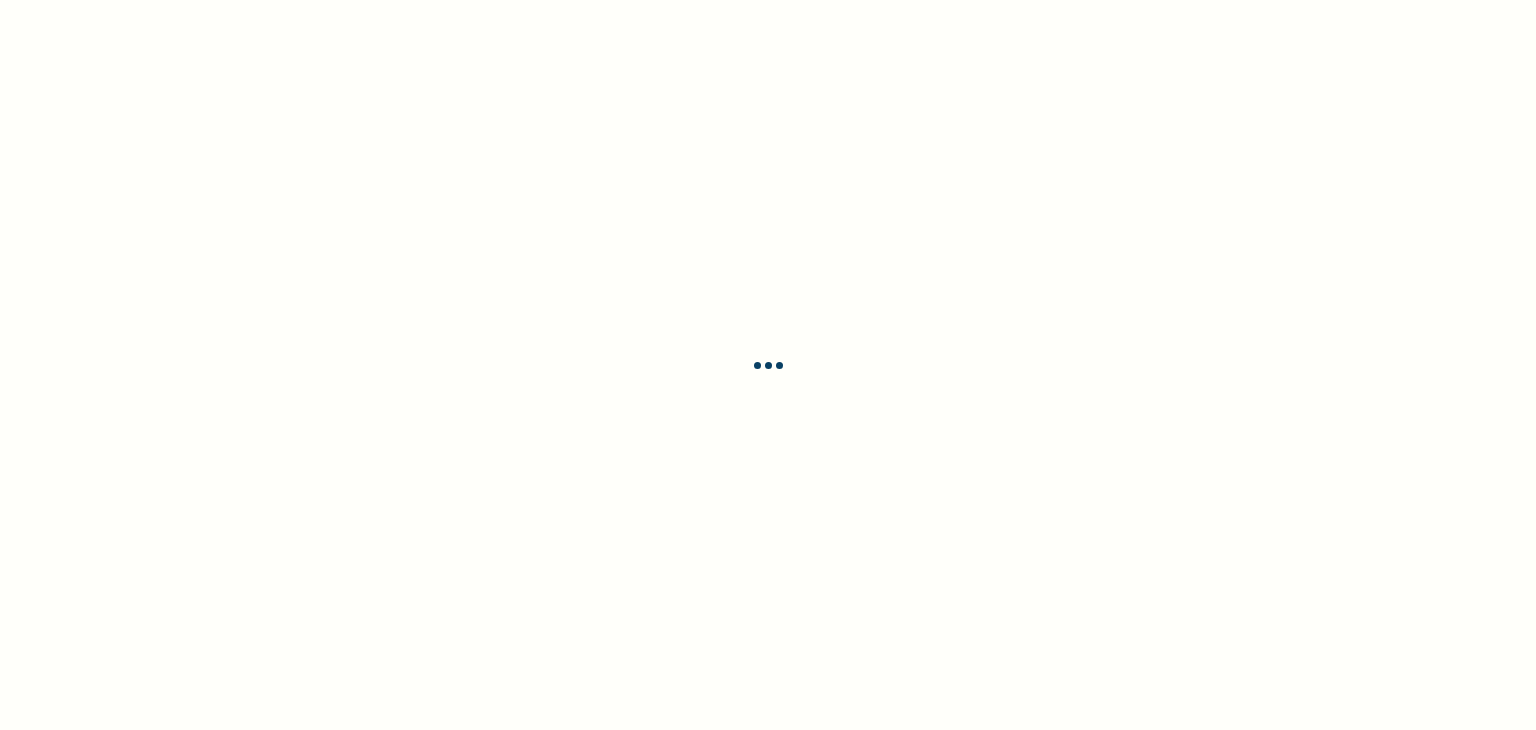 scroll, scrollTop: 0, scrollLeft: 0, axis: both 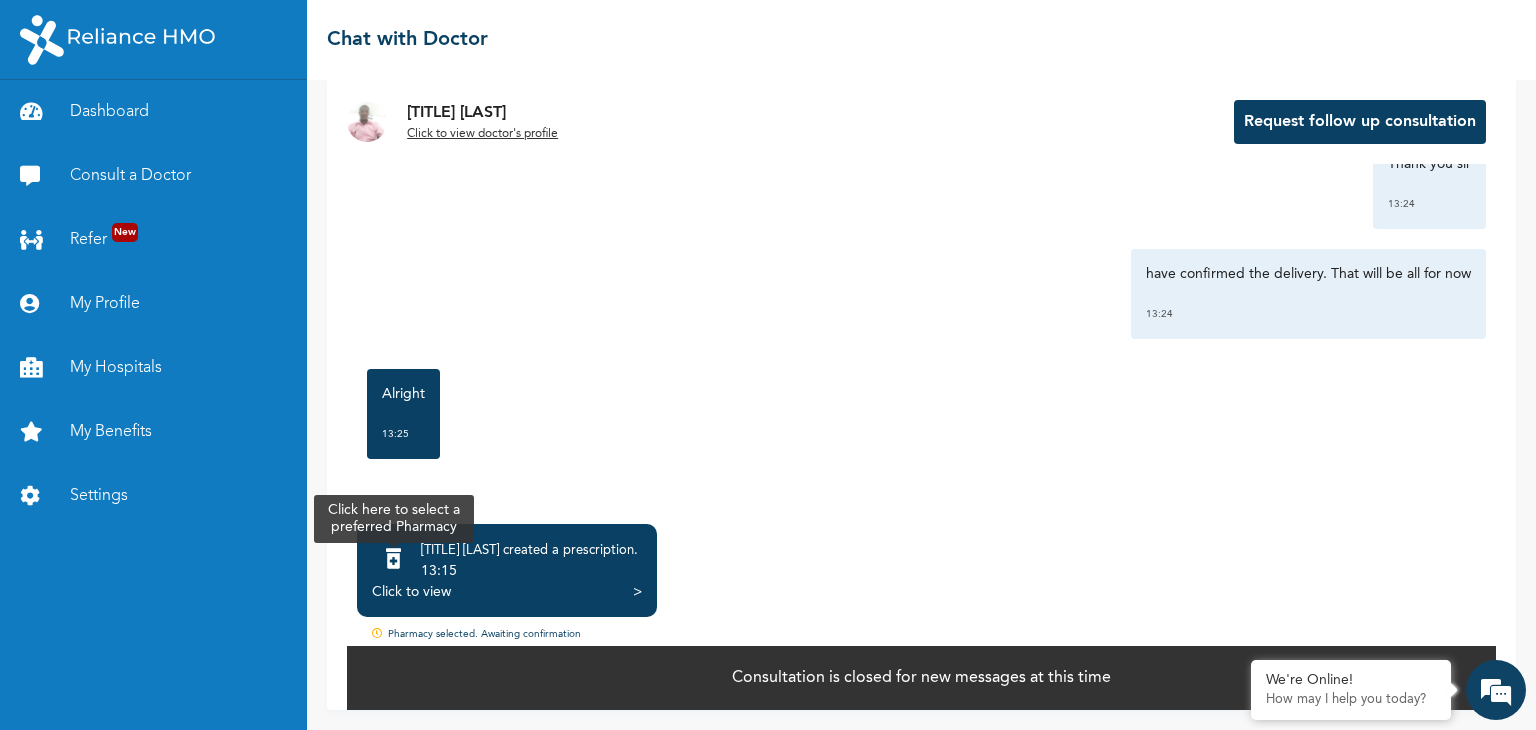click at bounding box center (393, 559) 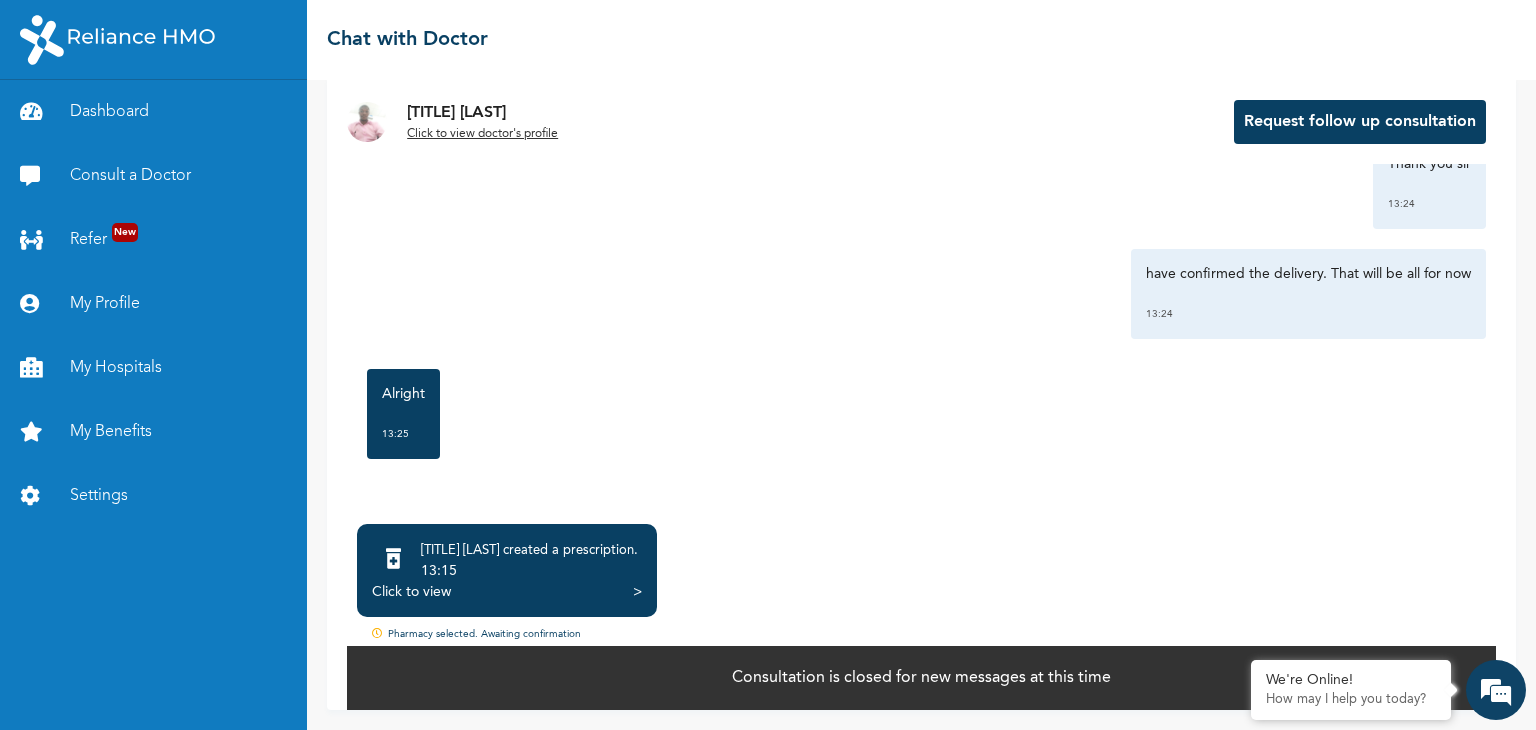 click on "Click to view" at bounding box center (411, 592) 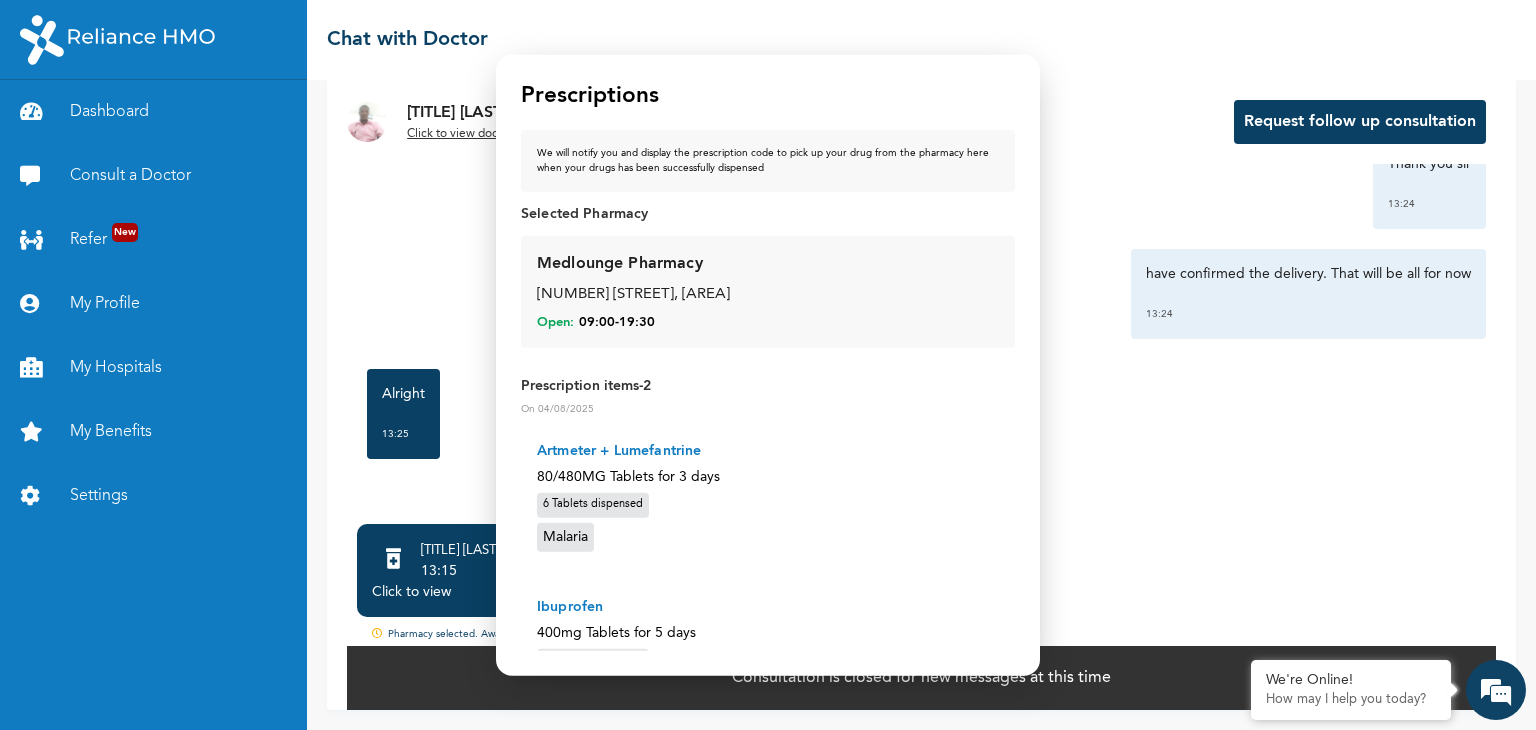 click on "Open: 09:00  -  19:30" at bounding box center [768, 323] 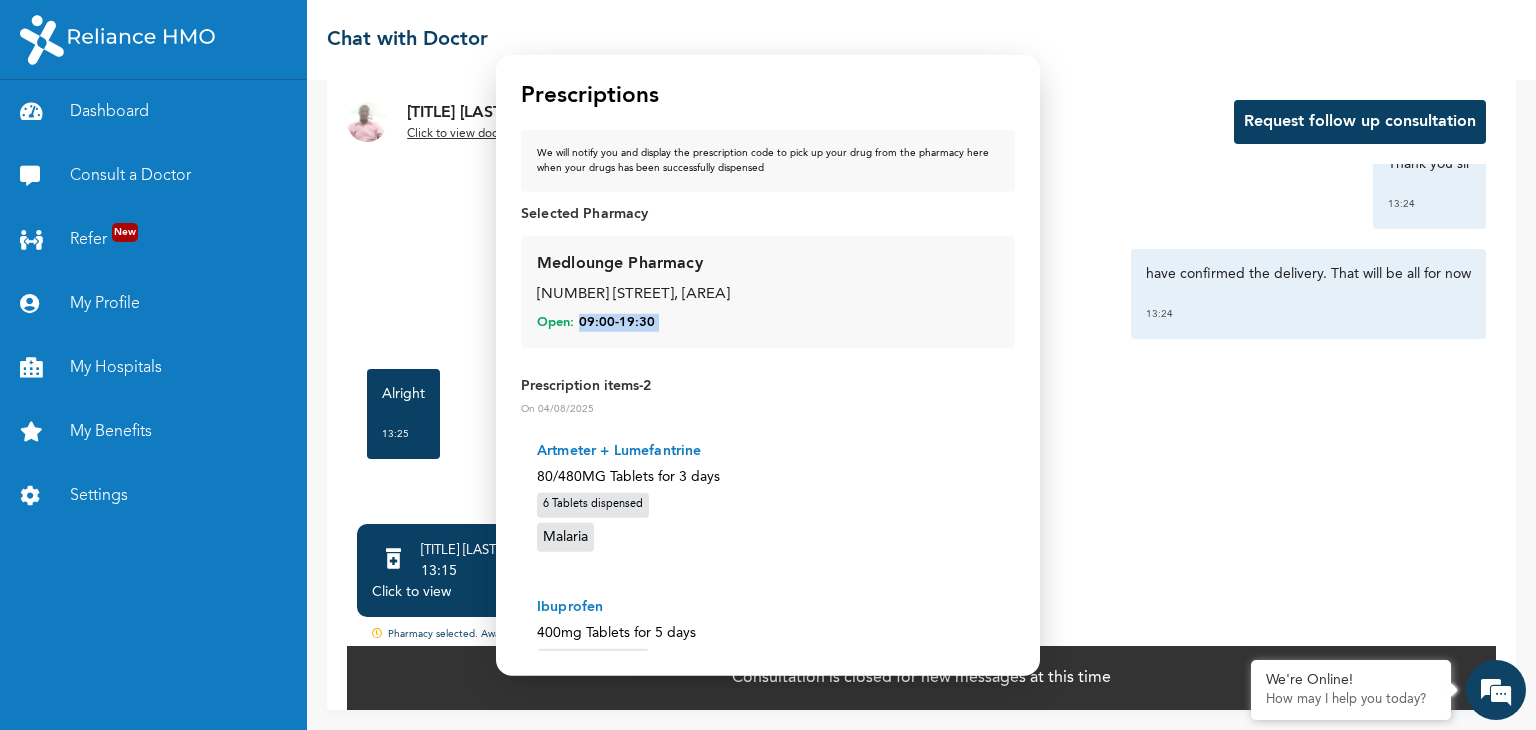 click on "Open: 09:00  -  19:30" at bounding box center [768, 323] 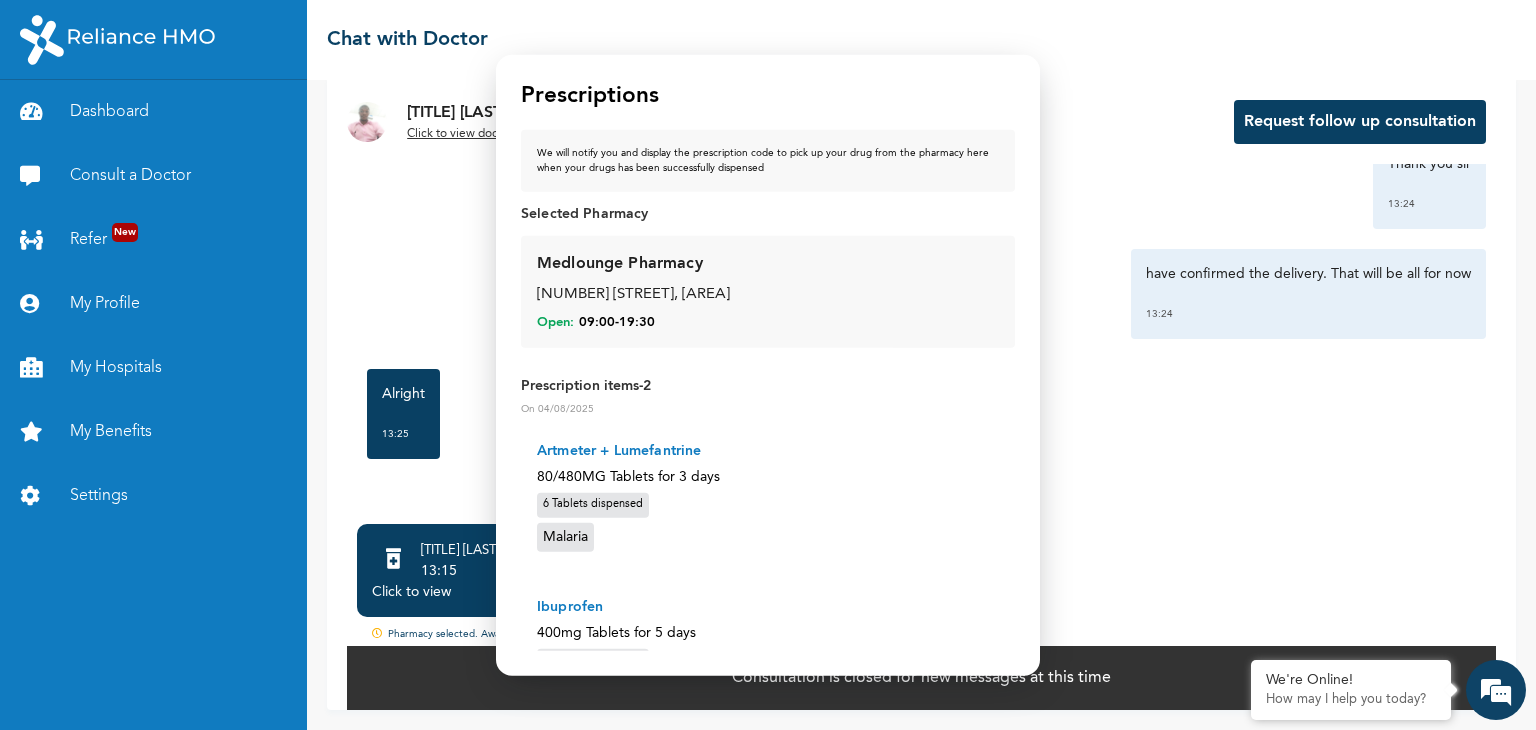 click on "Medlounge Pharmacy 284 Herbert Macaulay Way, Yaba Open: 09:00  -  19:30" at bounding box center (768, 292) 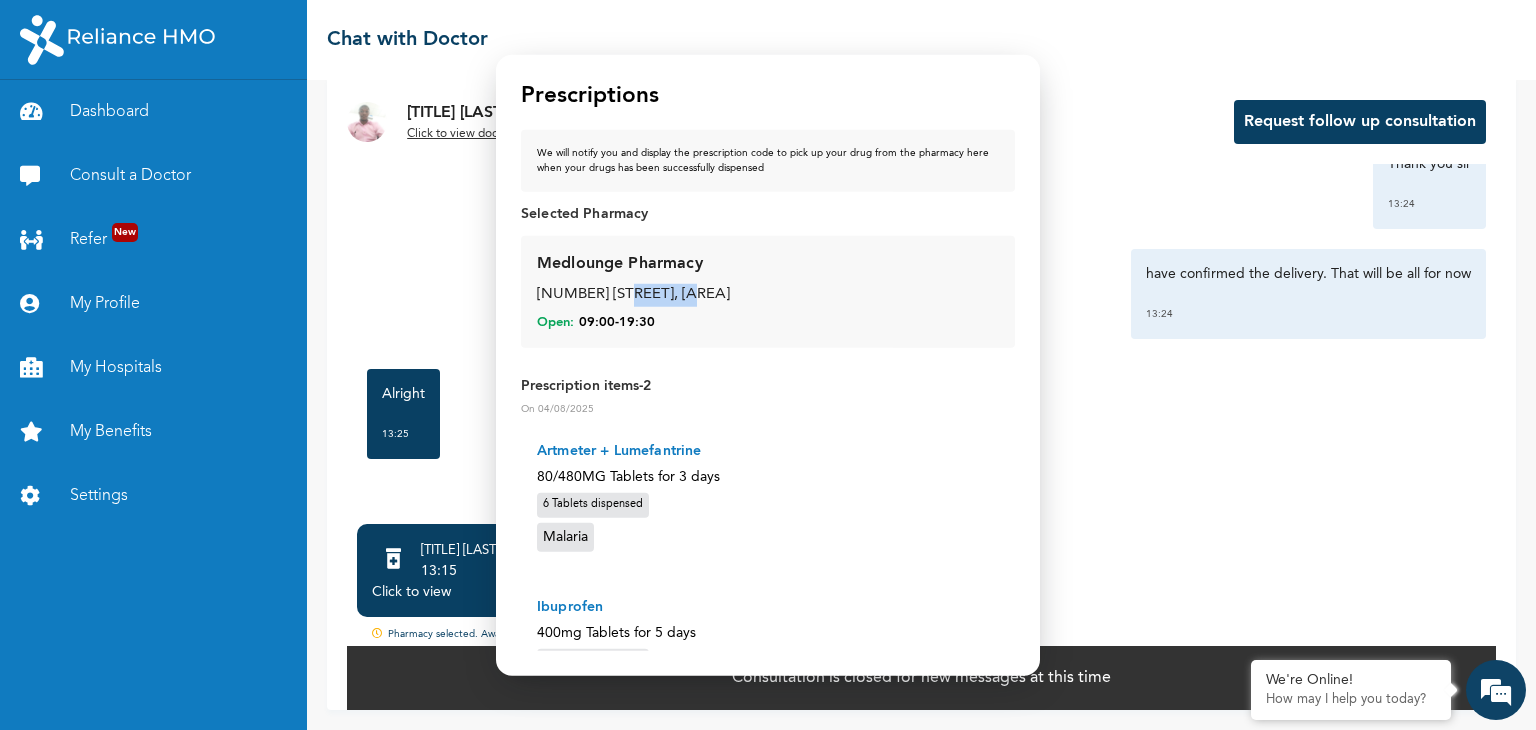click on "Medlounge Pharmacy 284 Herbert Macaulay Way, Yaba Open: 09:00  -  19:30" at bounding box center (768, 292) 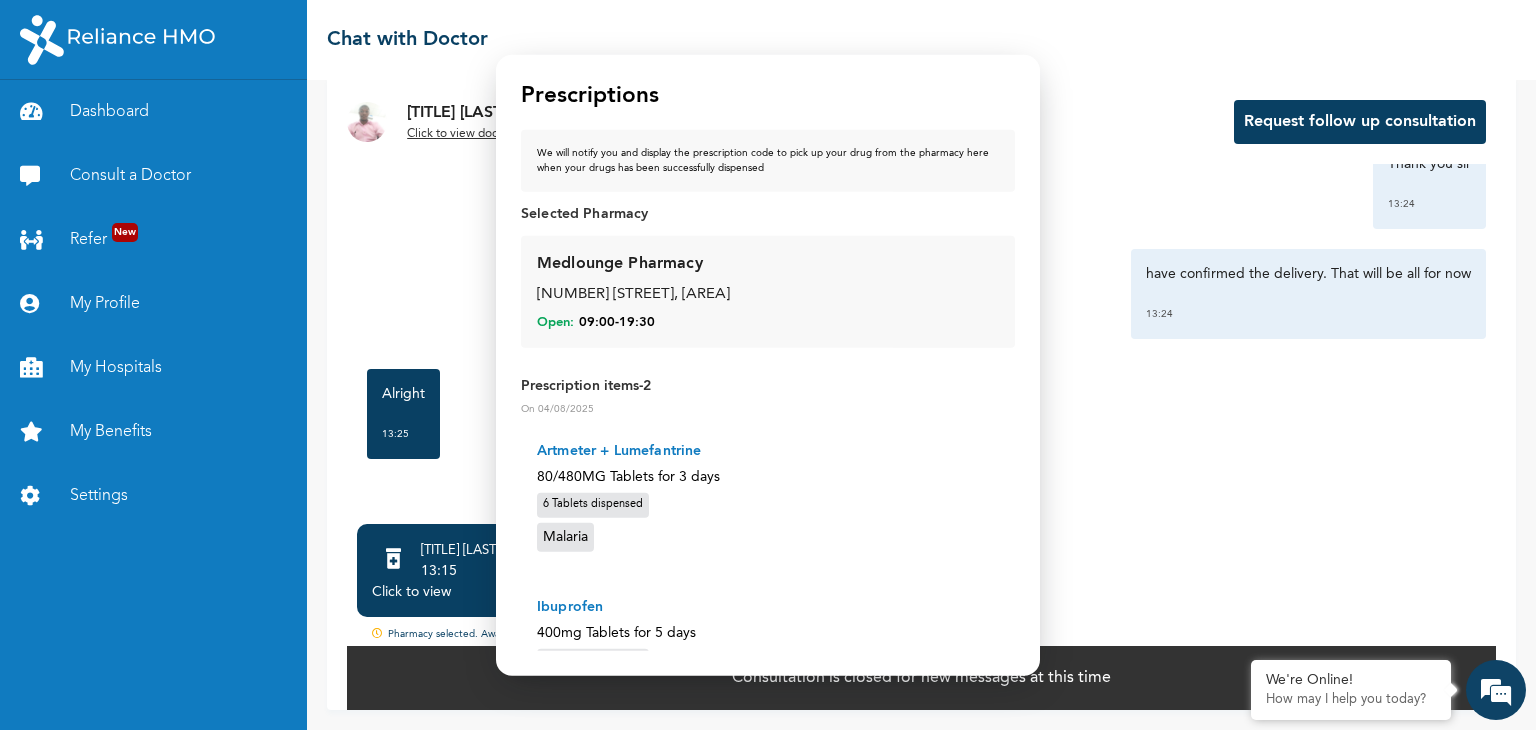 click on "Open: 09:00  -  19:30" at bounding box center (768, 323) 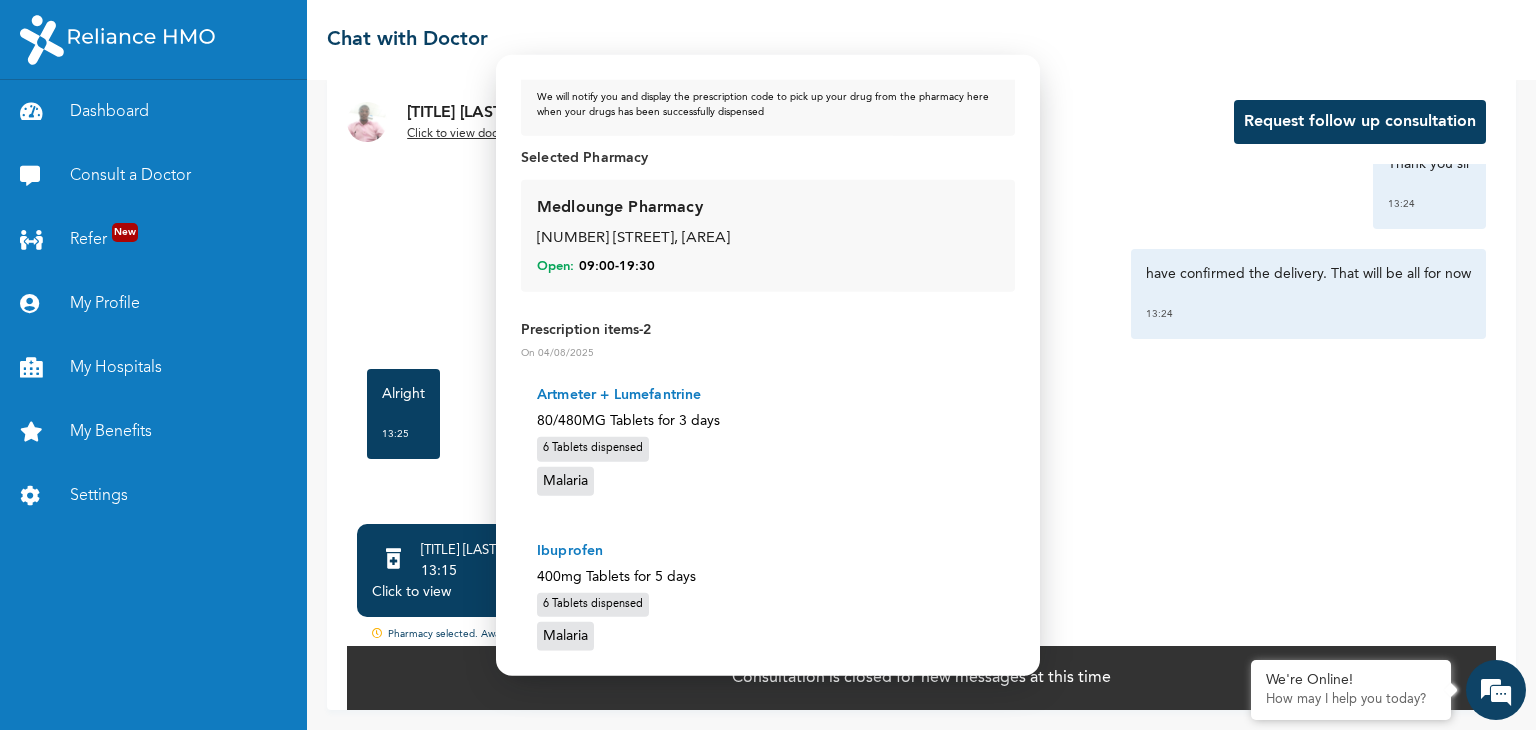 scroll, scrollTop: 106, scrollLeft: 0, axis: vertical 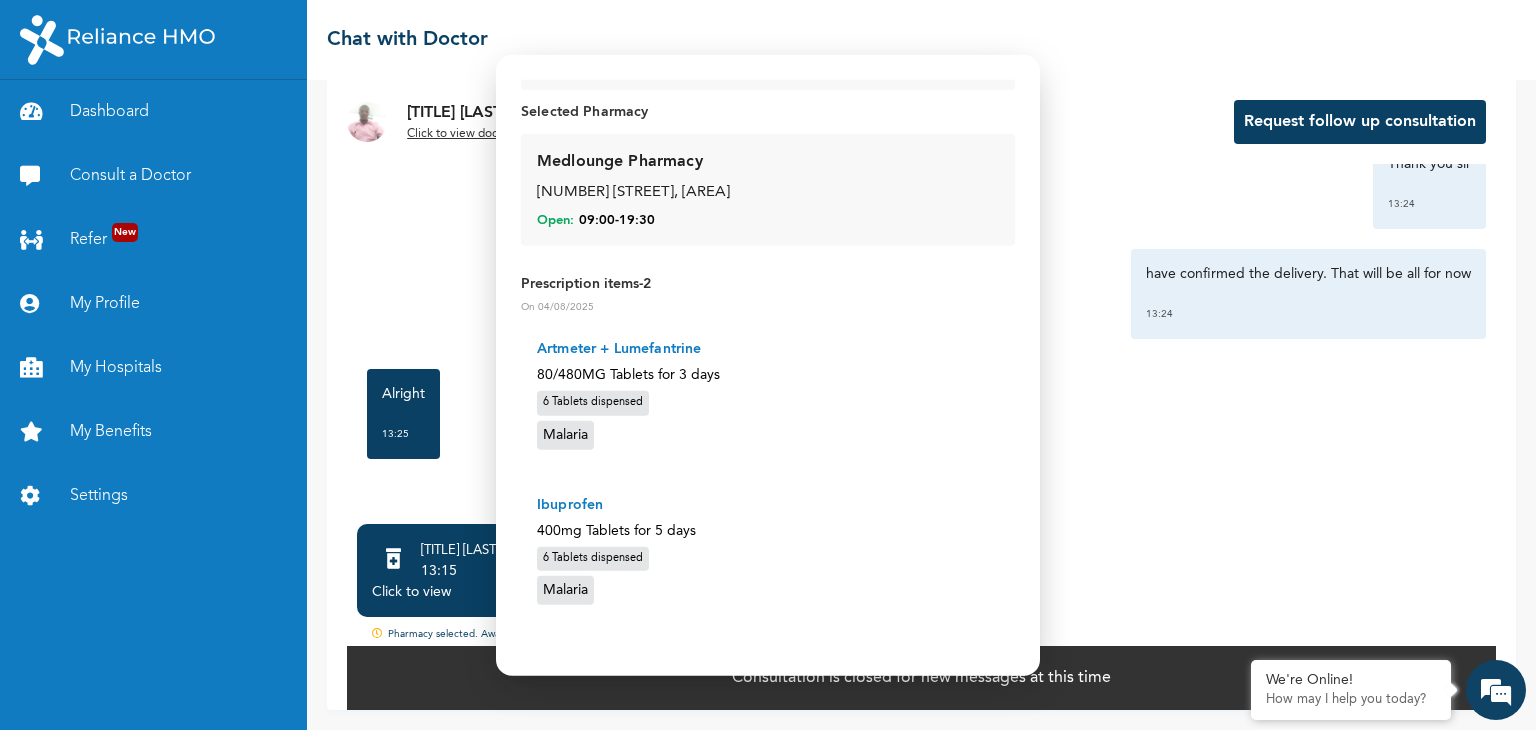 click on "Open:" at bounding box center [555, 221] 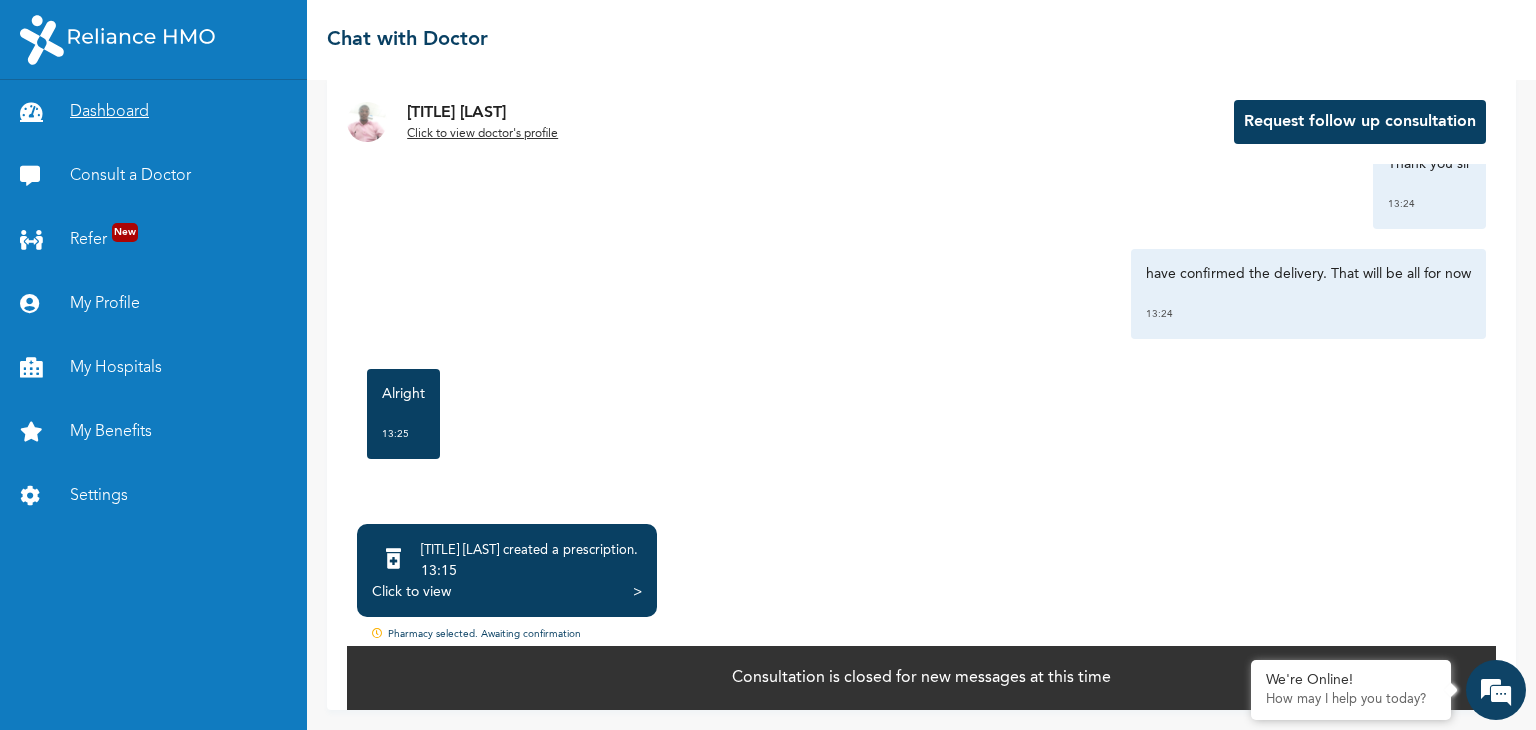 click on "Dashboard" at bounding box center [153, 112] 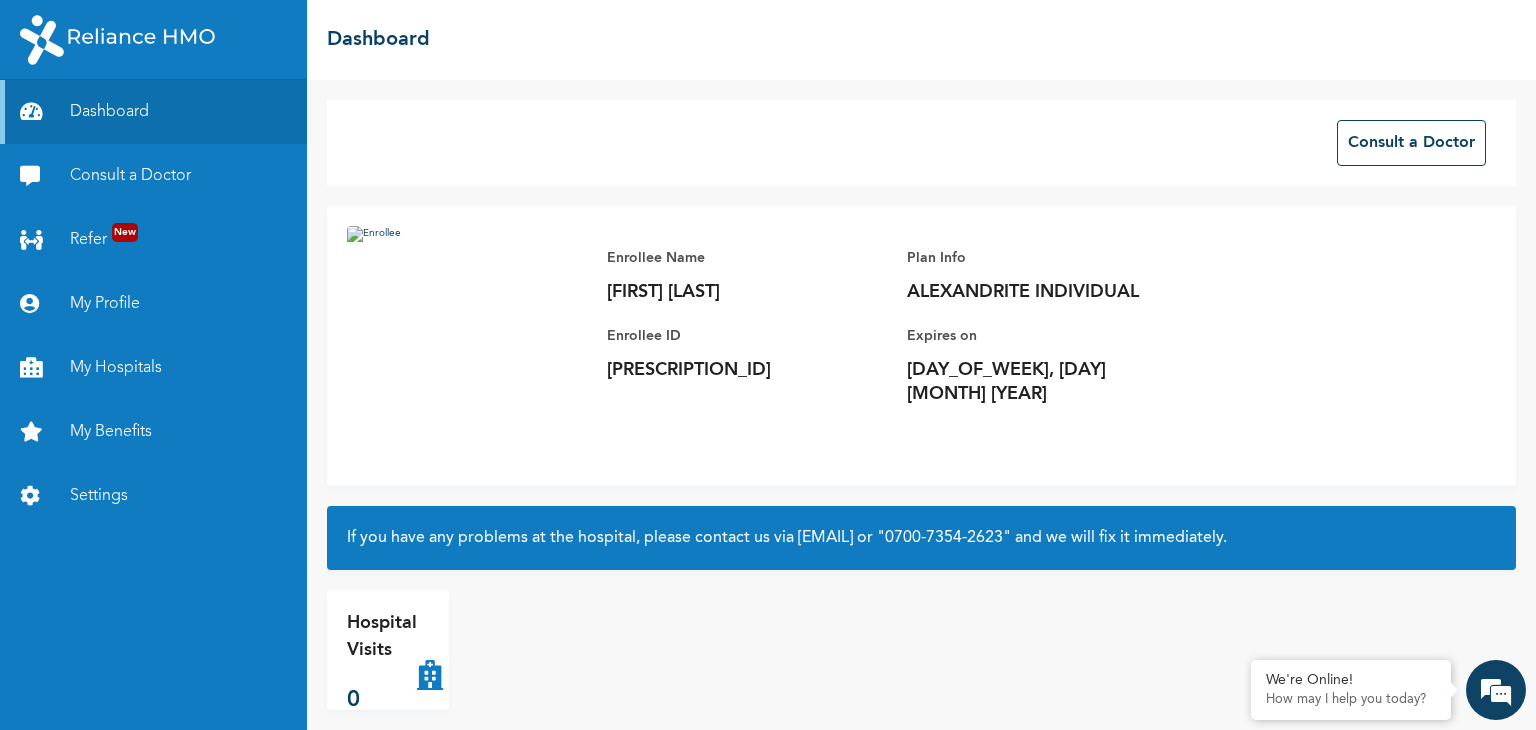 scroll, scrollTop: 20, scrollLeft: 0, axis: vertical 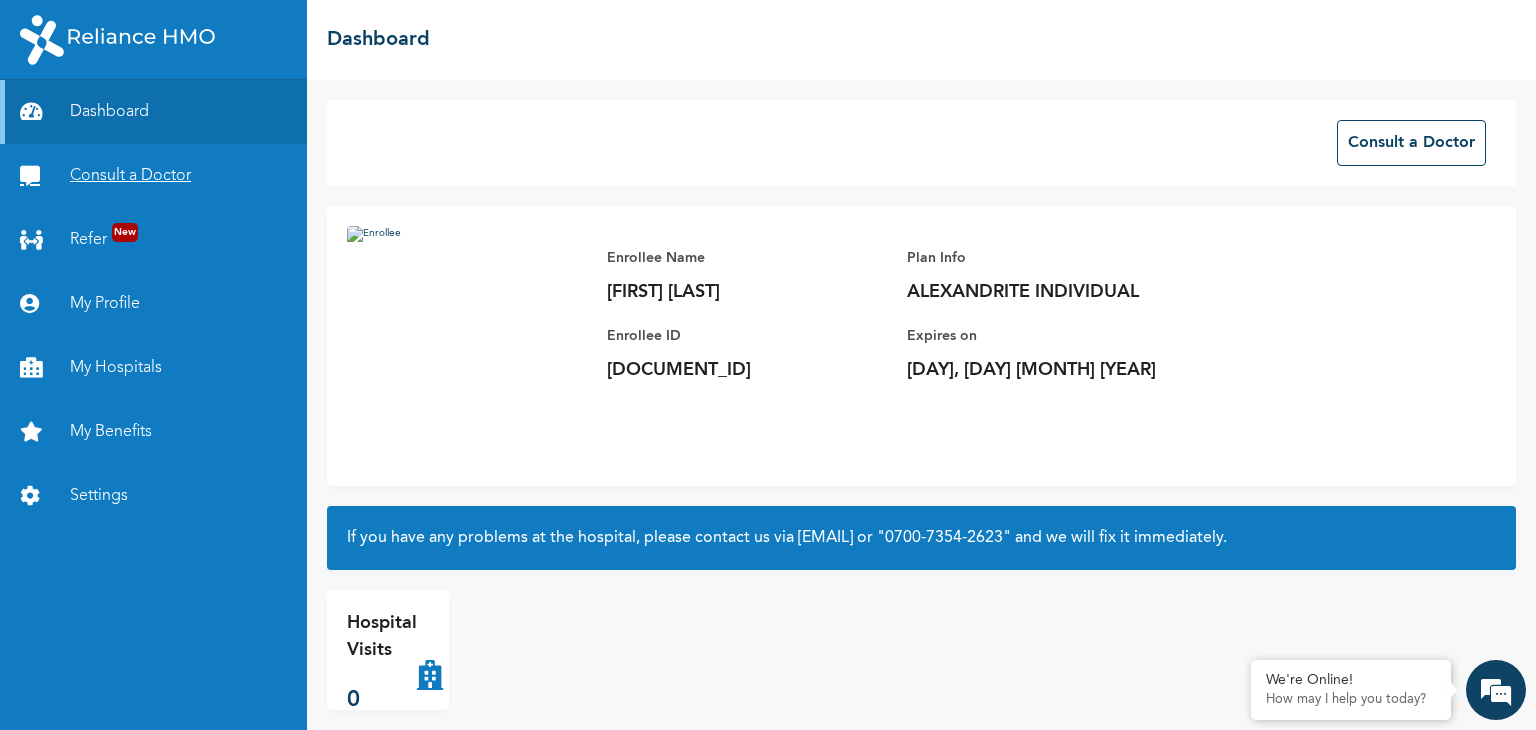click on "Consult a Doctor" at bounding box center [153, 176] 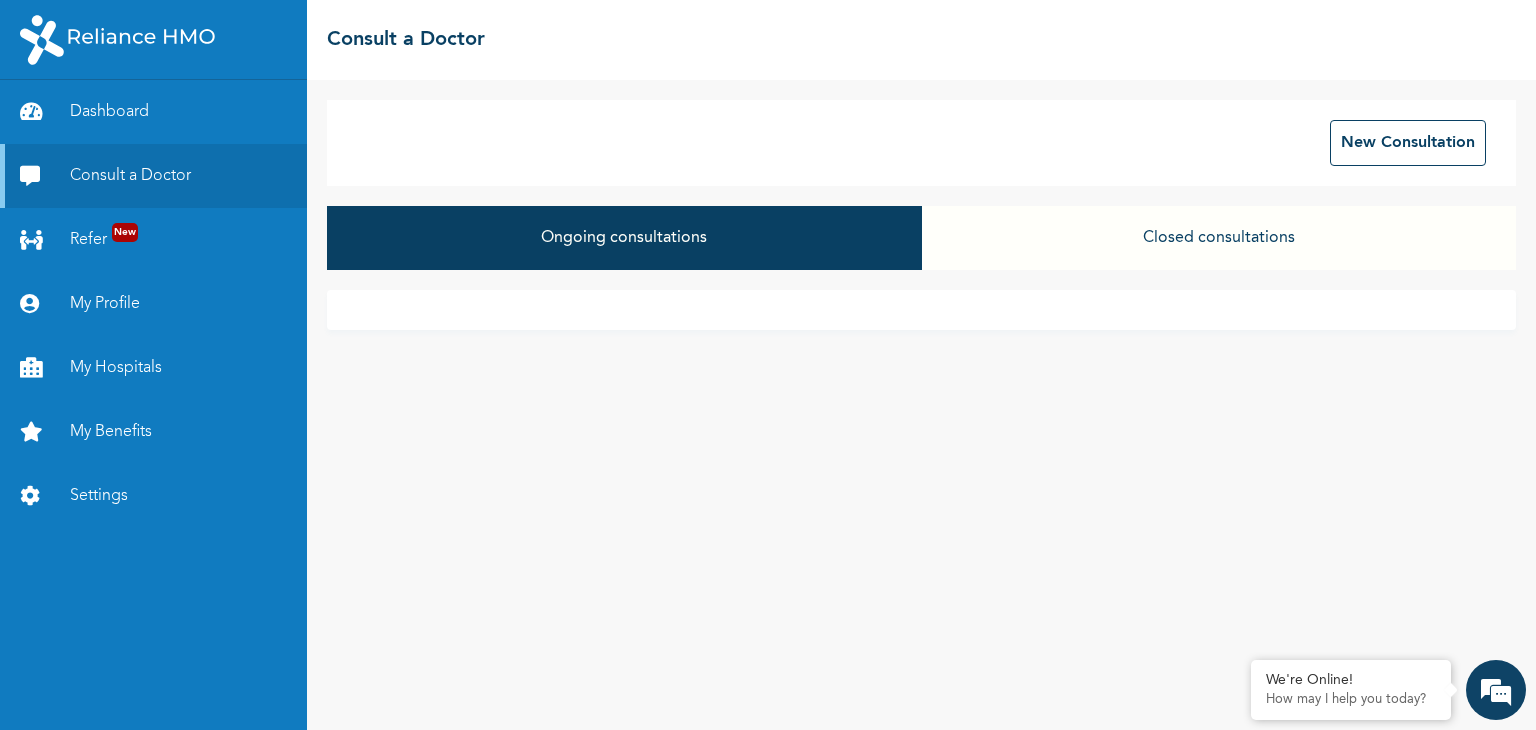 click on "Closed consultations" at bounding box center [1219, 238] 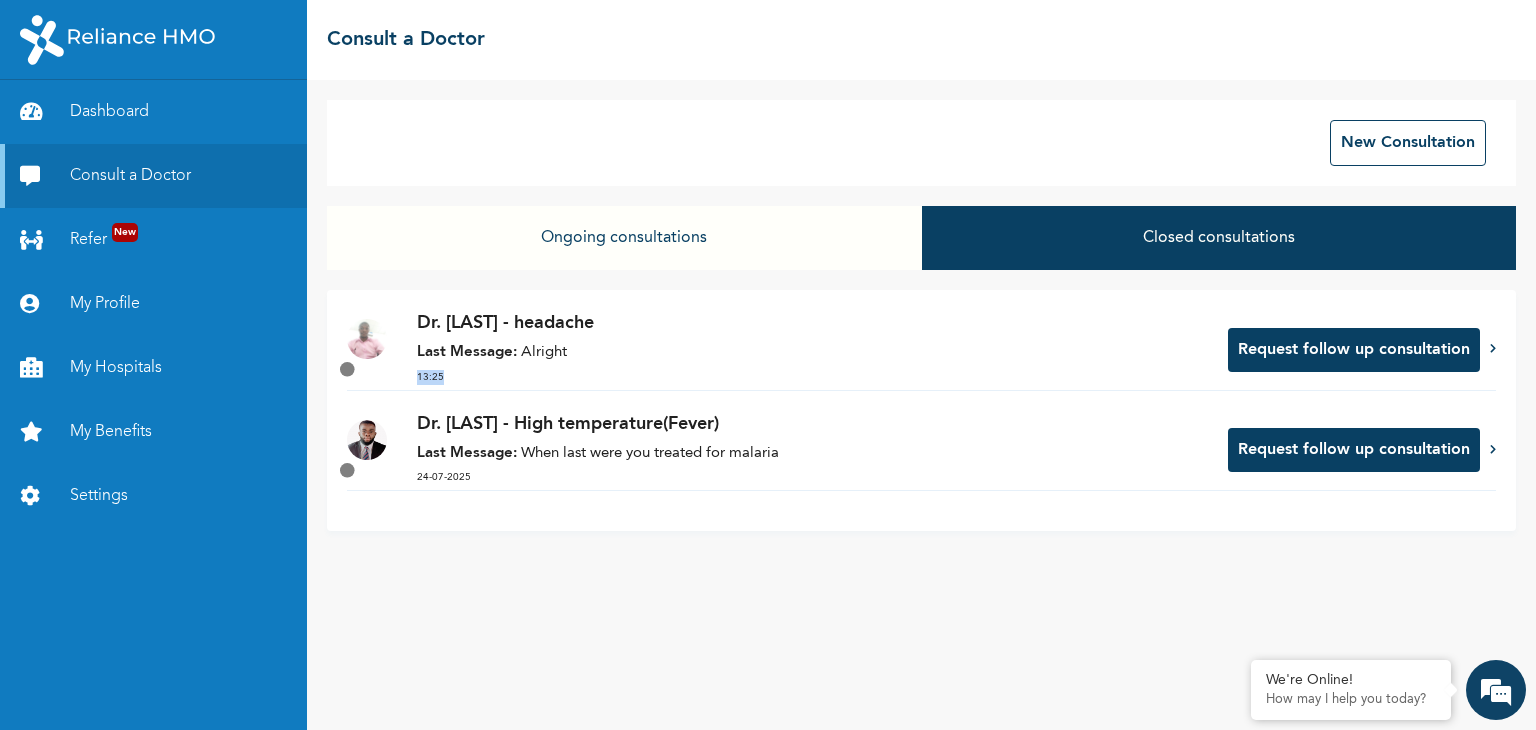 drag, startPoint x: 831, startPoint y: 369, endPoint x: 588, endPoint y: 364, distance: 243.05144 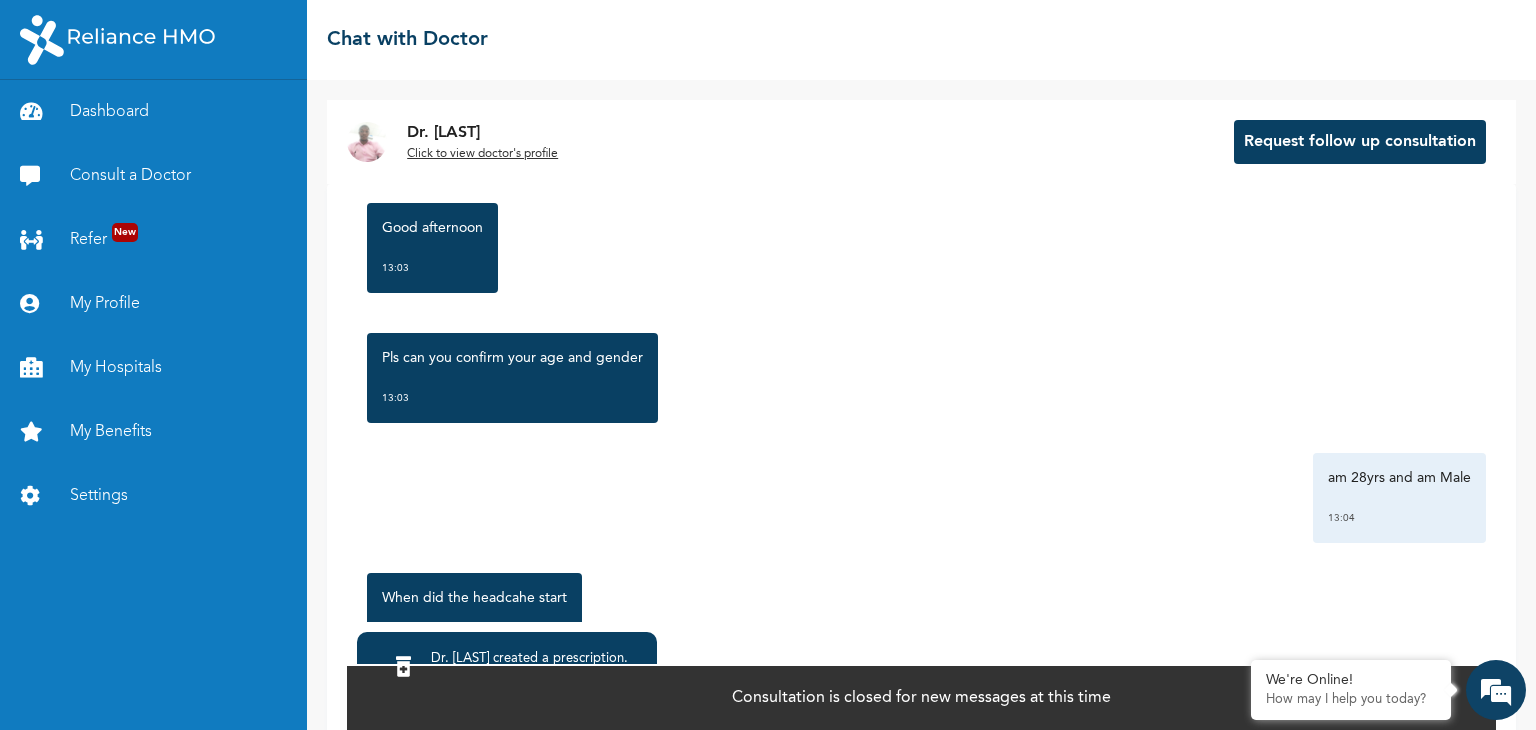 scroll, scrollTop: 702, scrollLeft: 0, axis: vertical 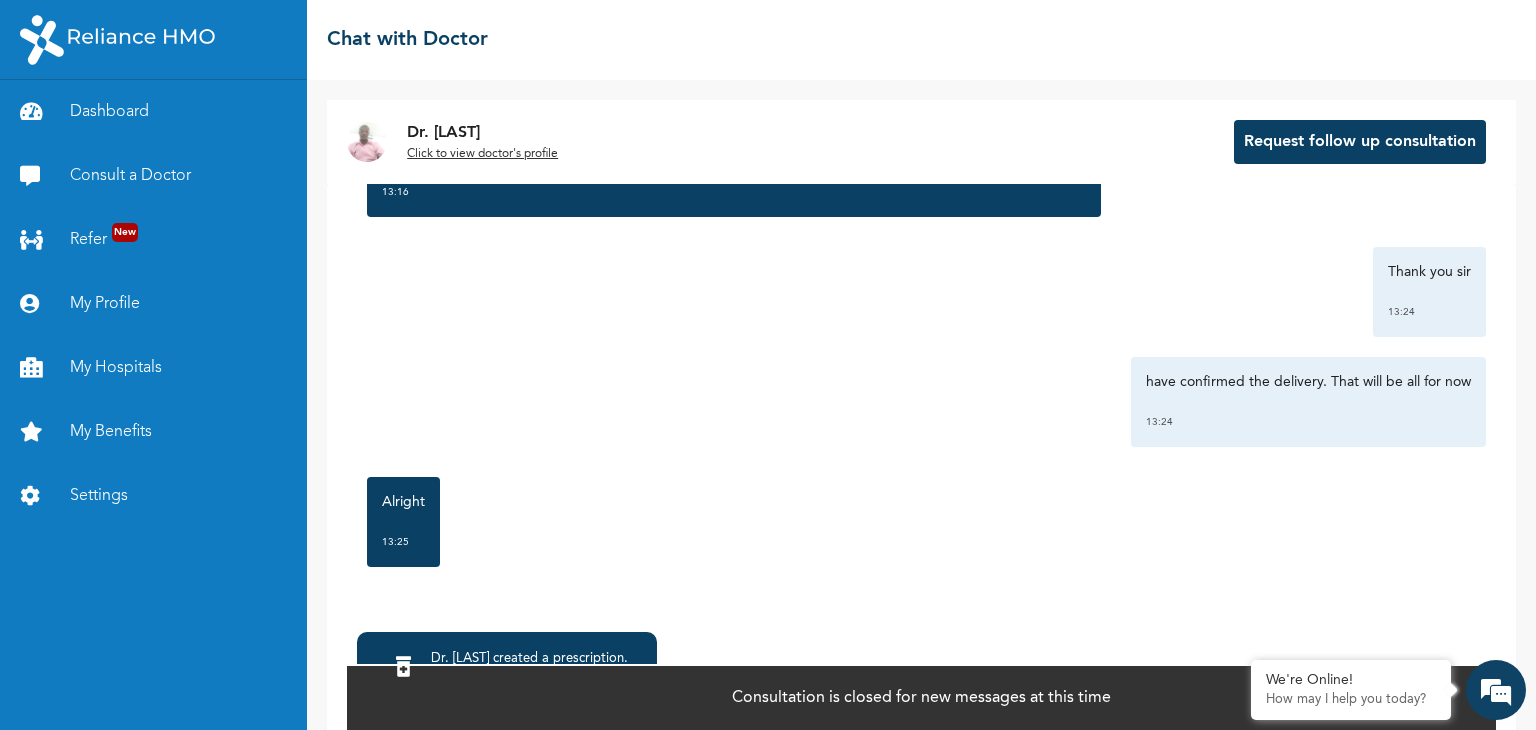 click on "Dr. [LAST] created a prescription .  [TIME] Click to view >" at bounding box center (507, 678) 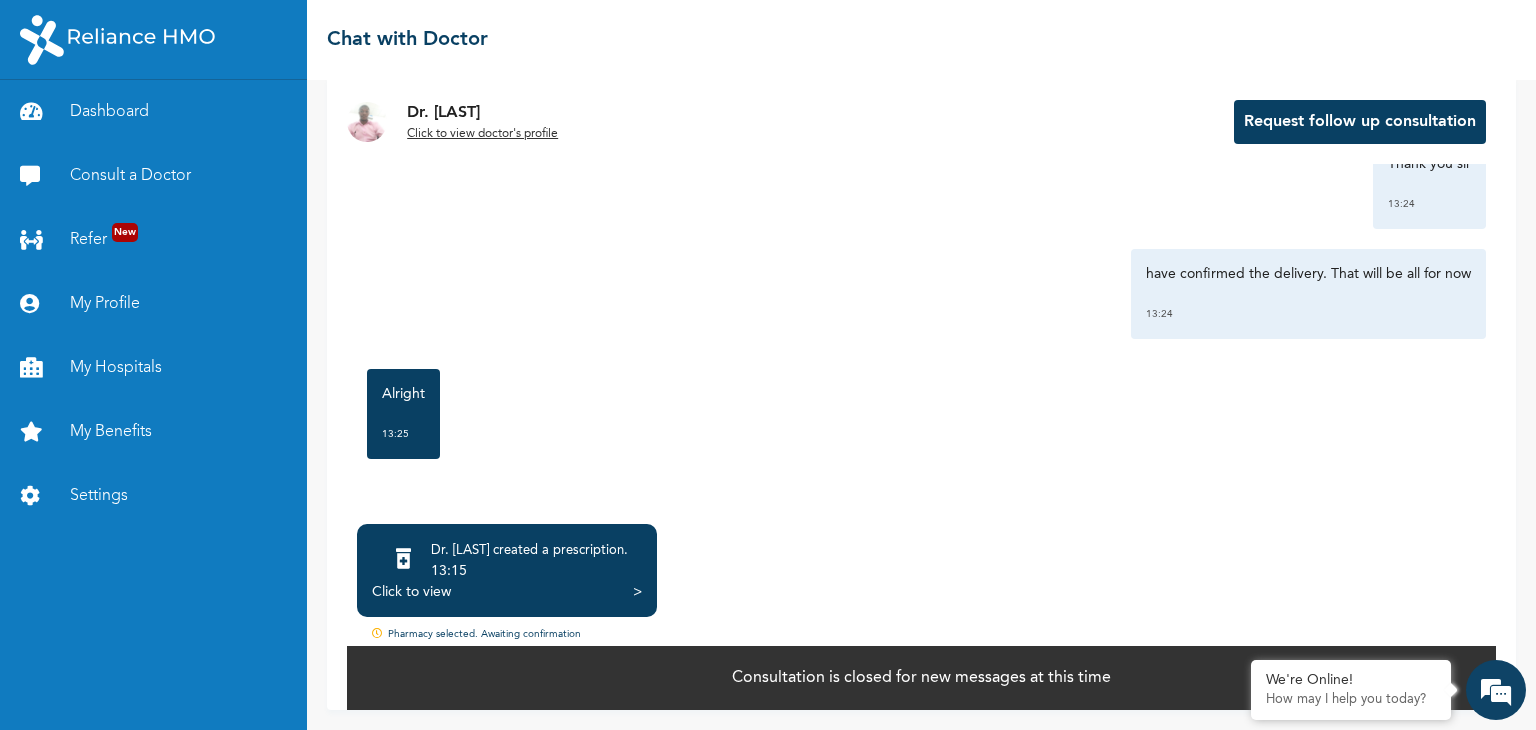 click on "Click to view" at bounding box center (411, 592) 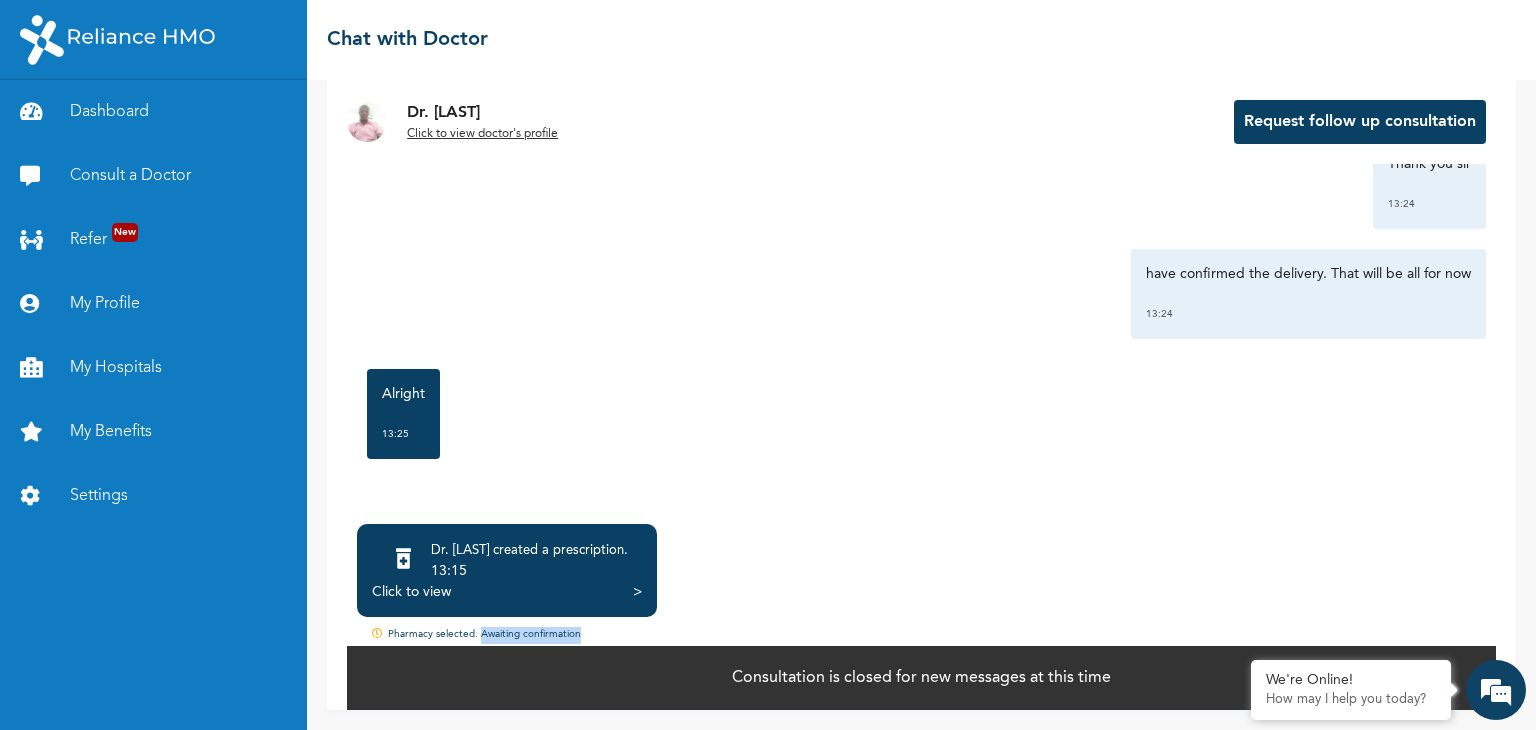 drag, startPoint x: 480, startPoint y: 628, endPoint x: 584, endPoint y: 625, distance: 104.04326 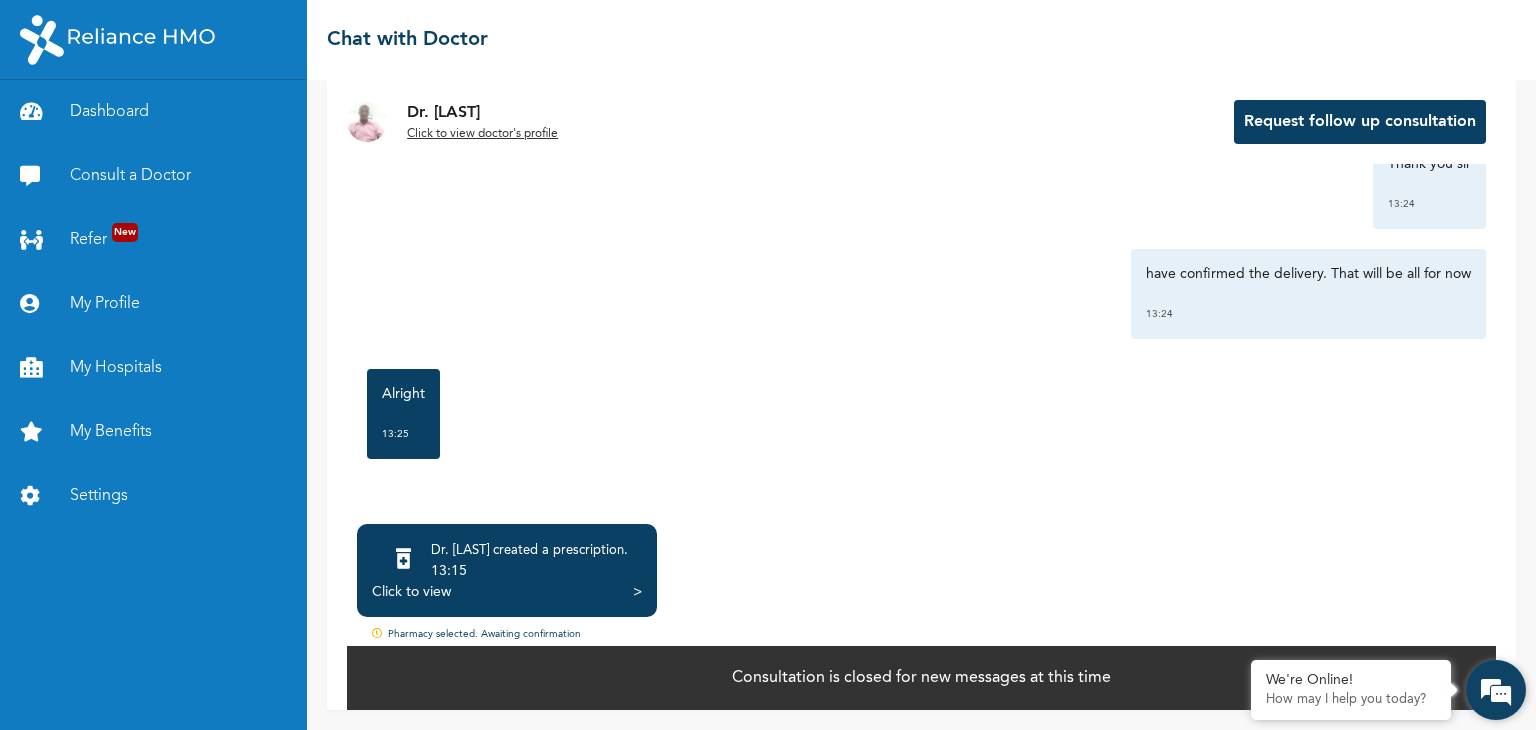 click at bounding box center [1496, 690] 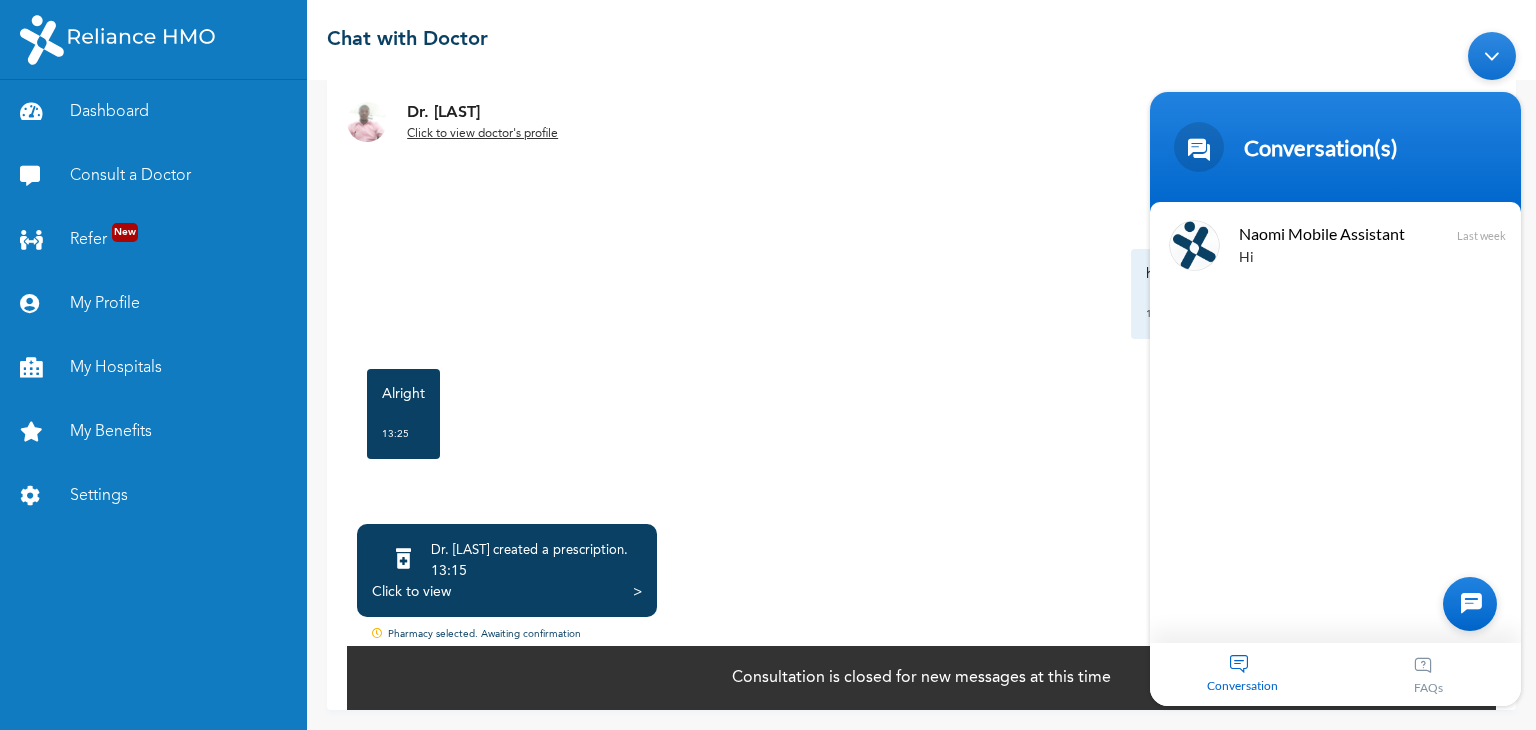 click at bounding box center (1470, 603) 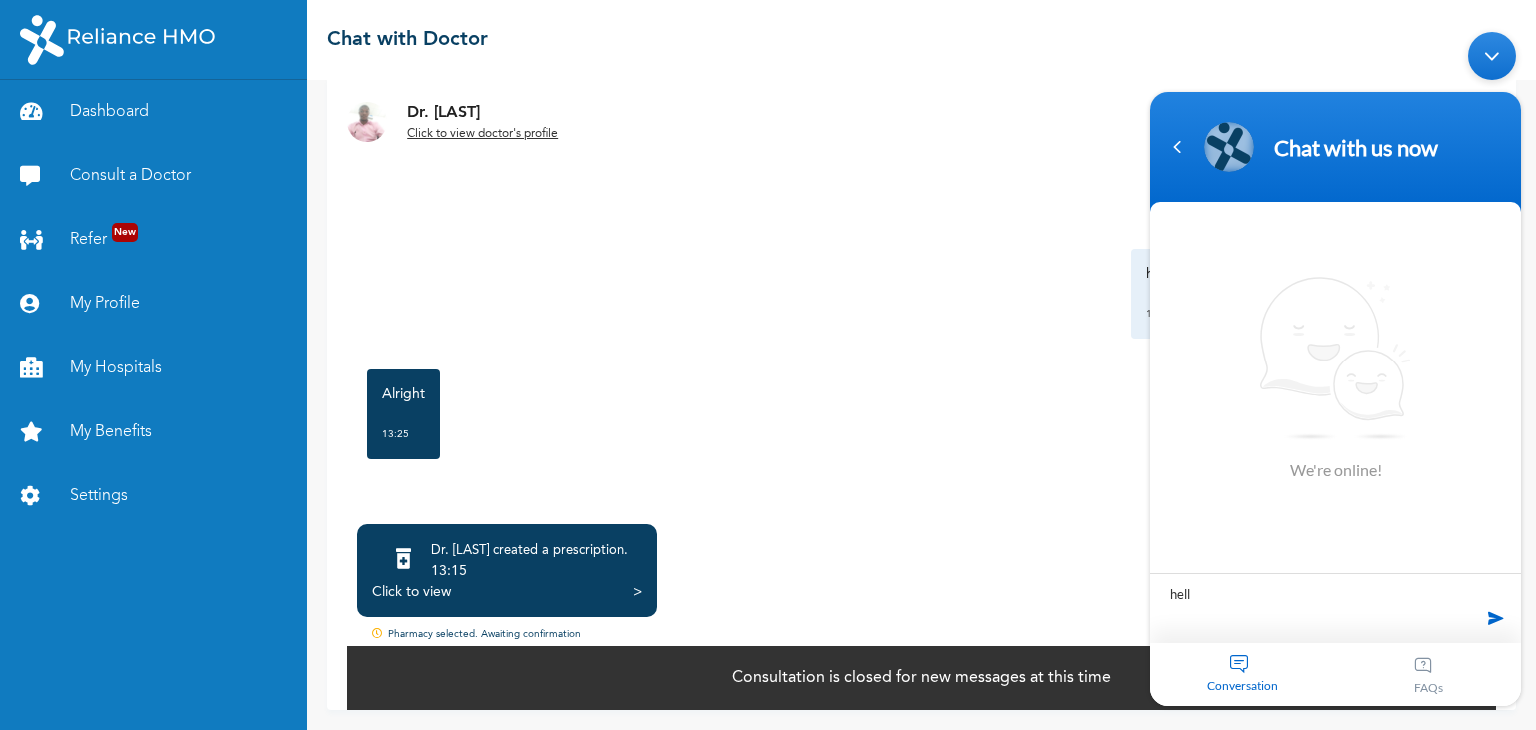 type on "hello" 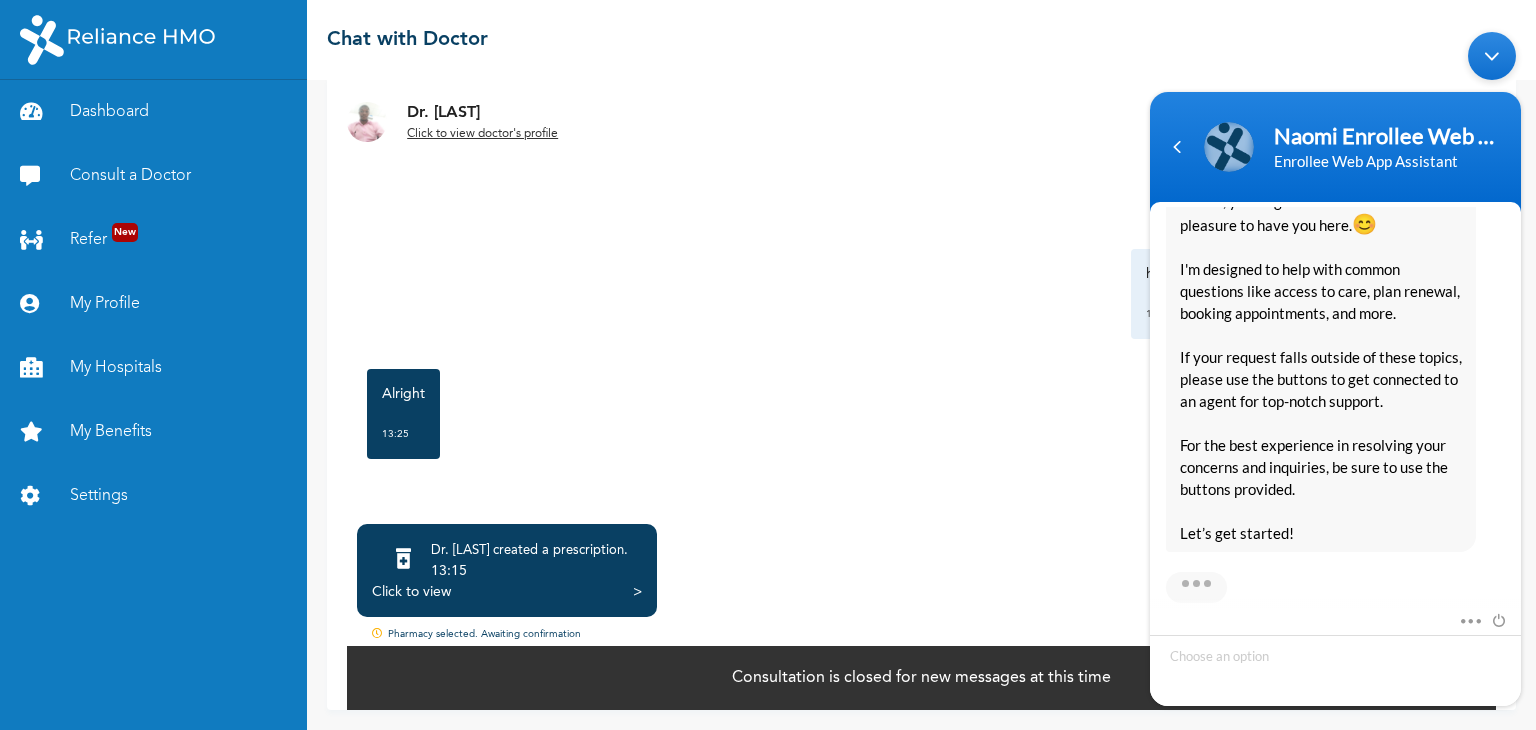 scroll, scrollTop: 438, scrollLeft: 0, axis: vertical 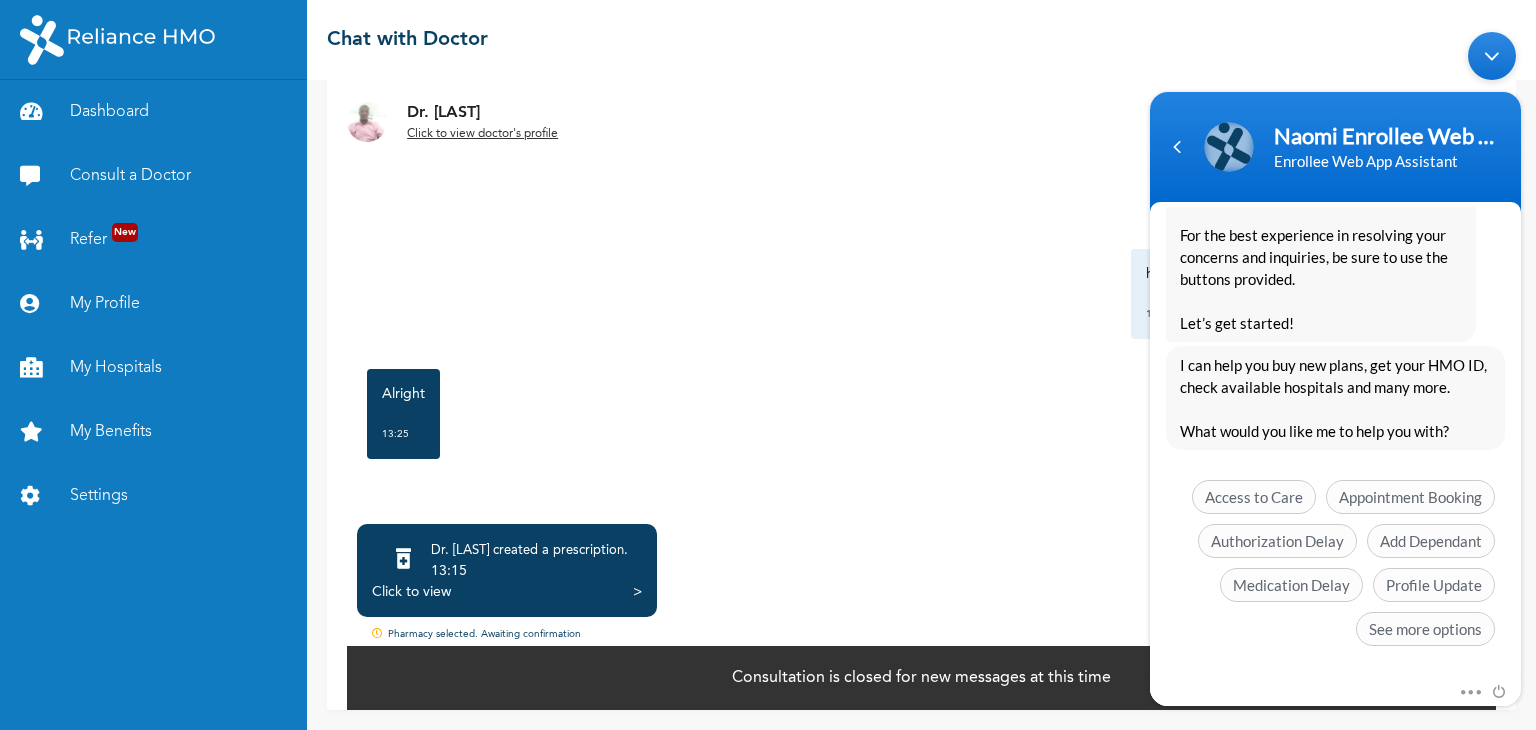 click on "I can help you buy new plans, get your HMO ID, check available hospitals and many more. What would you like me to help you with?" at bounding box center [1335, 397] 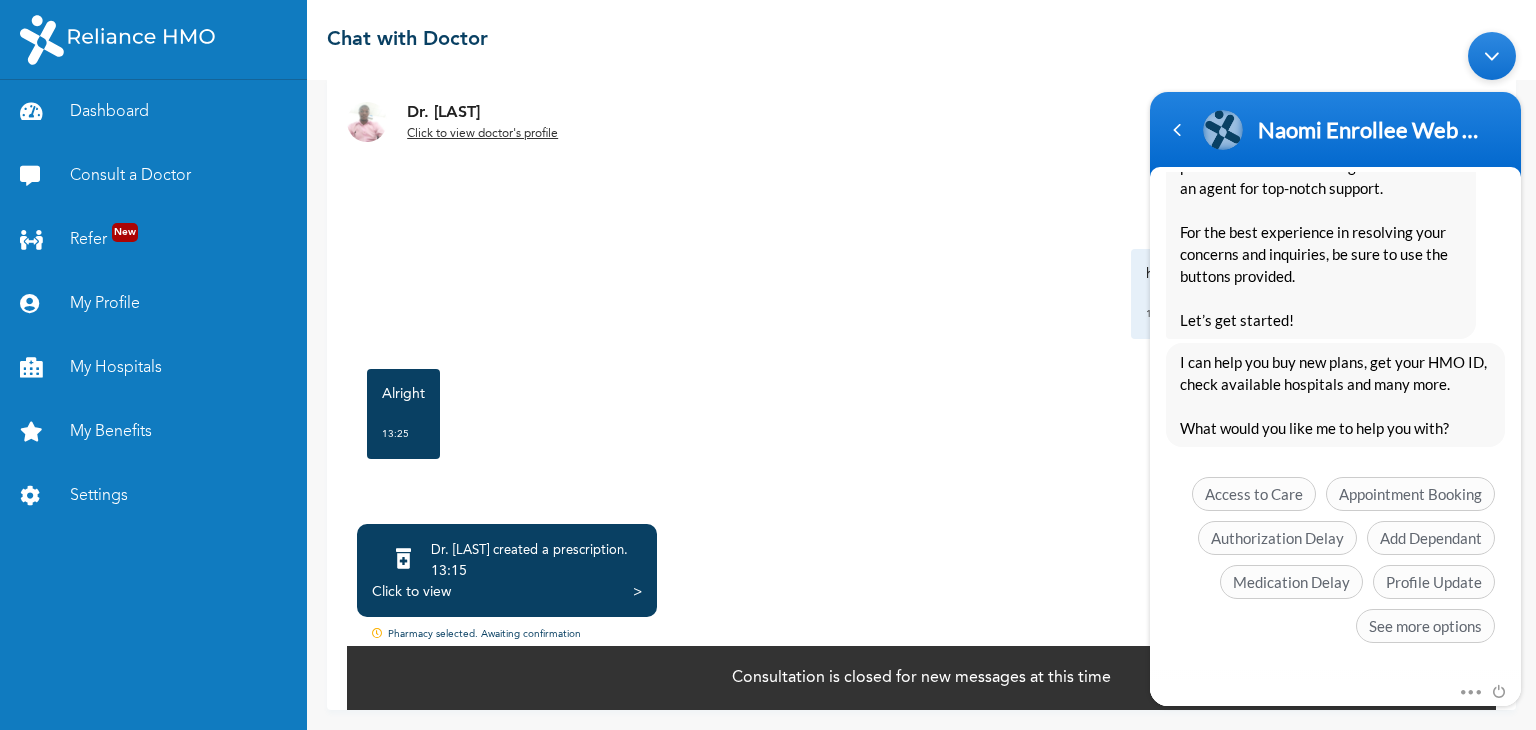 scroll, scrollTop: 403, scrollLeft: 0, axis: vertical 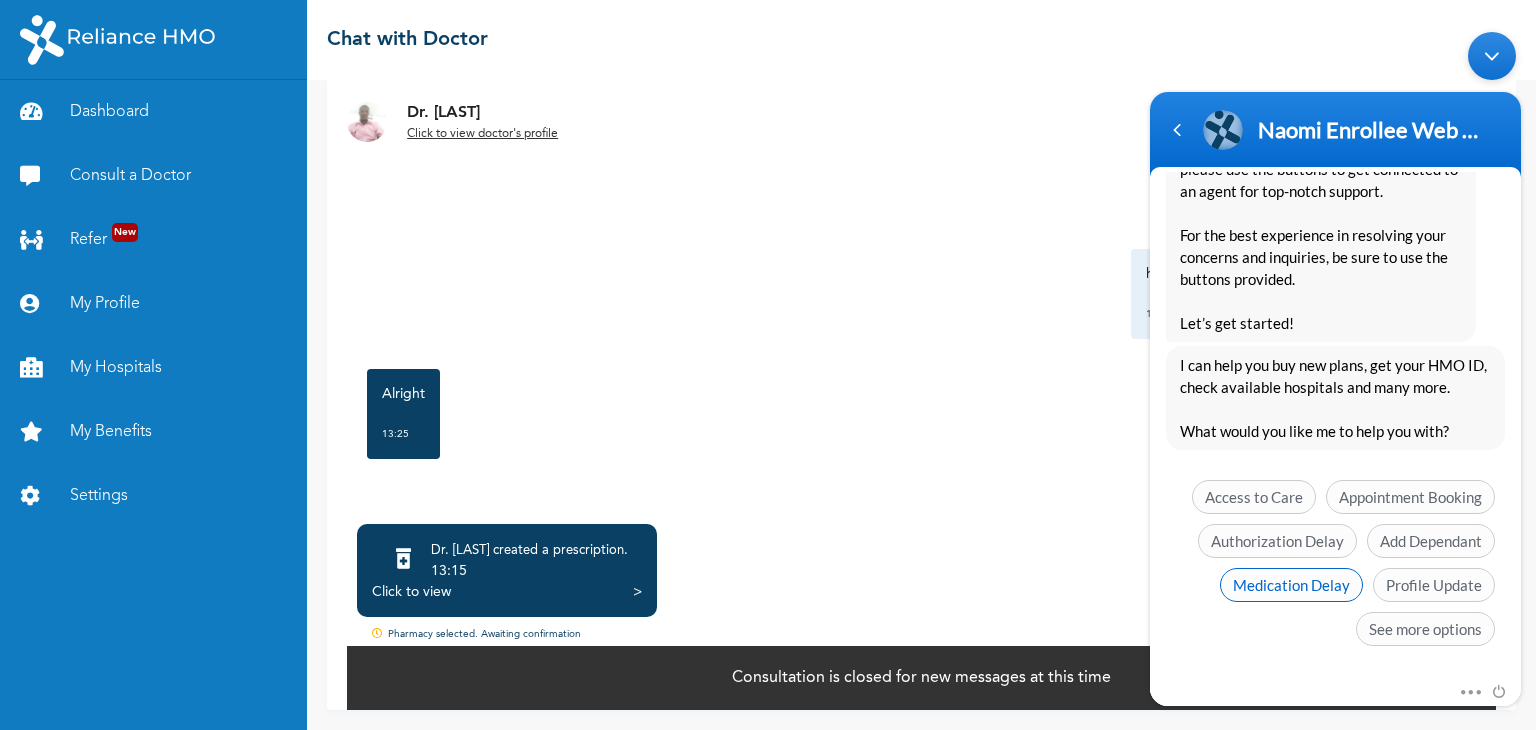 click on "Medication Delay" at bounding box center [1291, 584] 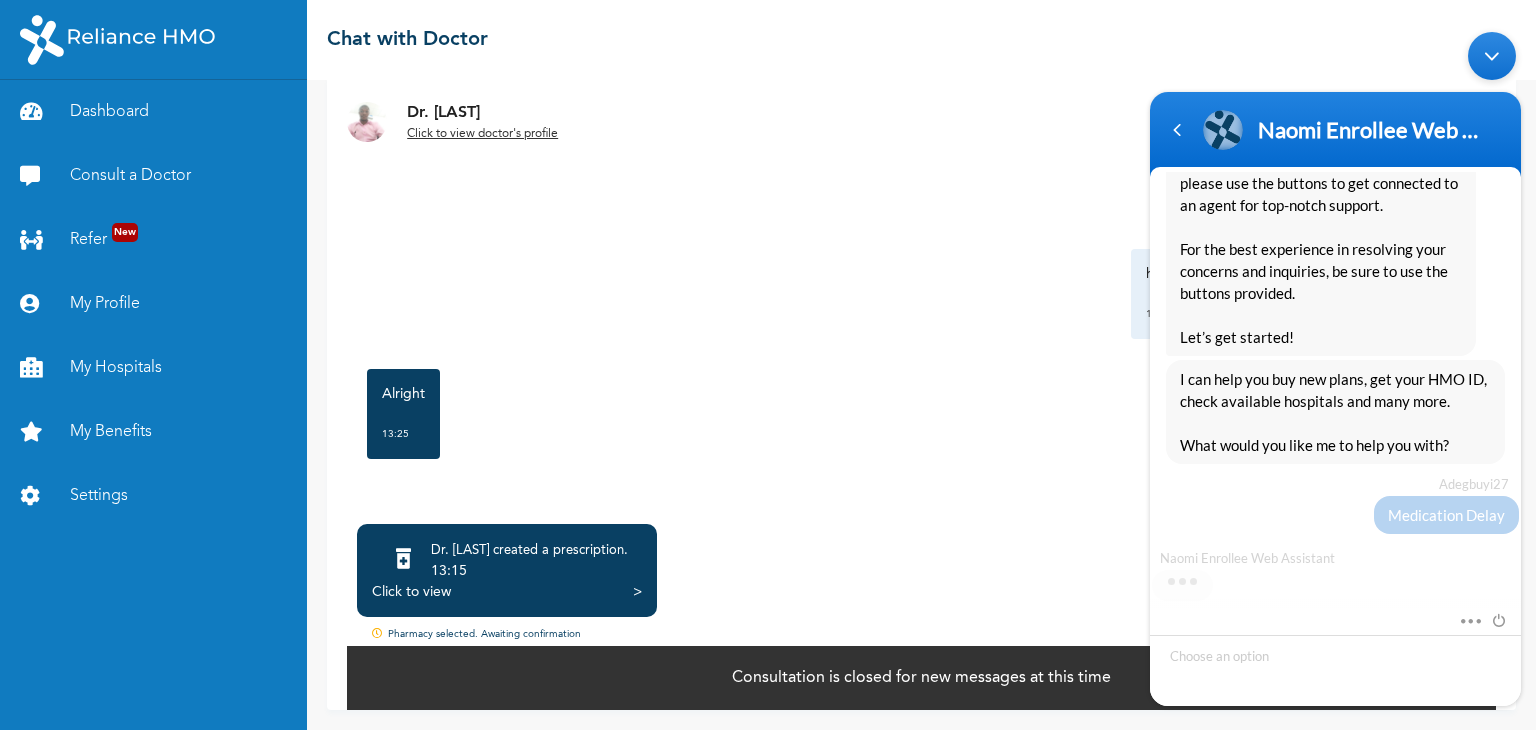 scroll, scrollTop: 386, scrollLeft: 0, axis: vertical 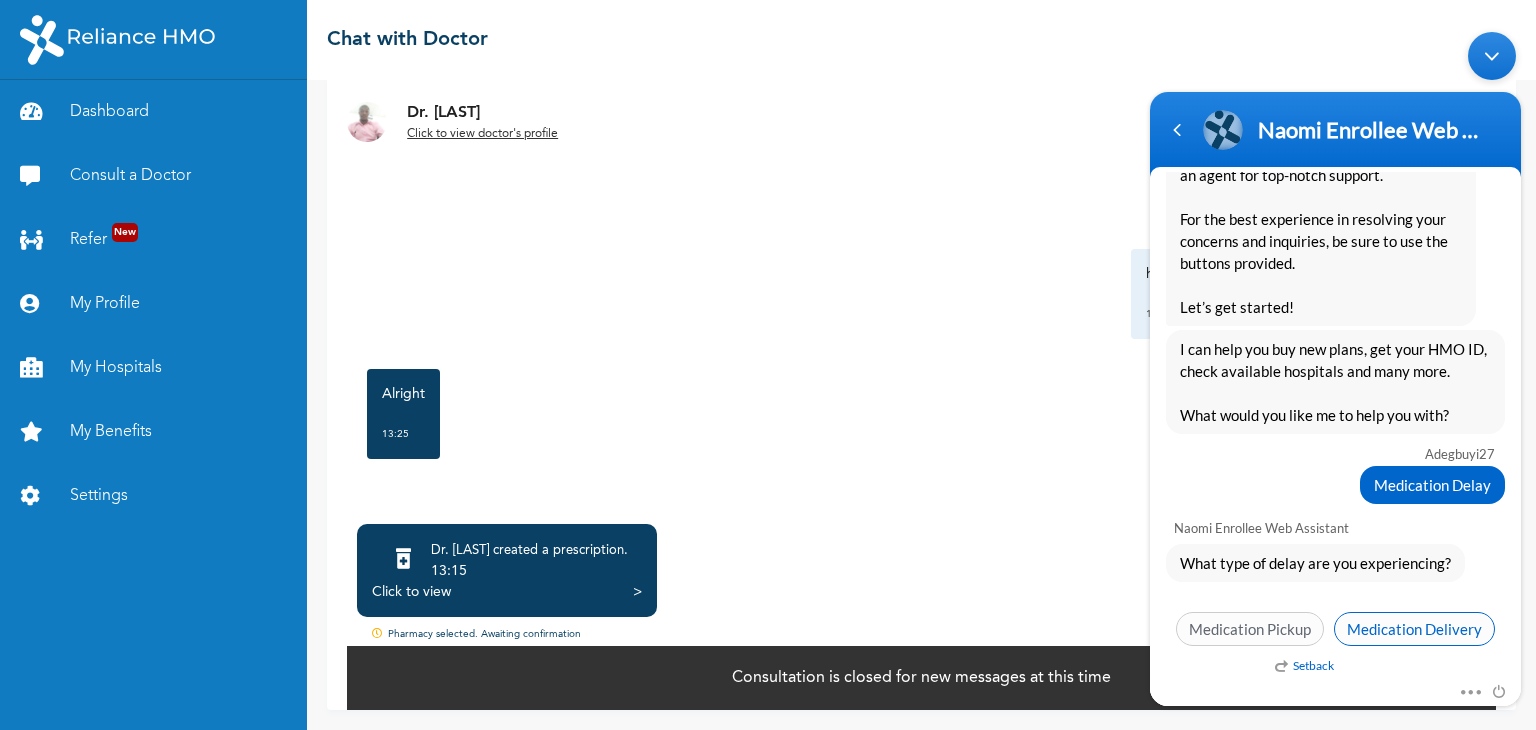 click on "Medication Delivery" at bounding box center [1414, 628] 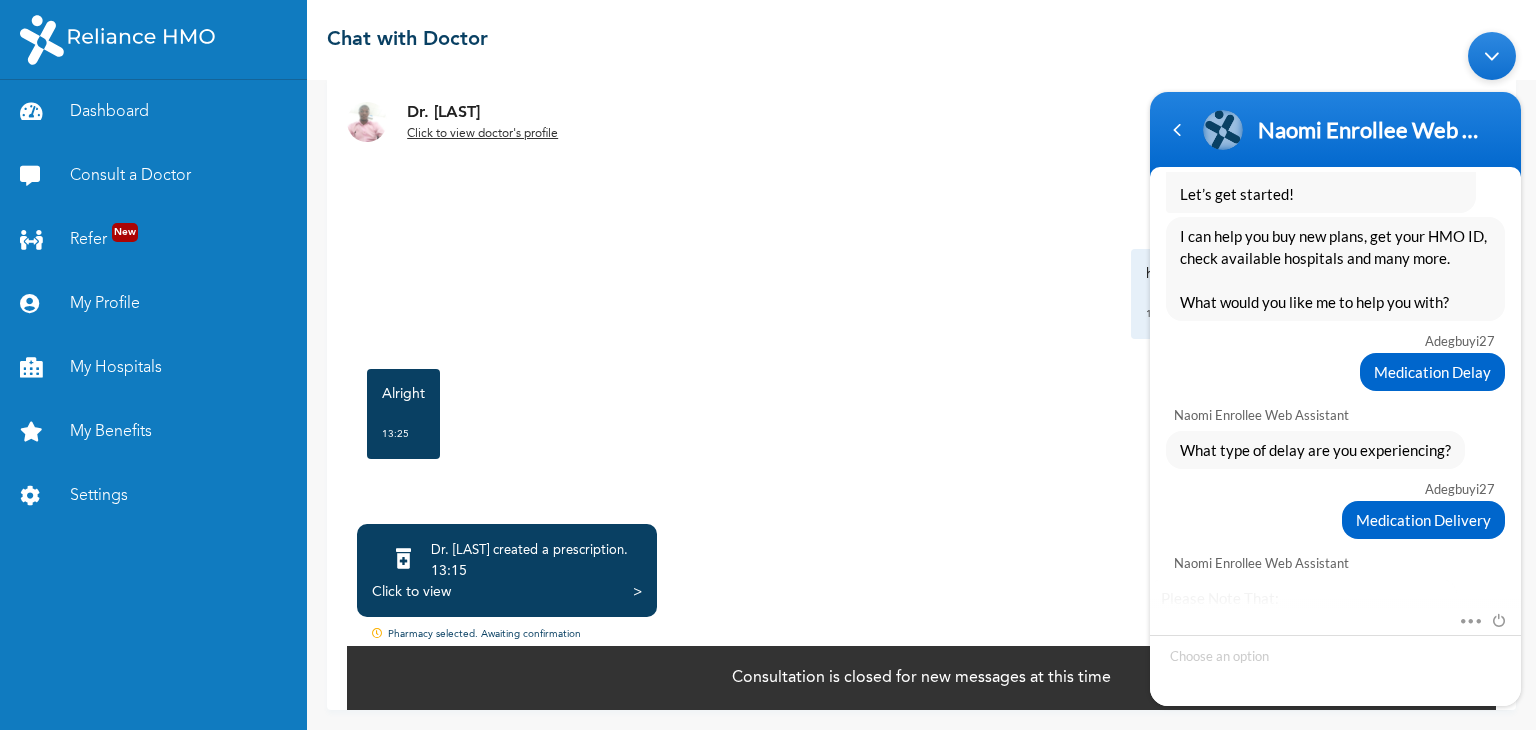 scroll, scrollTop: 727, scrollLeft: 0, axis: vertical 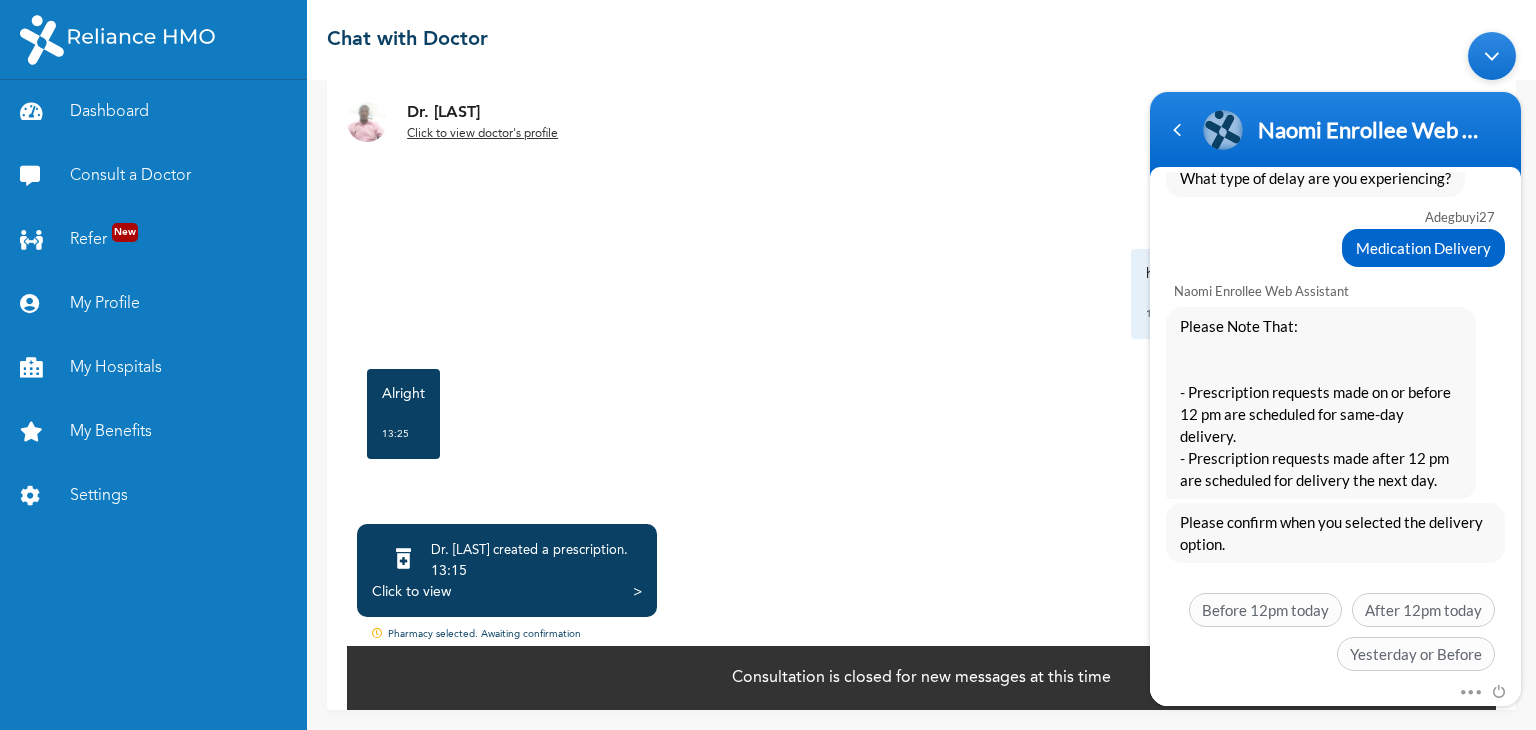 click on "Please confirm when you selected the delivery option. Setback Before 12pm today After 12pm today Yesterday or Before" at bounding box center [1335, 591] 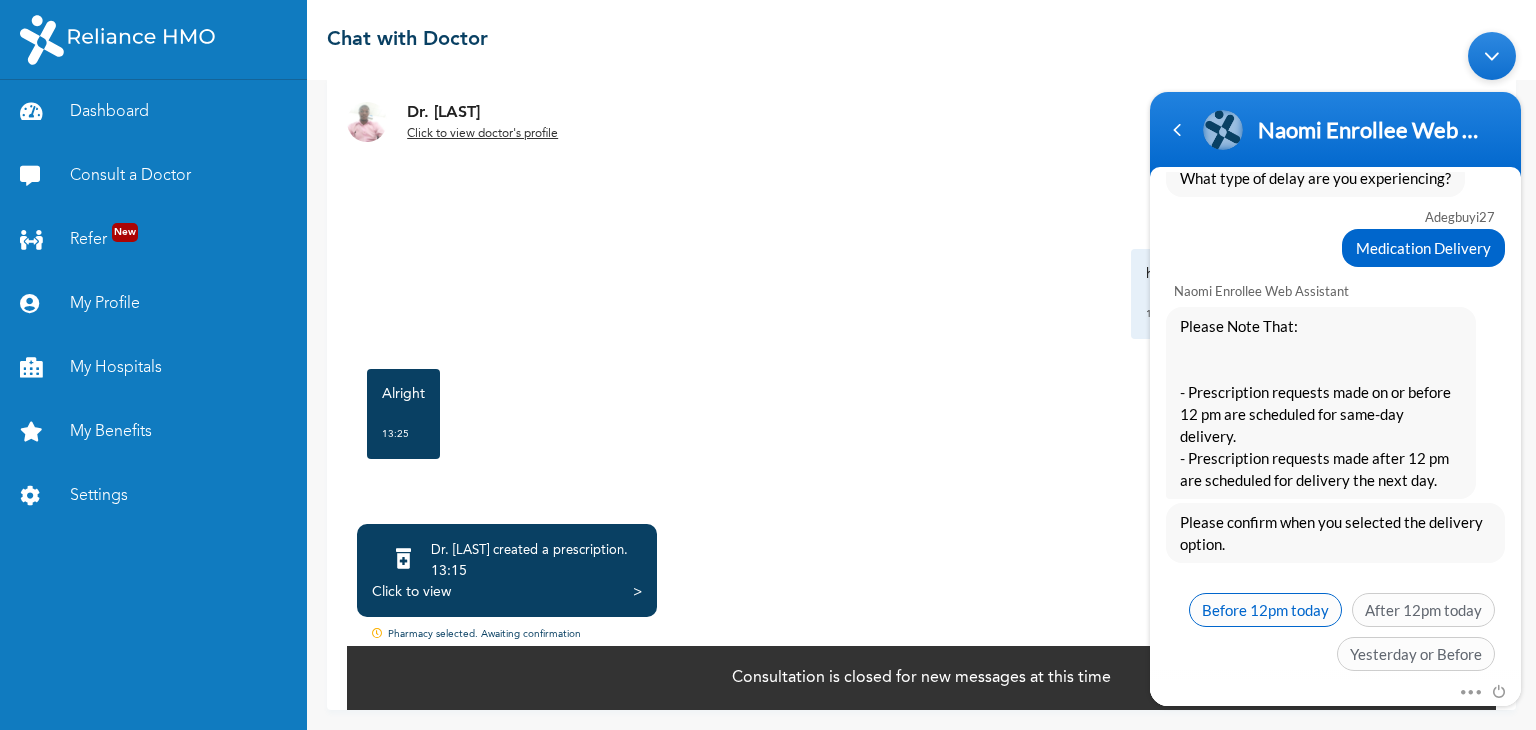 click on "Before 12pm today" at bounding box center [1265, 609] 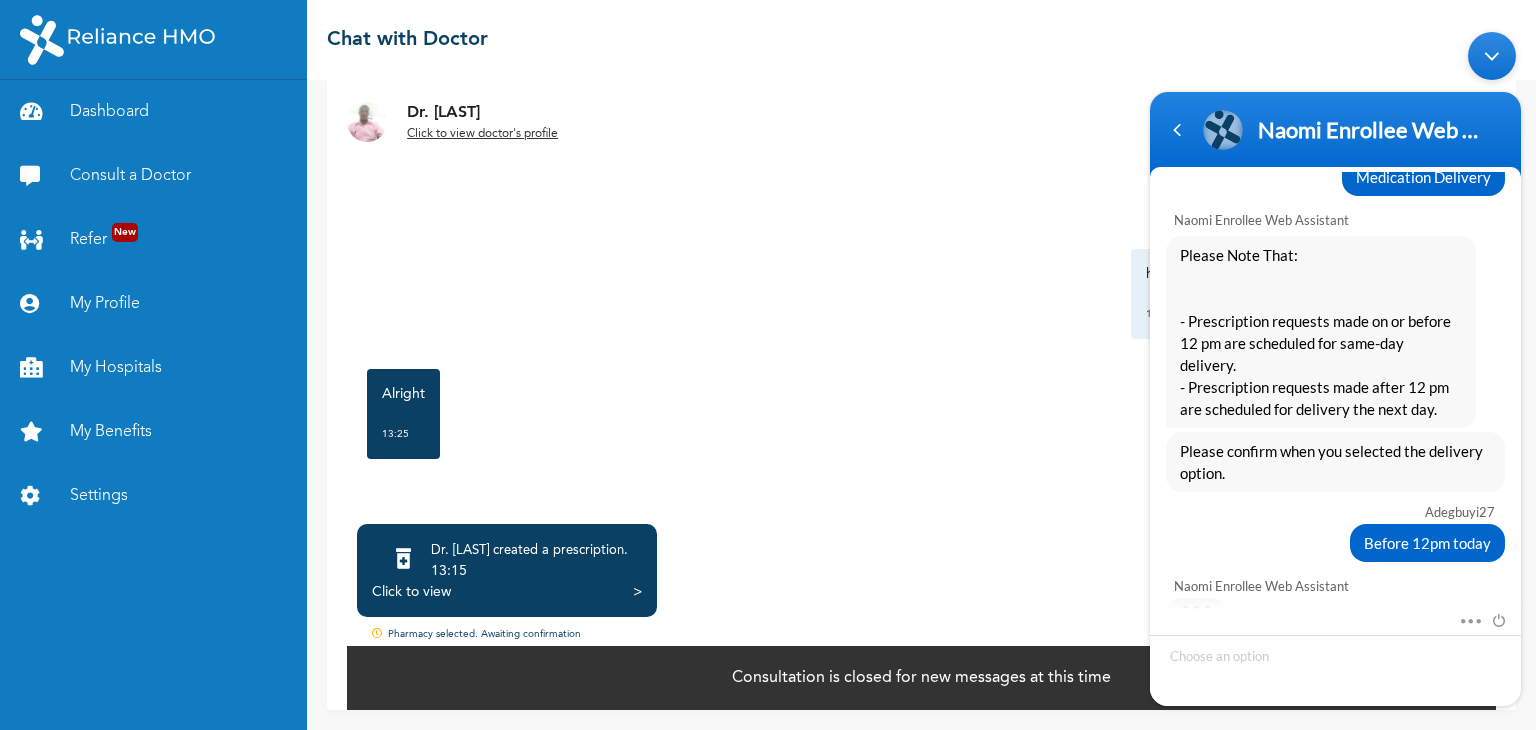 scroll, scrollTop: 1003, scrollLeft: 0, axis: vertical 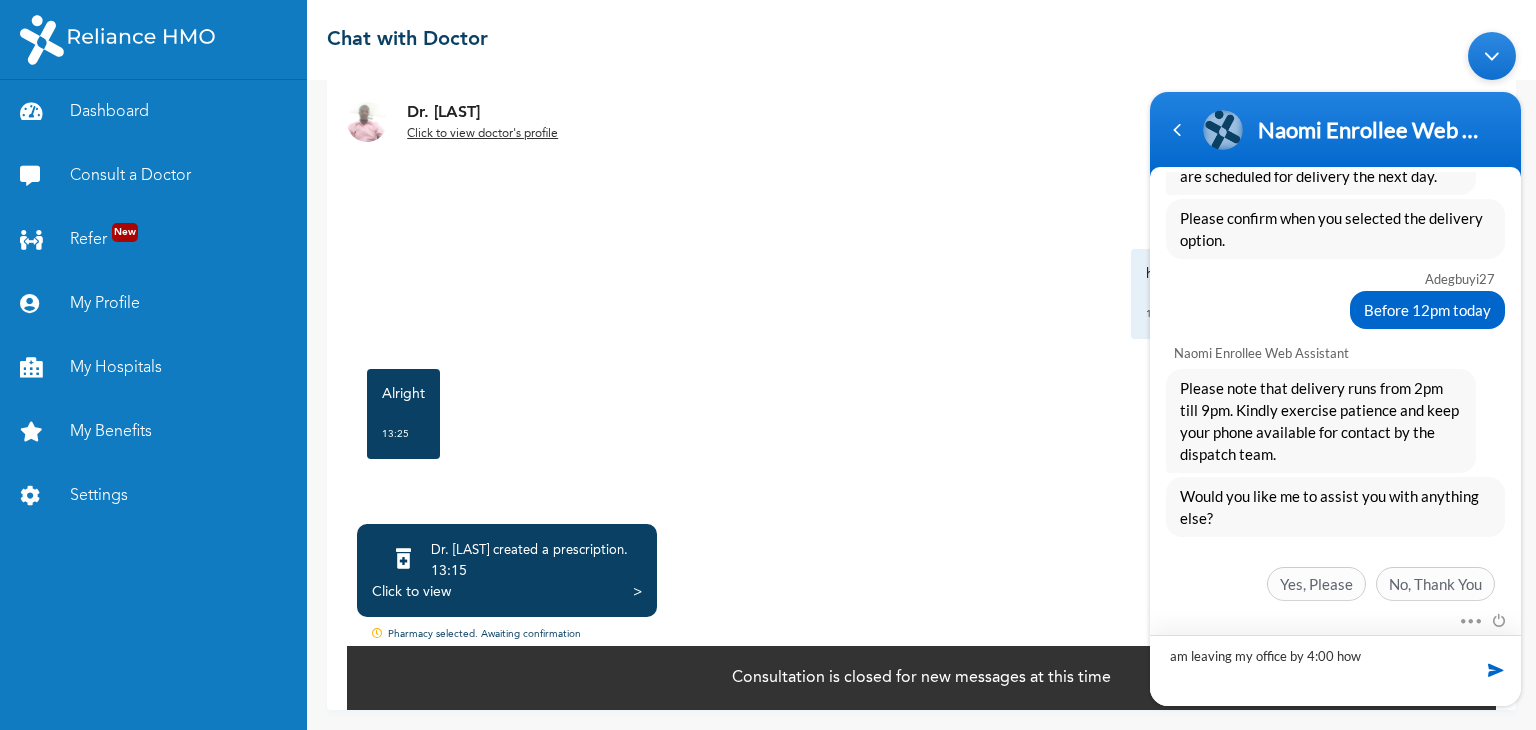 click on "am leaving my office by 4:00 how" at bounding box center (1335, 669) 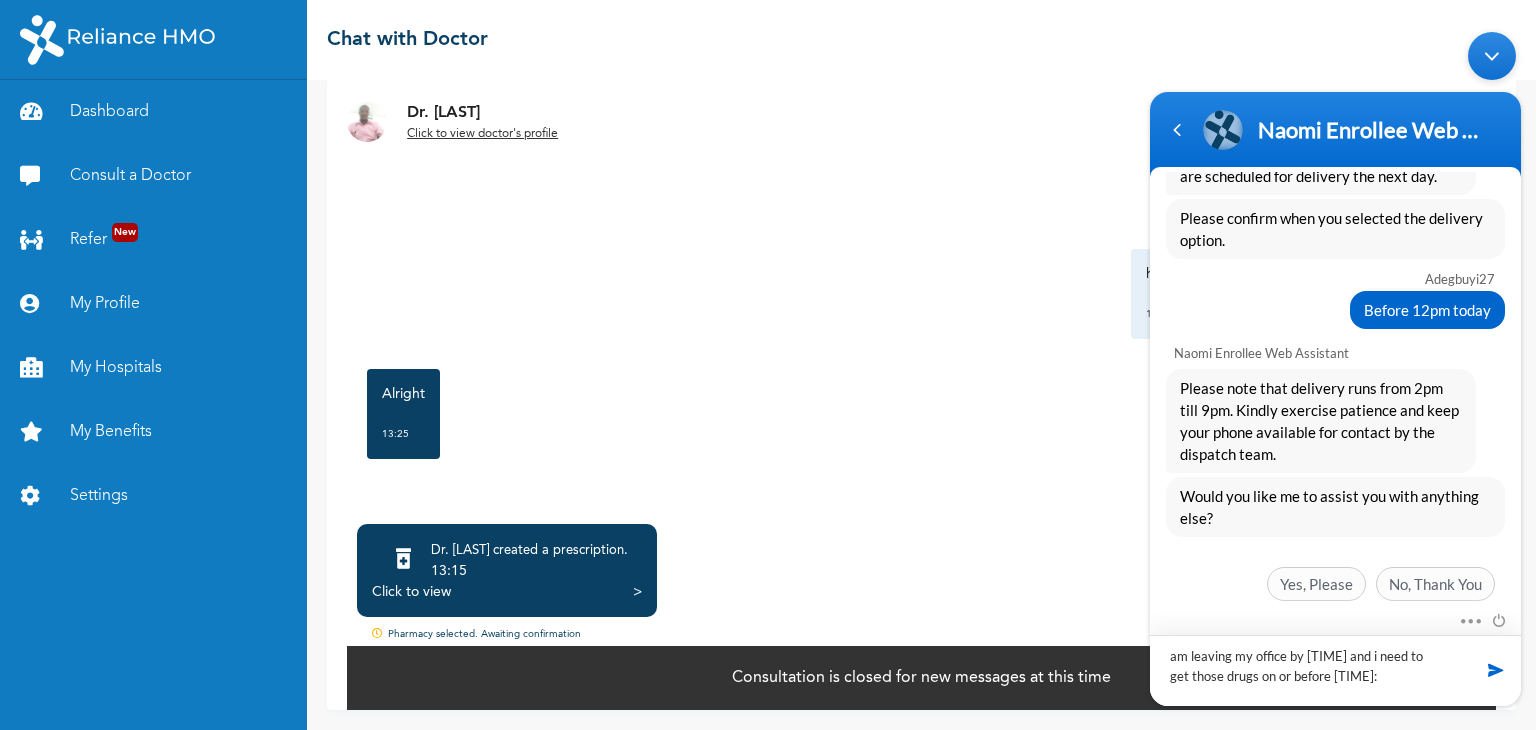 type on "am leaving my office by 4:00 and i need to get those drugs on or before 4:00" 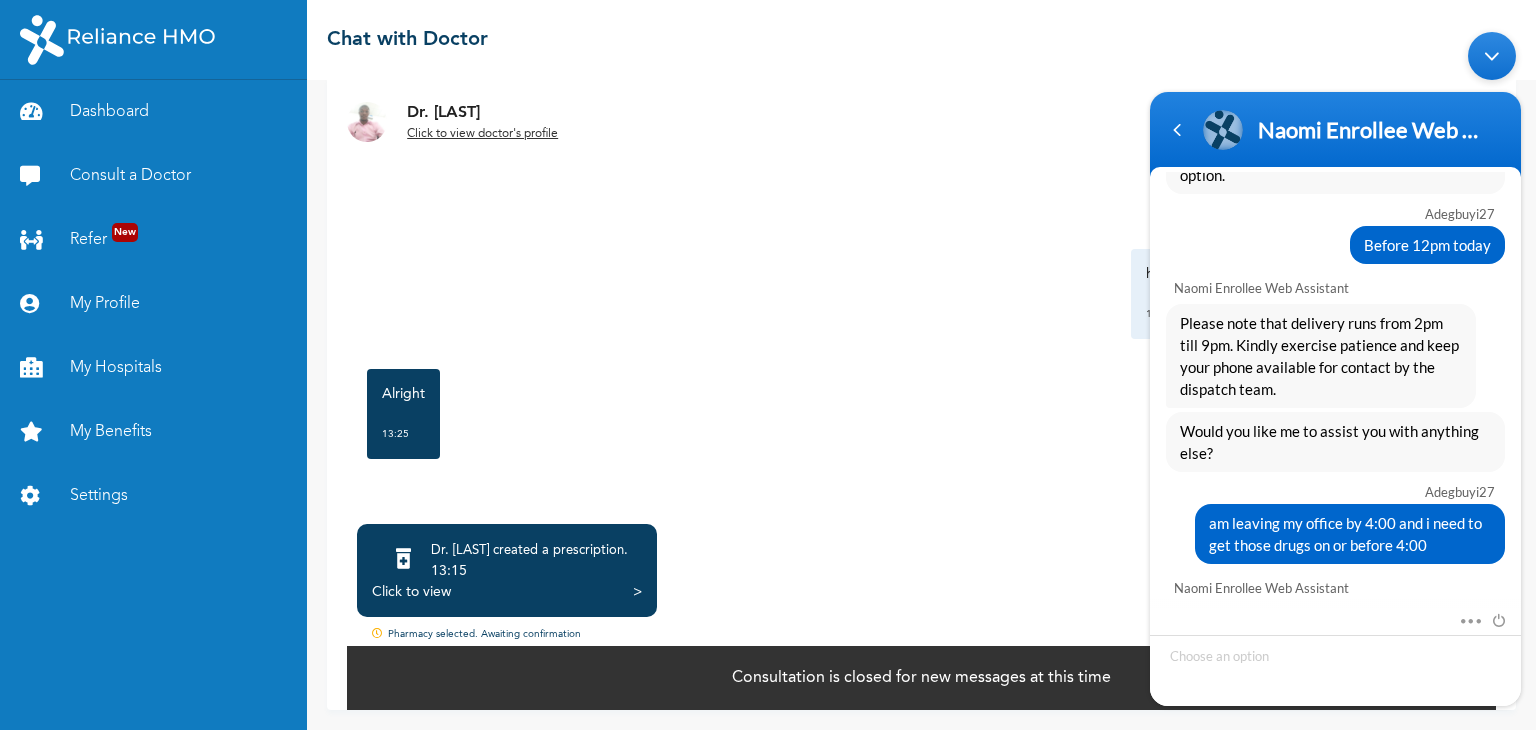 scroll, scrollTop: 1280, scrollLeft: 0, axis: vertical 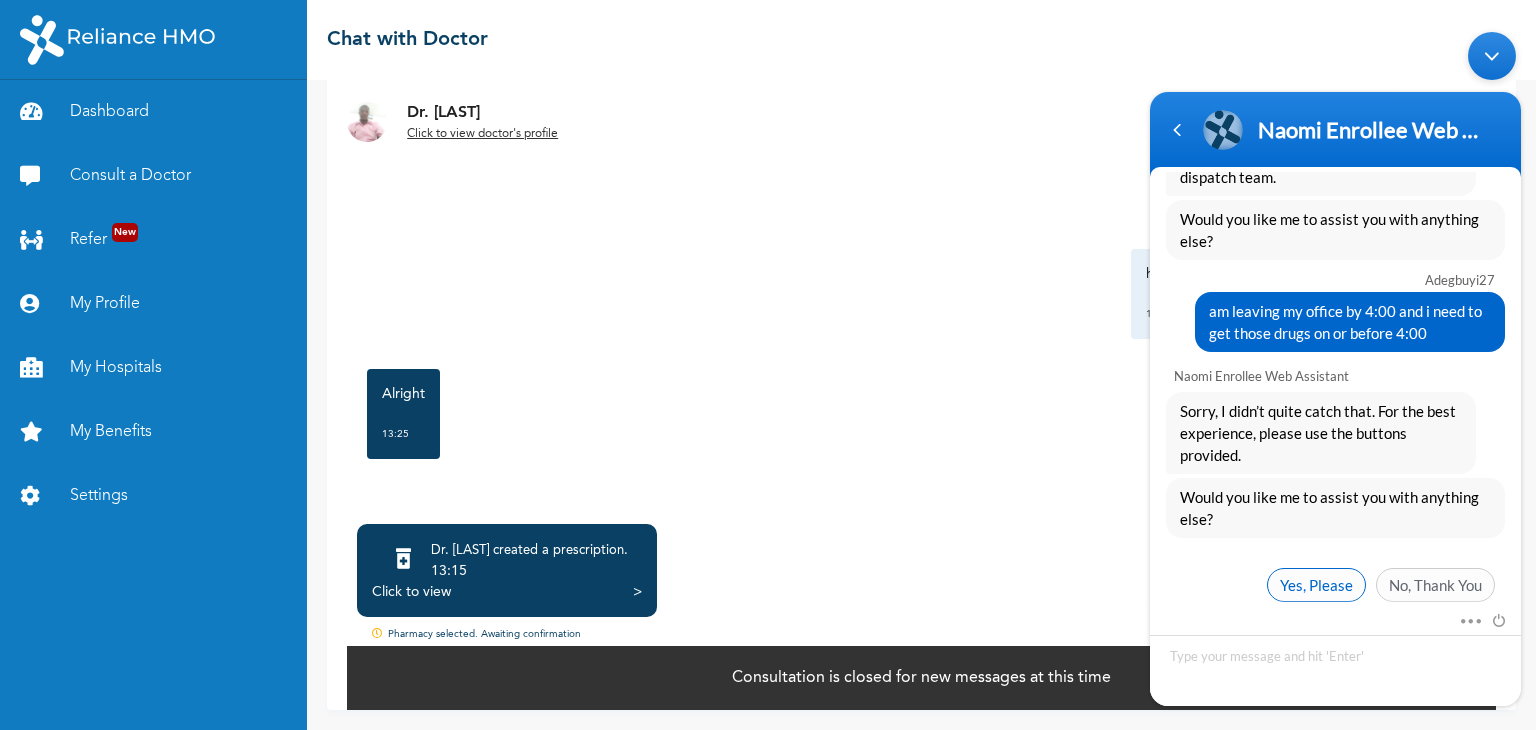 click on "Yes, Please" at bounding box center [1316, 584] 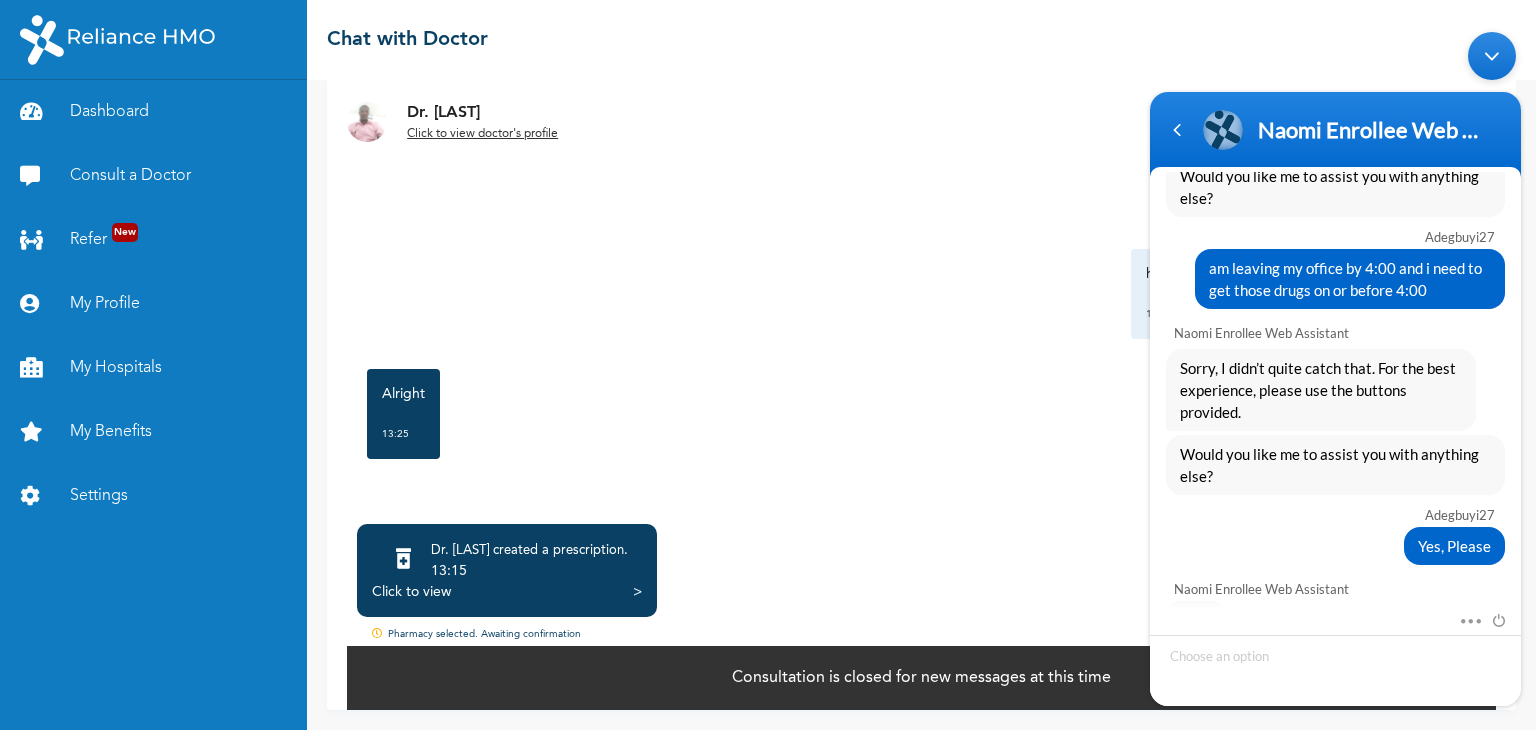 scroll, scrollTop: 1591, scrollLeft: 0, axis: vertical 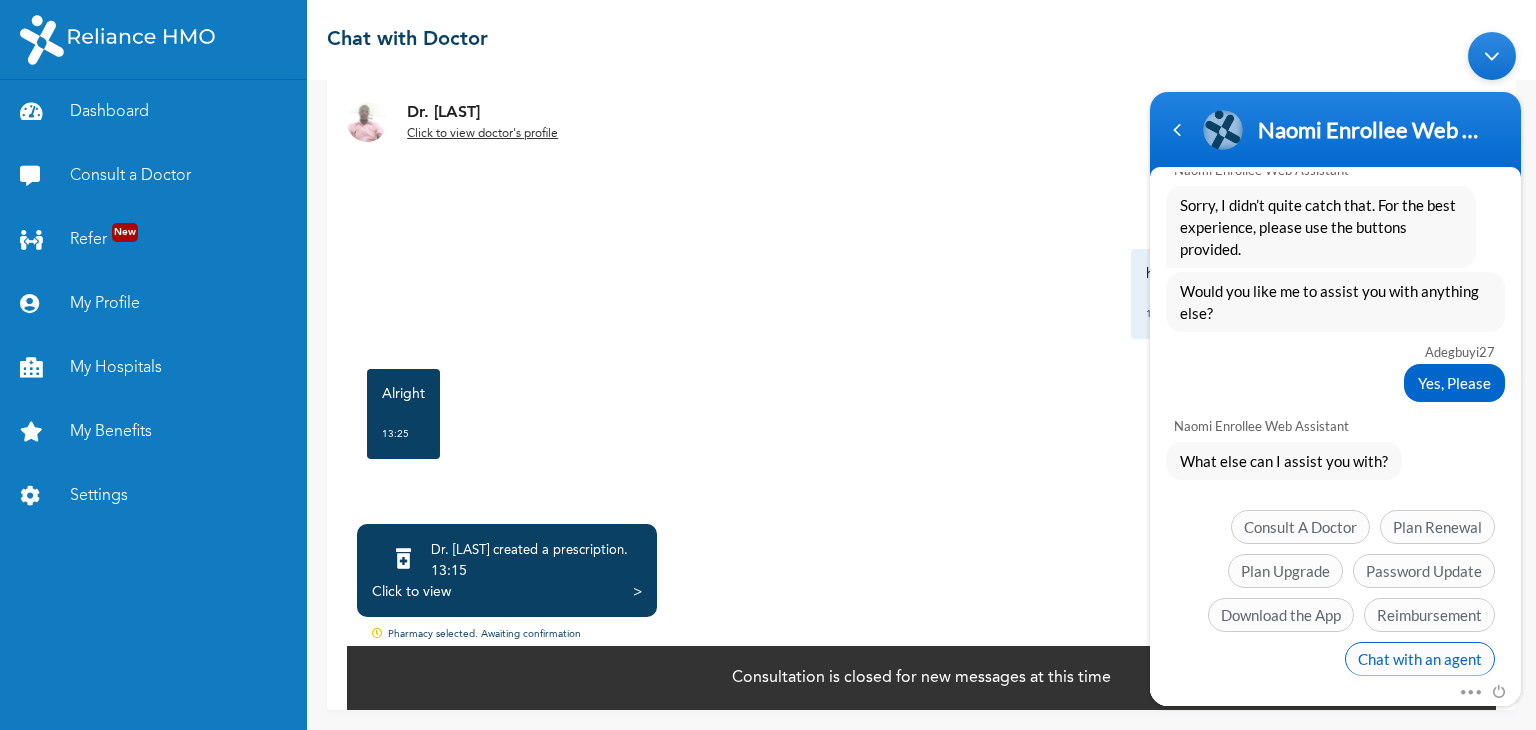 click on "Chat with an agent" at bounding box center [1420, 658] 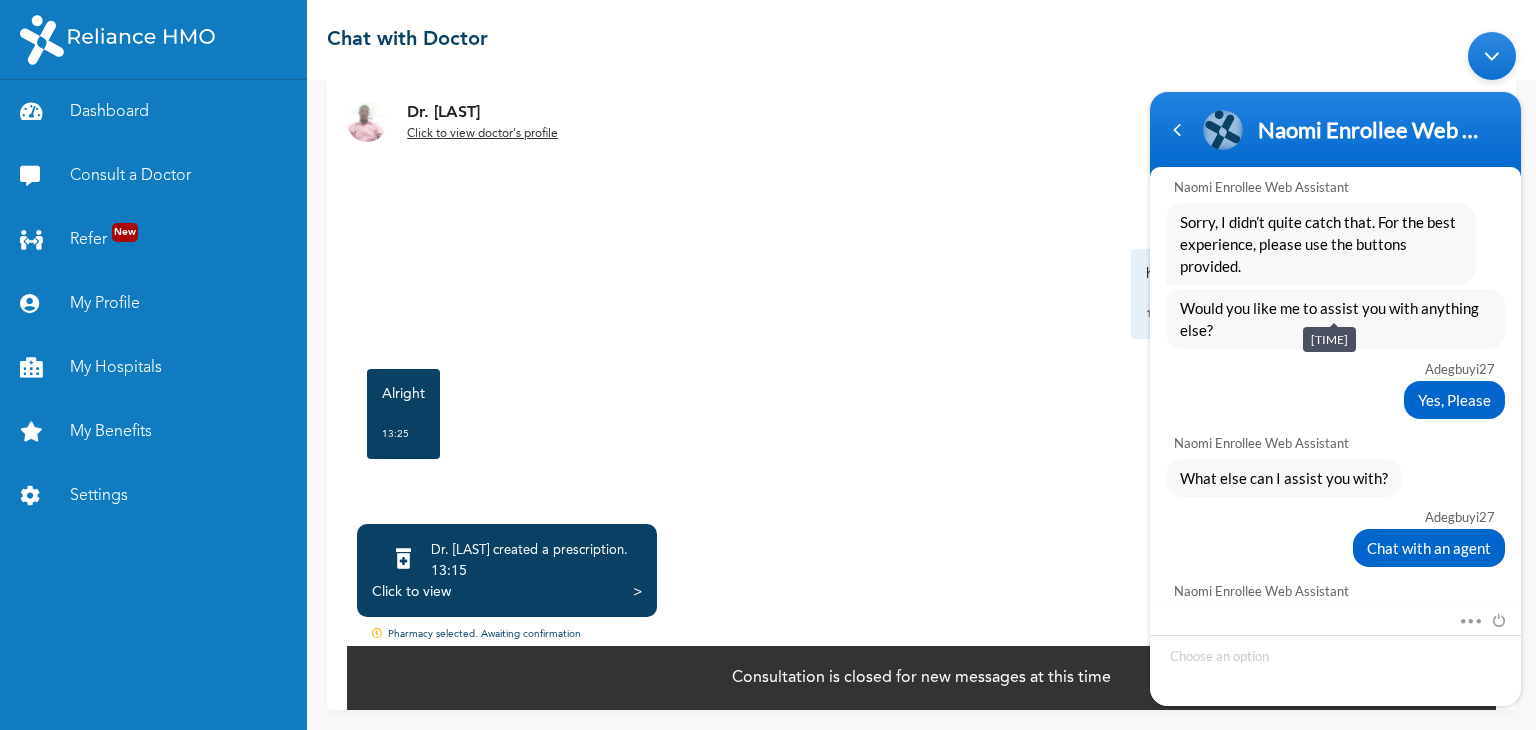 scroll, scrollTop: 1878, scrollLeft: 0, axis: vertical 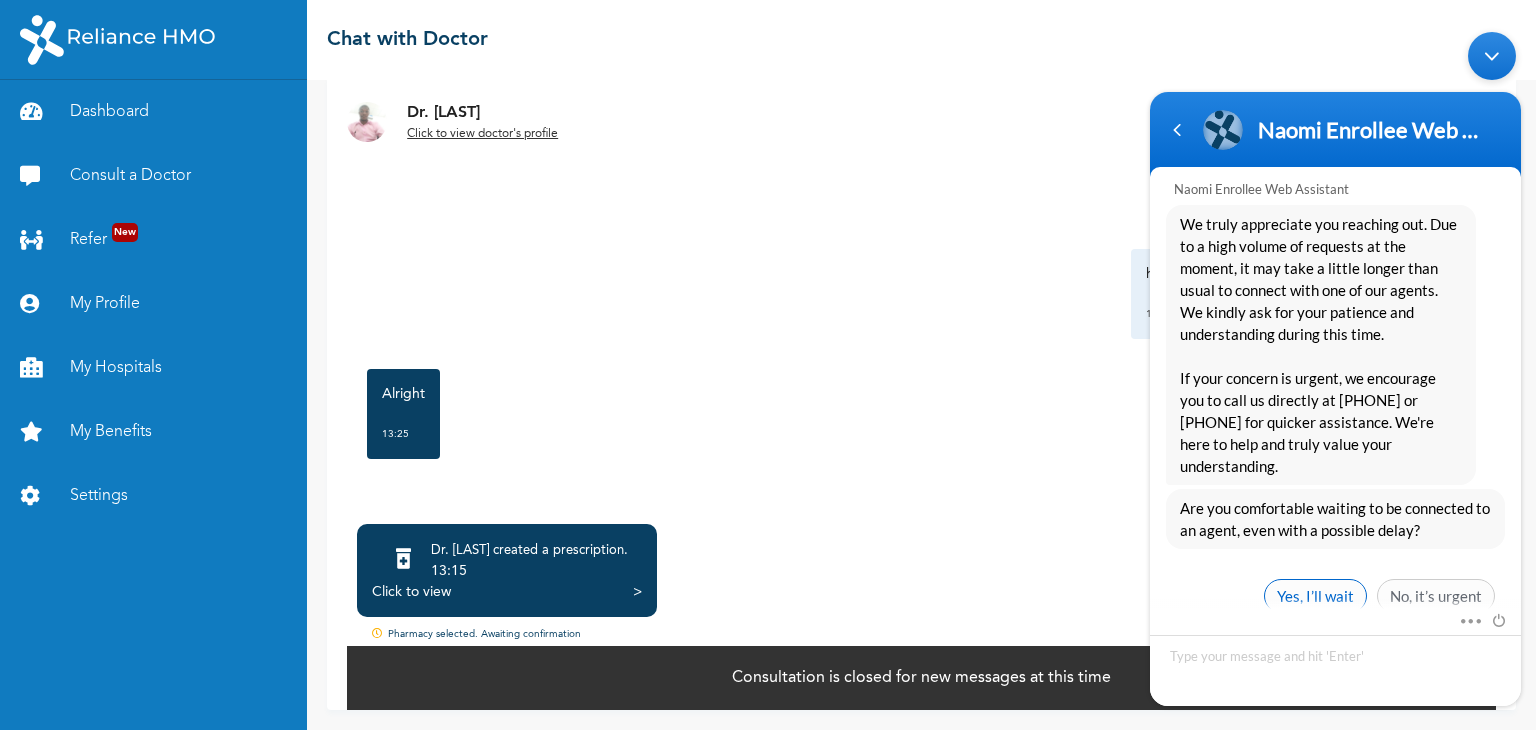 click on "Yes, I’ll wait" at bounding box center (1315, 595) 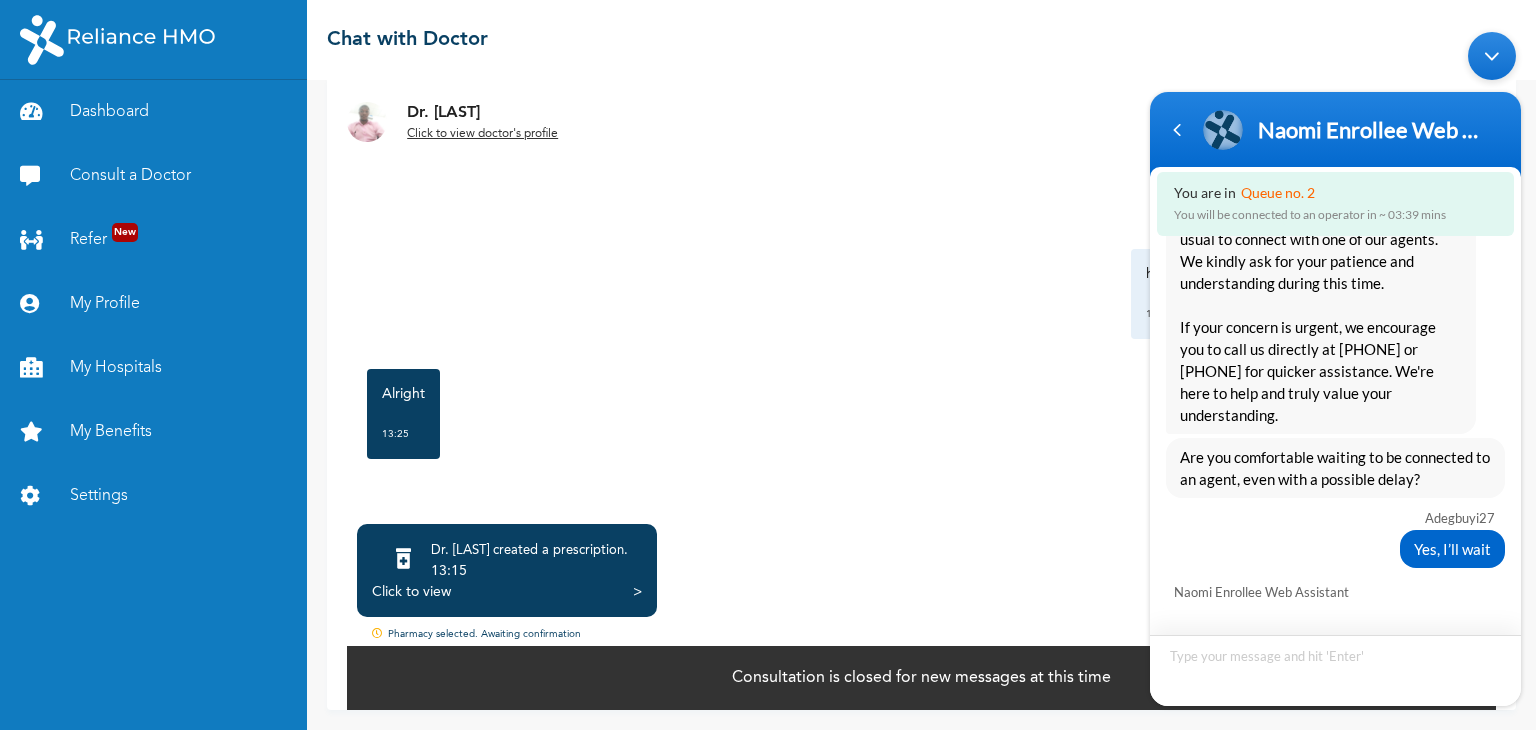 scroll, scrollTop: 2241, scrollLeft: 0, axis: vertical 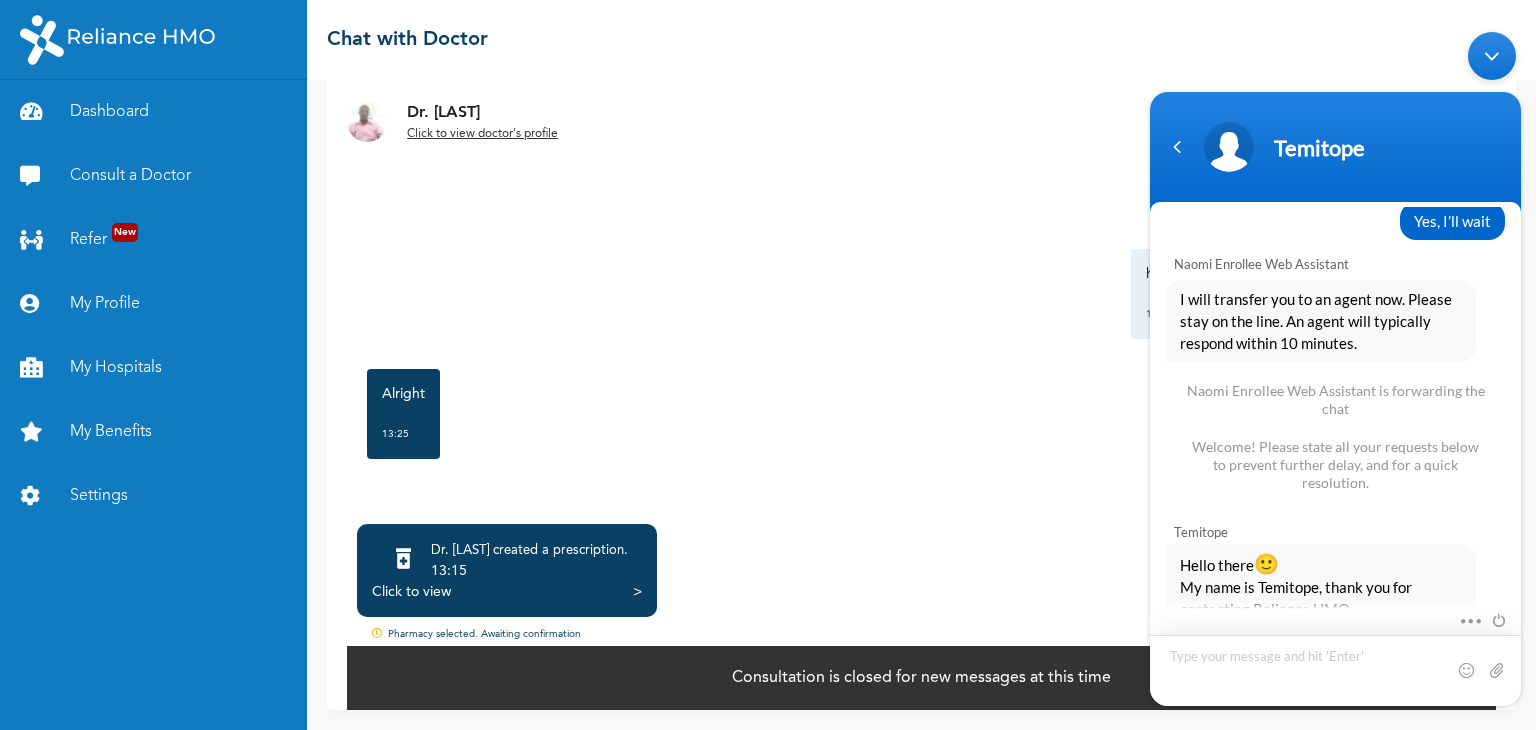 click at bounding box center (1335, 669) 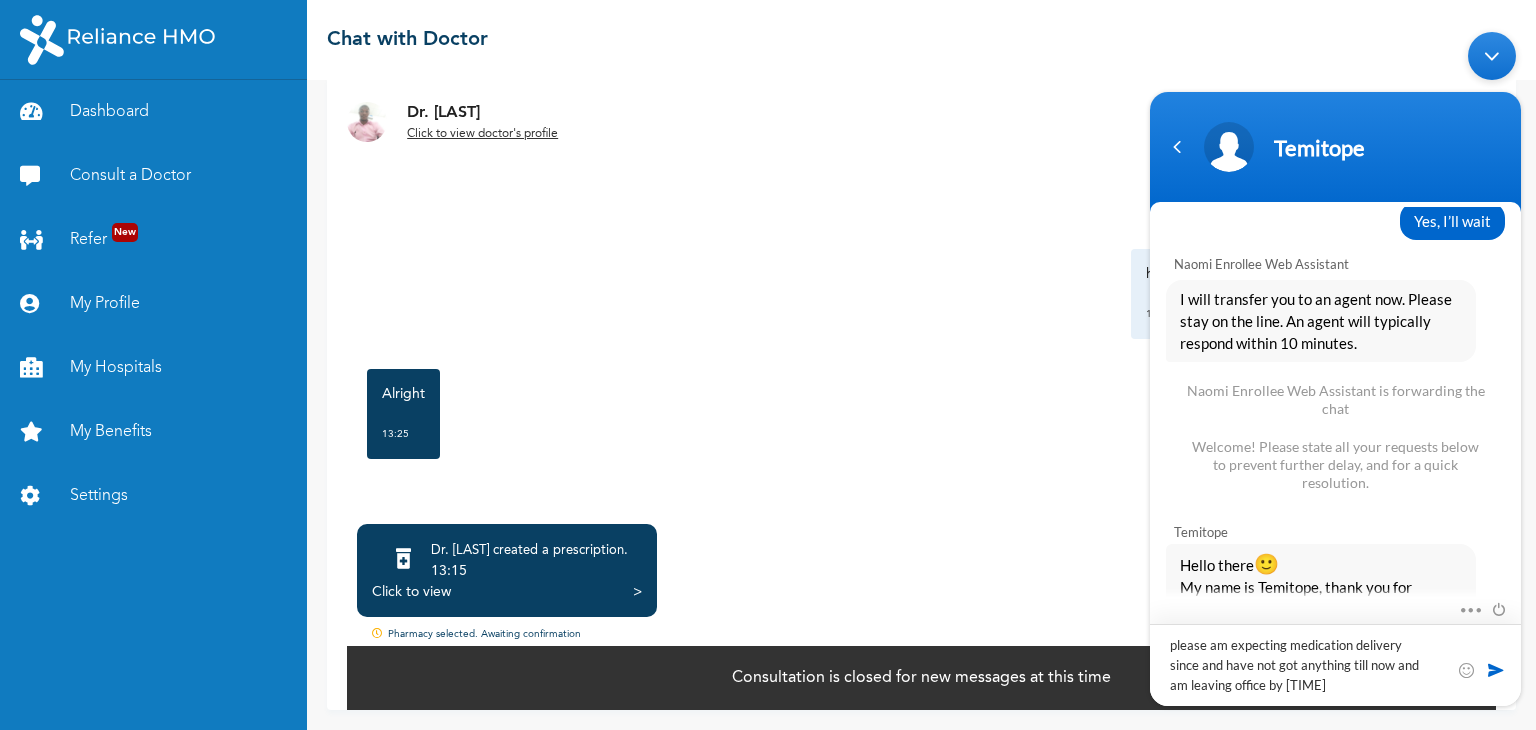 type on "please am expecting medication delivery since and have not got anything till now and am leaving office by 4:00" 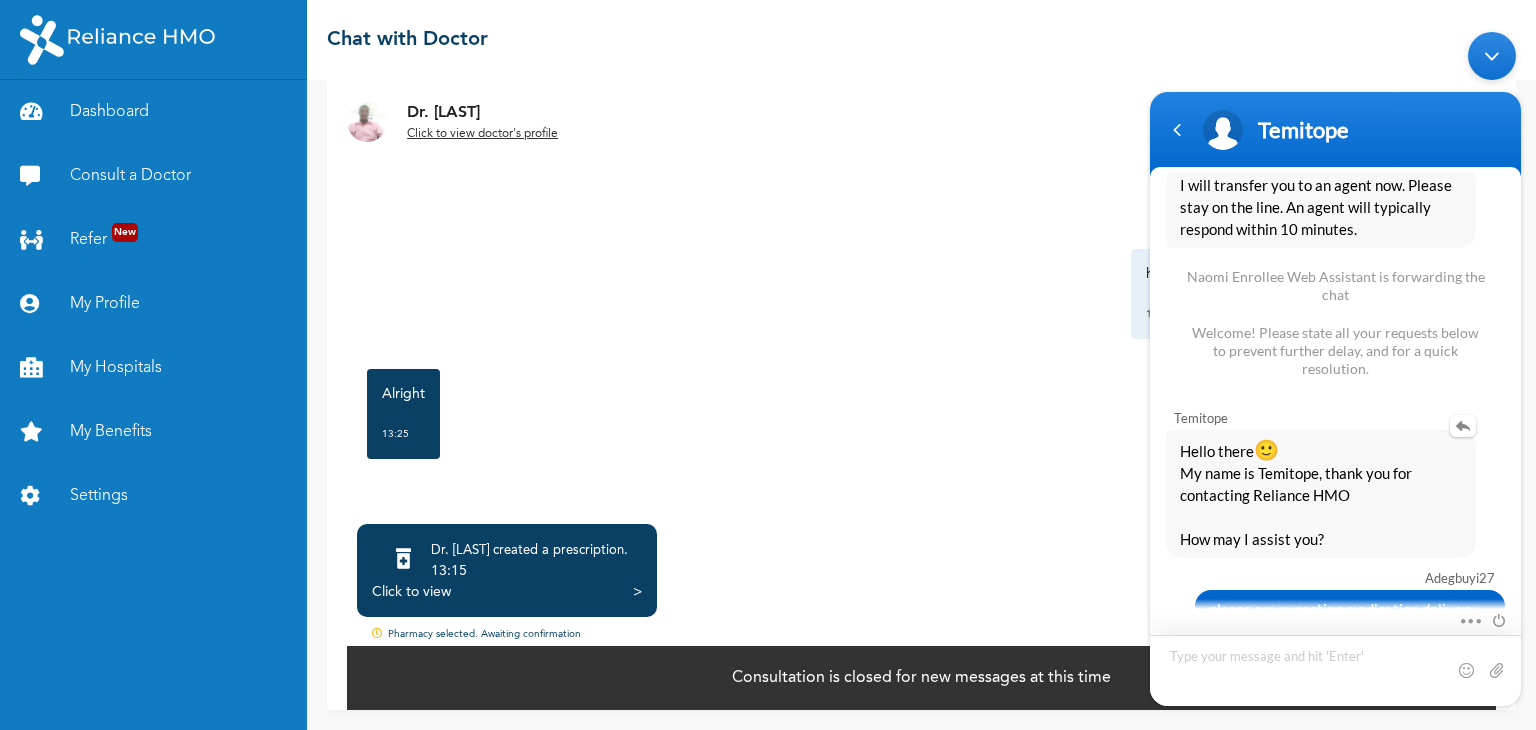 scroll, scrollTop: 2504, scrollLeft: 0, axis: vertical 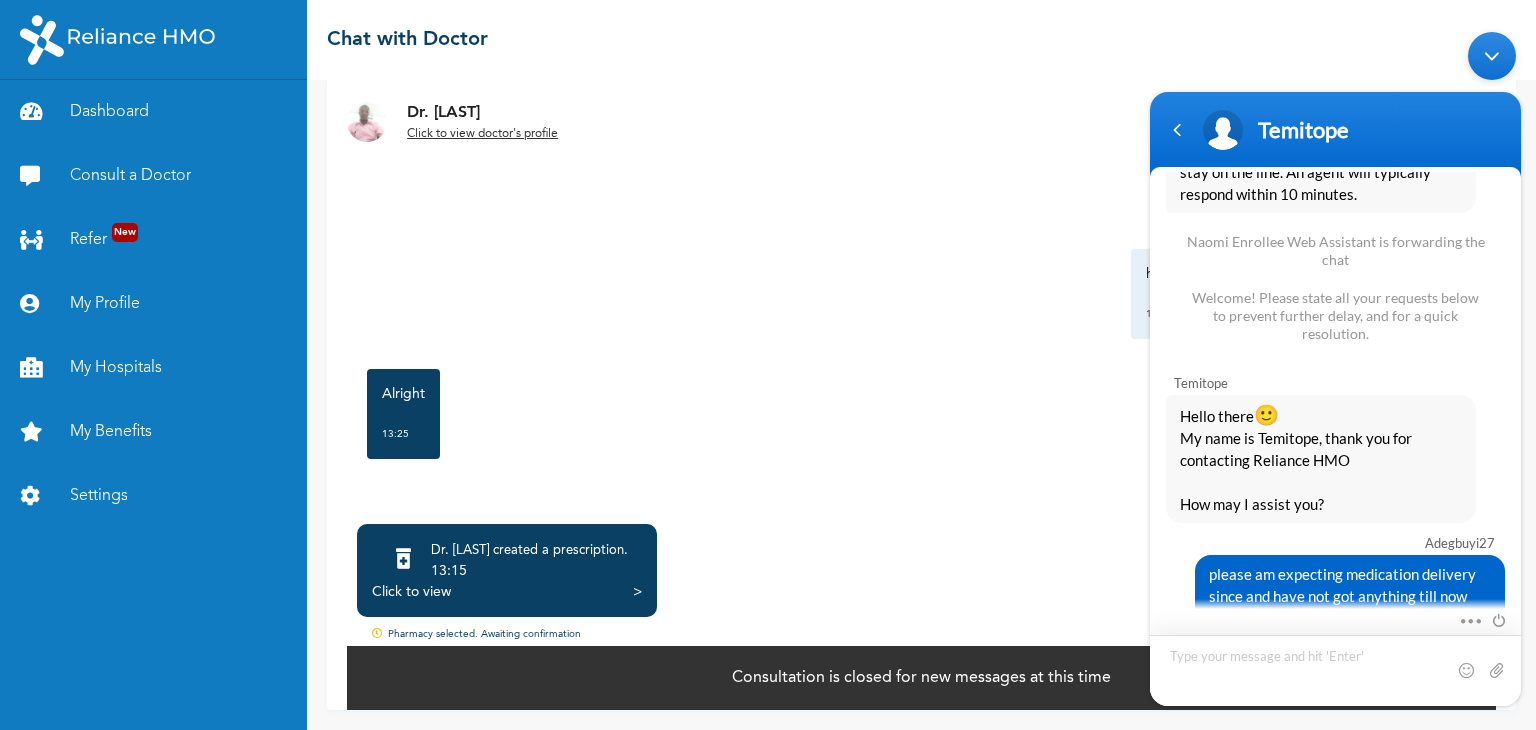 click at bounding box center [1335, 669] 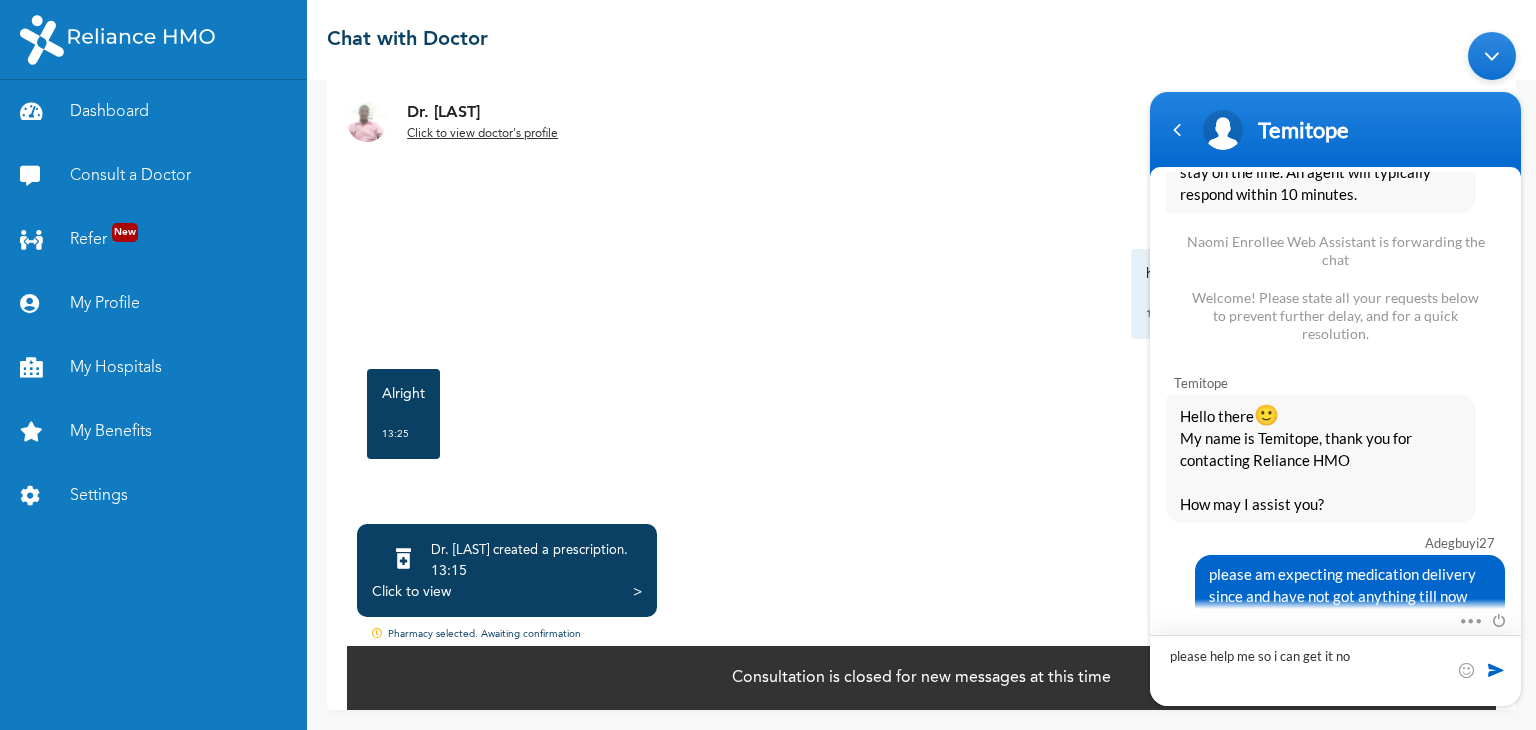 type on "please help me so i can get it now" 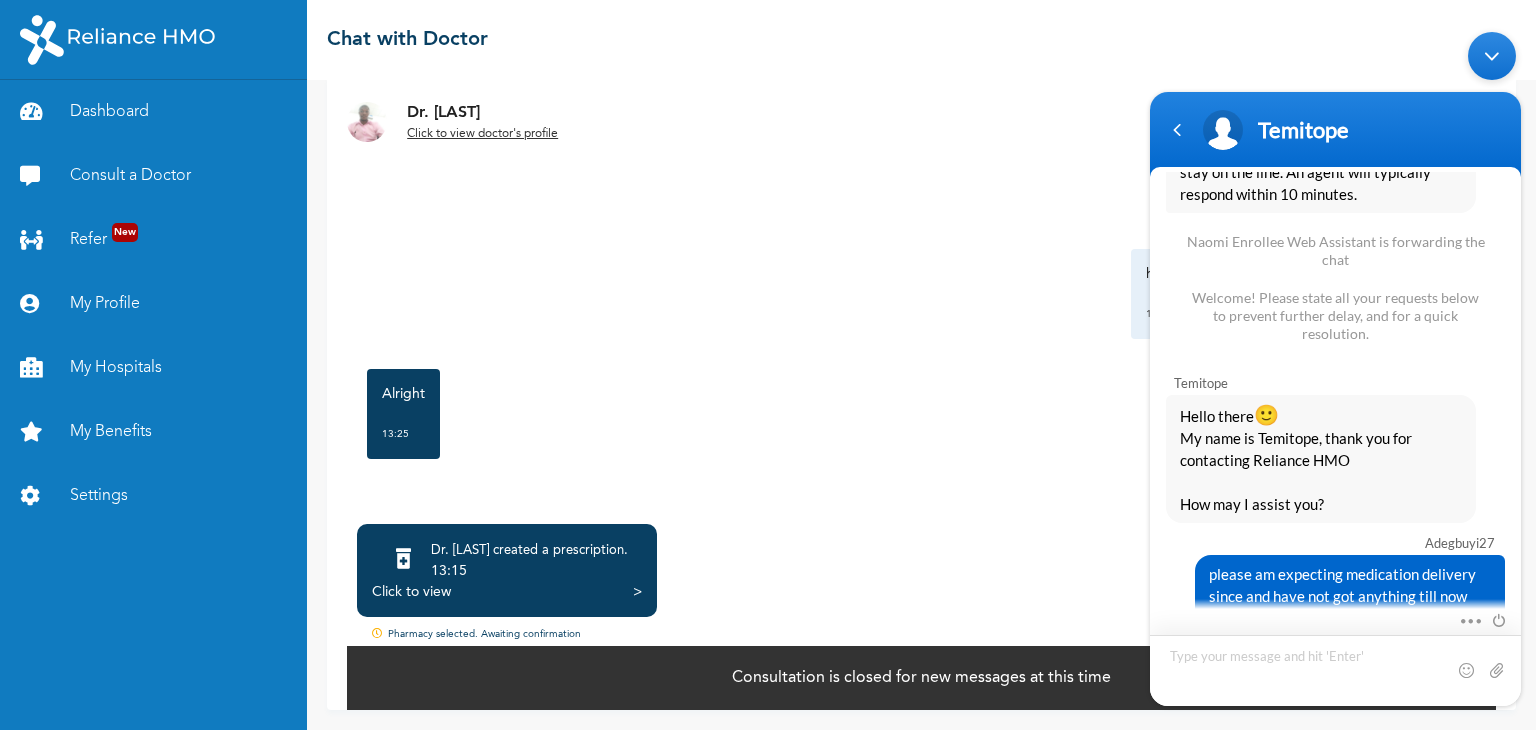 scroll, scrollTop: 2545, scrollLeft: 0, axis: vertical 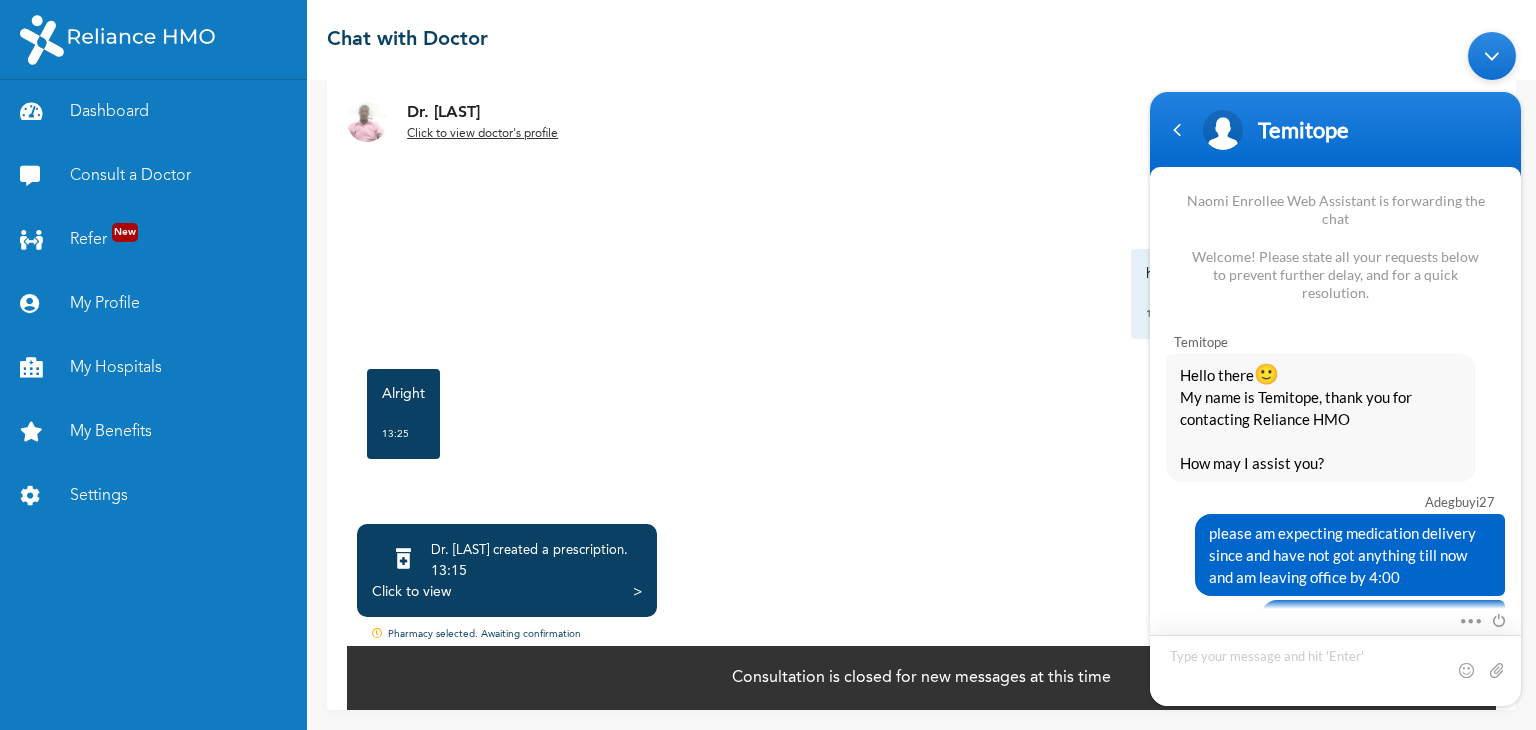 type 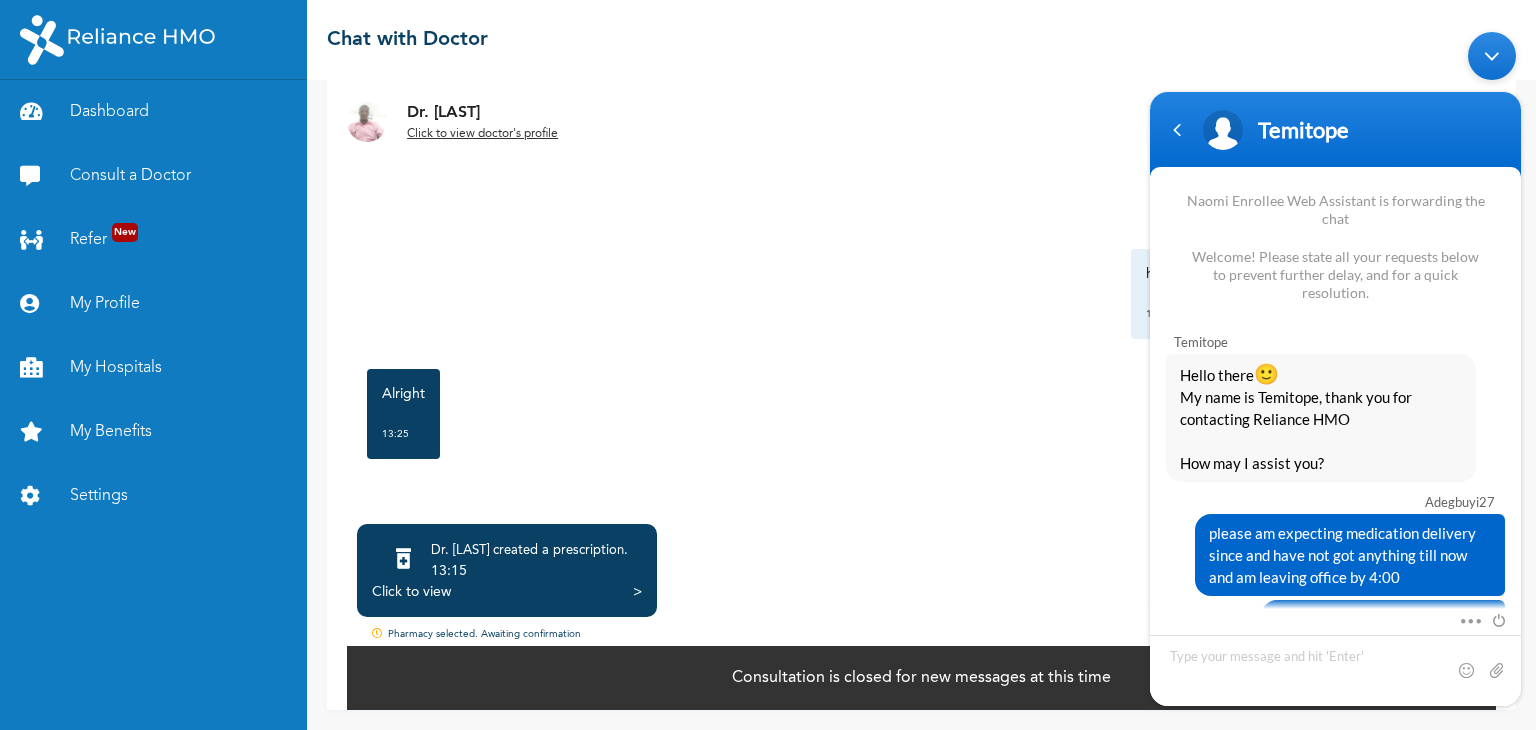 click on "Click to view" at bounding box center [411, 592] 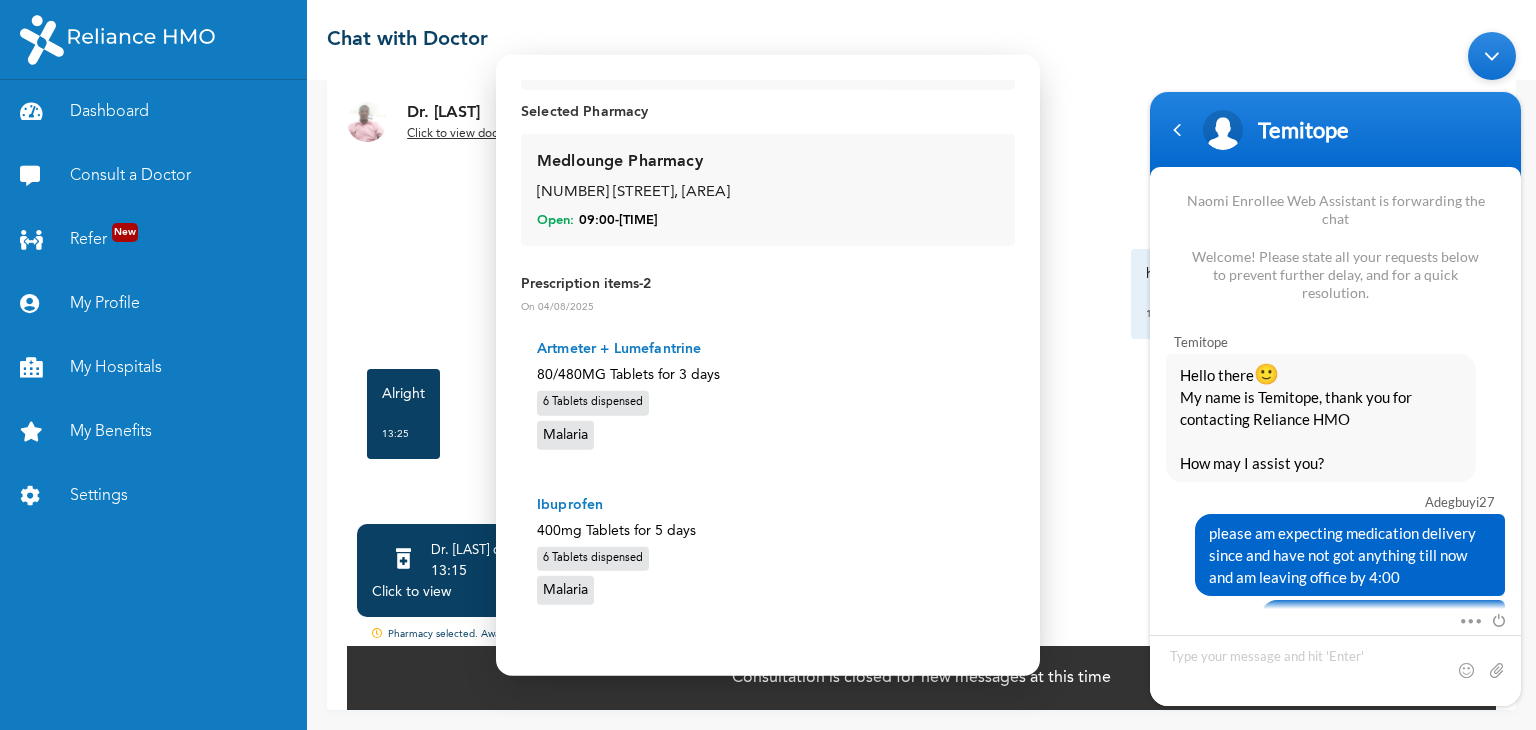 scroll, scrollTop: 106, scrollLeft: 0, axis: vertical 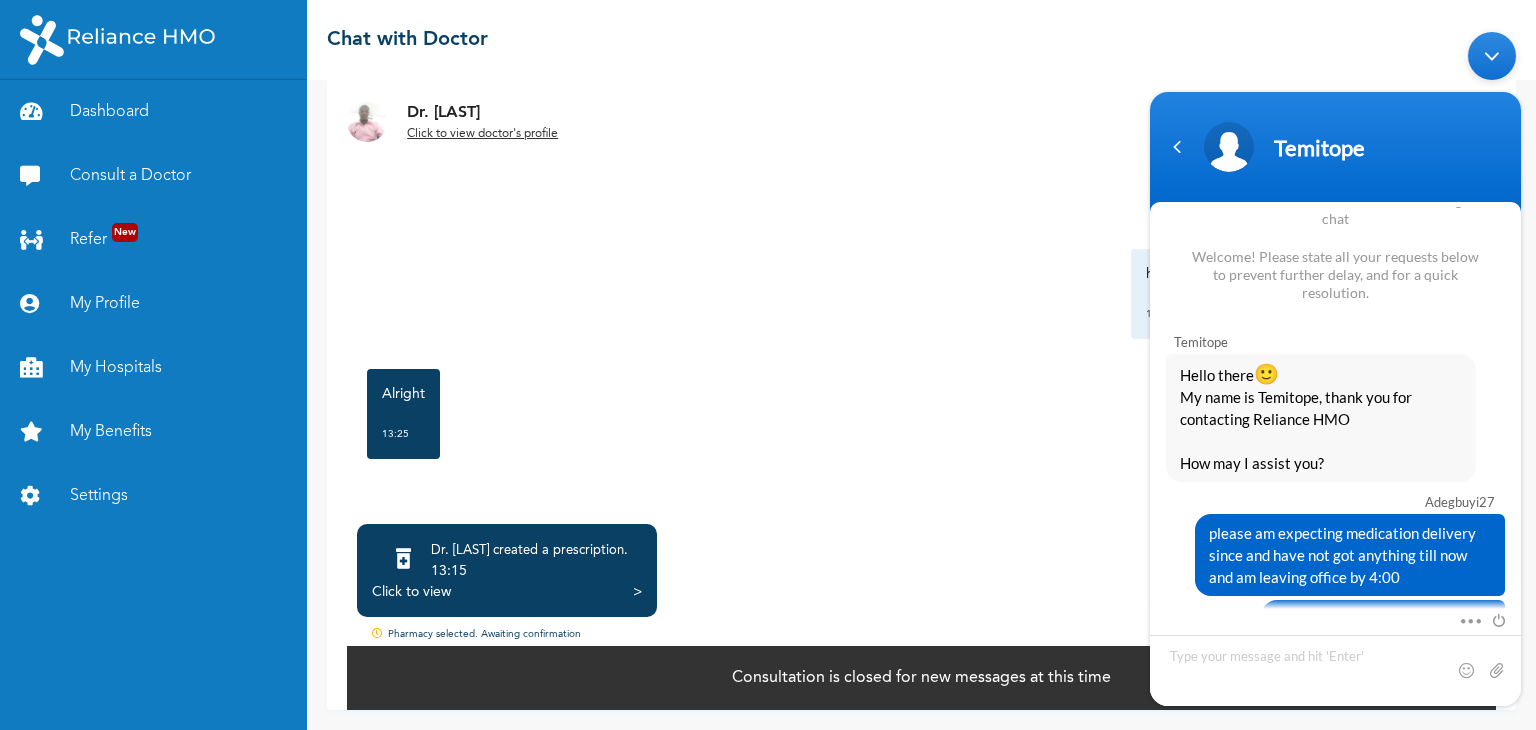 click at bounding box center [380, 636] 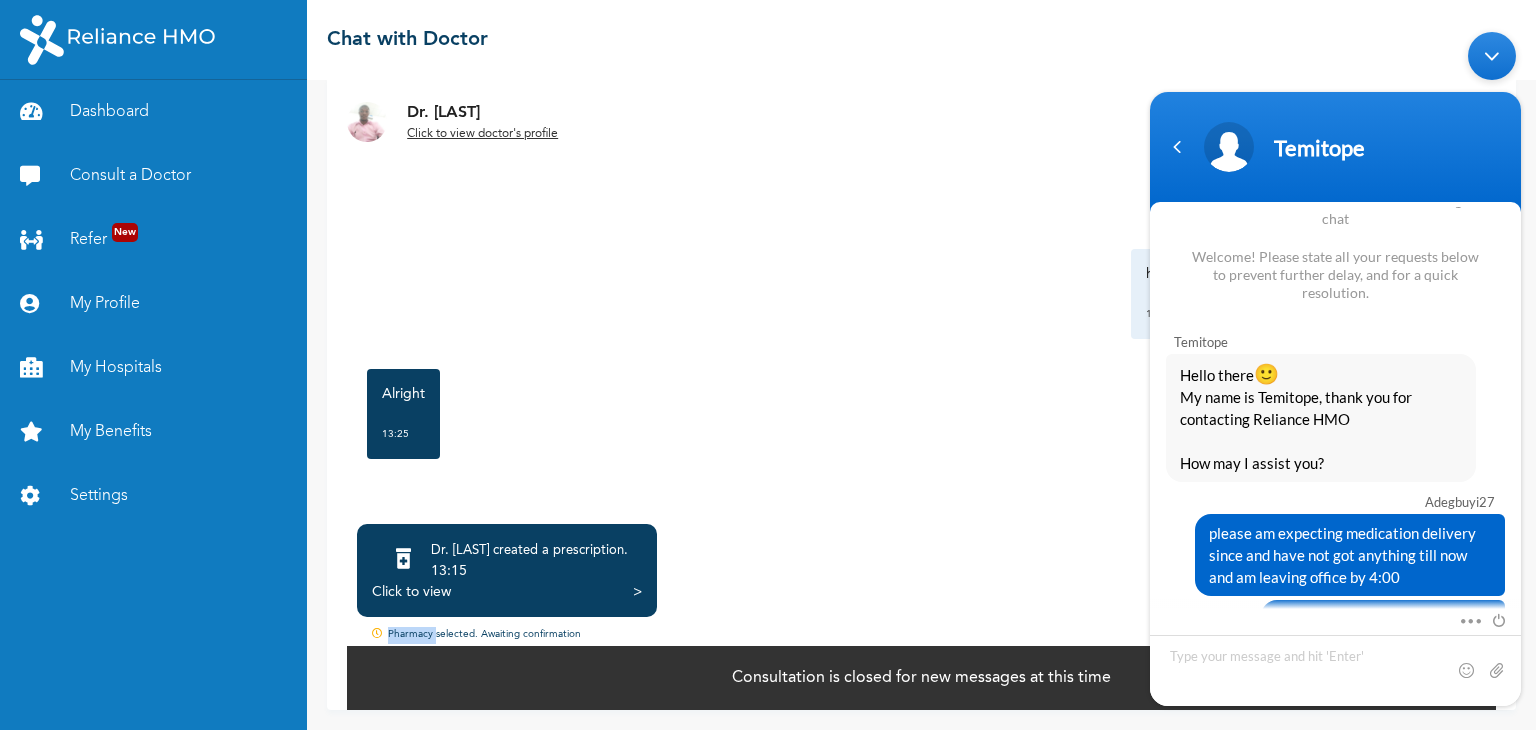 click at bounding box center [380, 636] 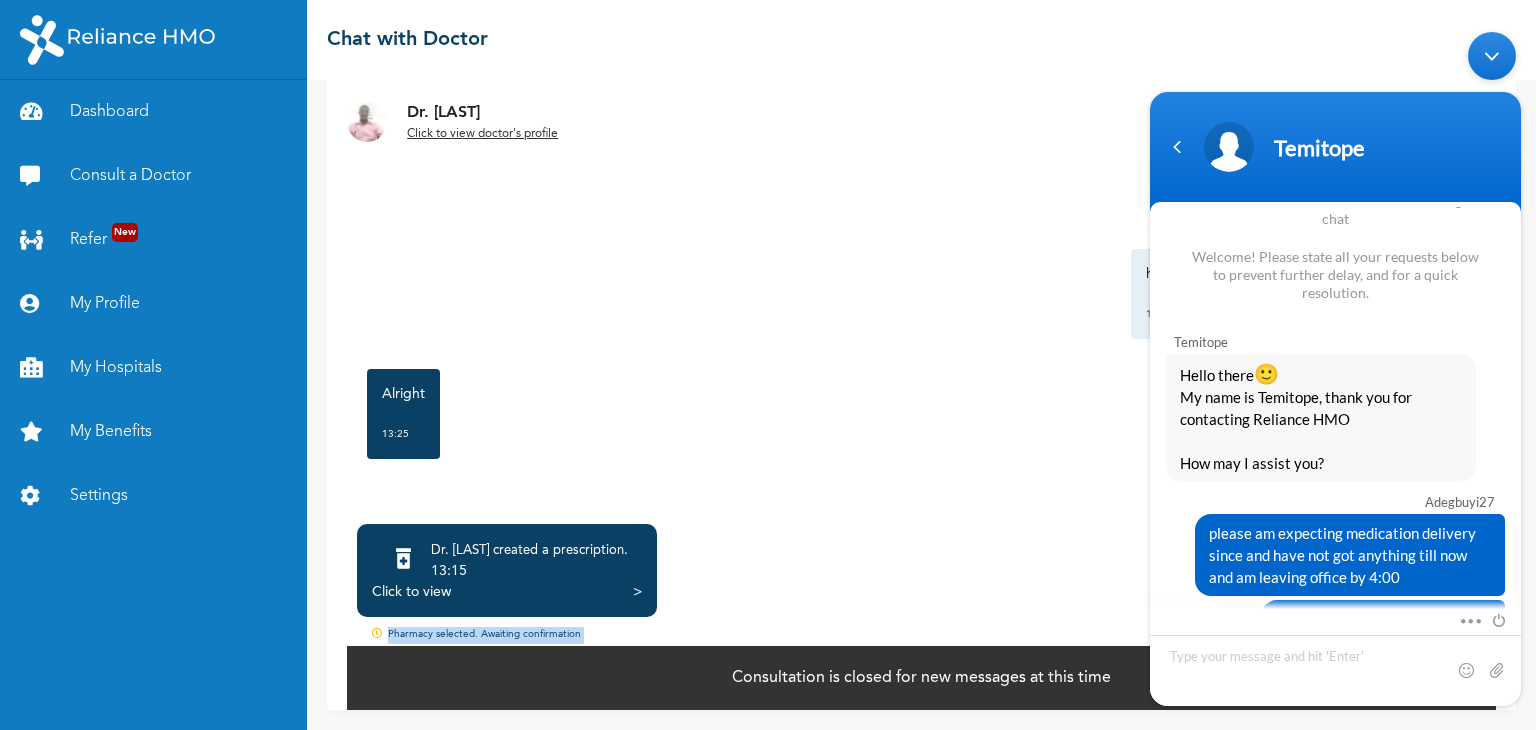 click at bounding box center (380, 636) 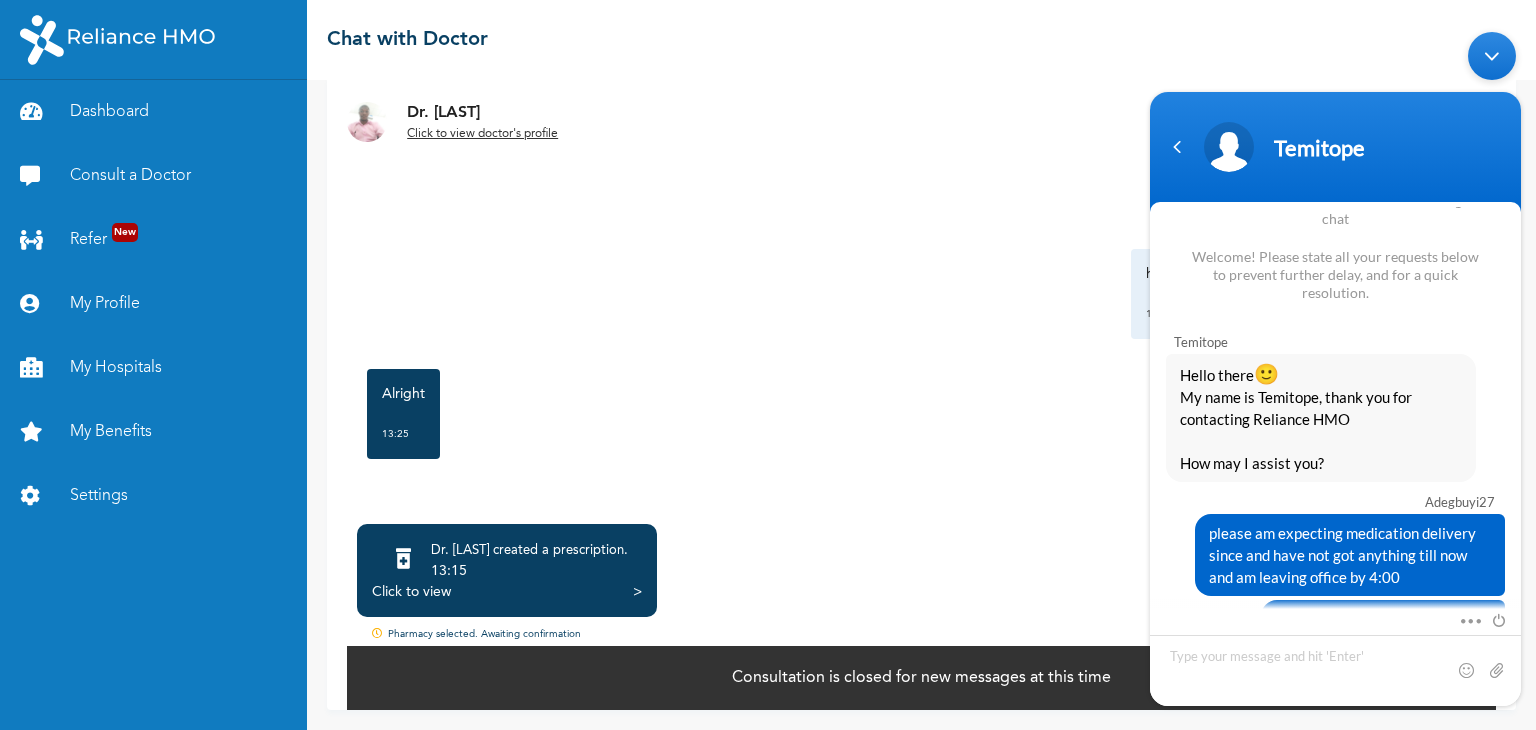 click on ">" at bounding box center (637, 592) 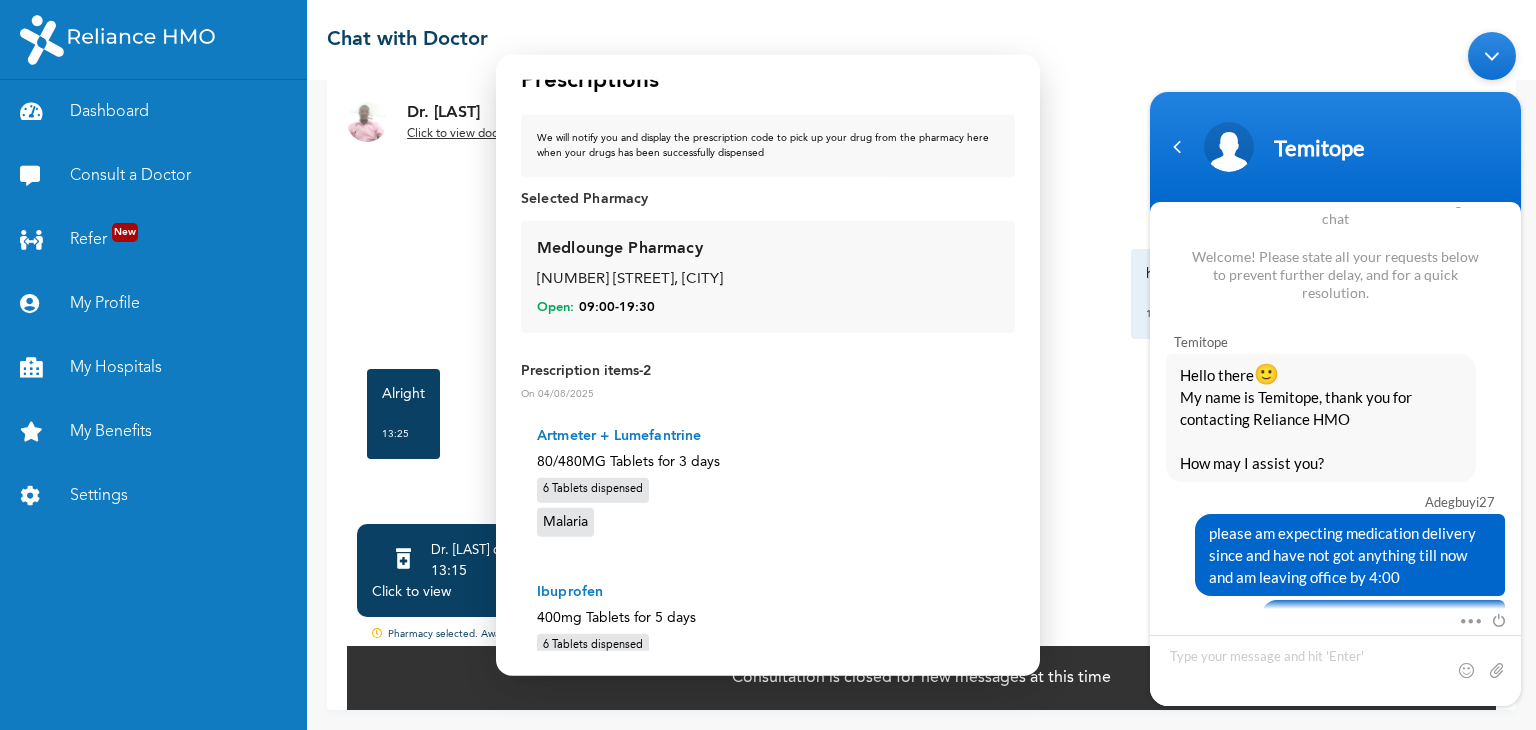 scroll, scrollTop: 0, scrollLeft: 0, axis: both 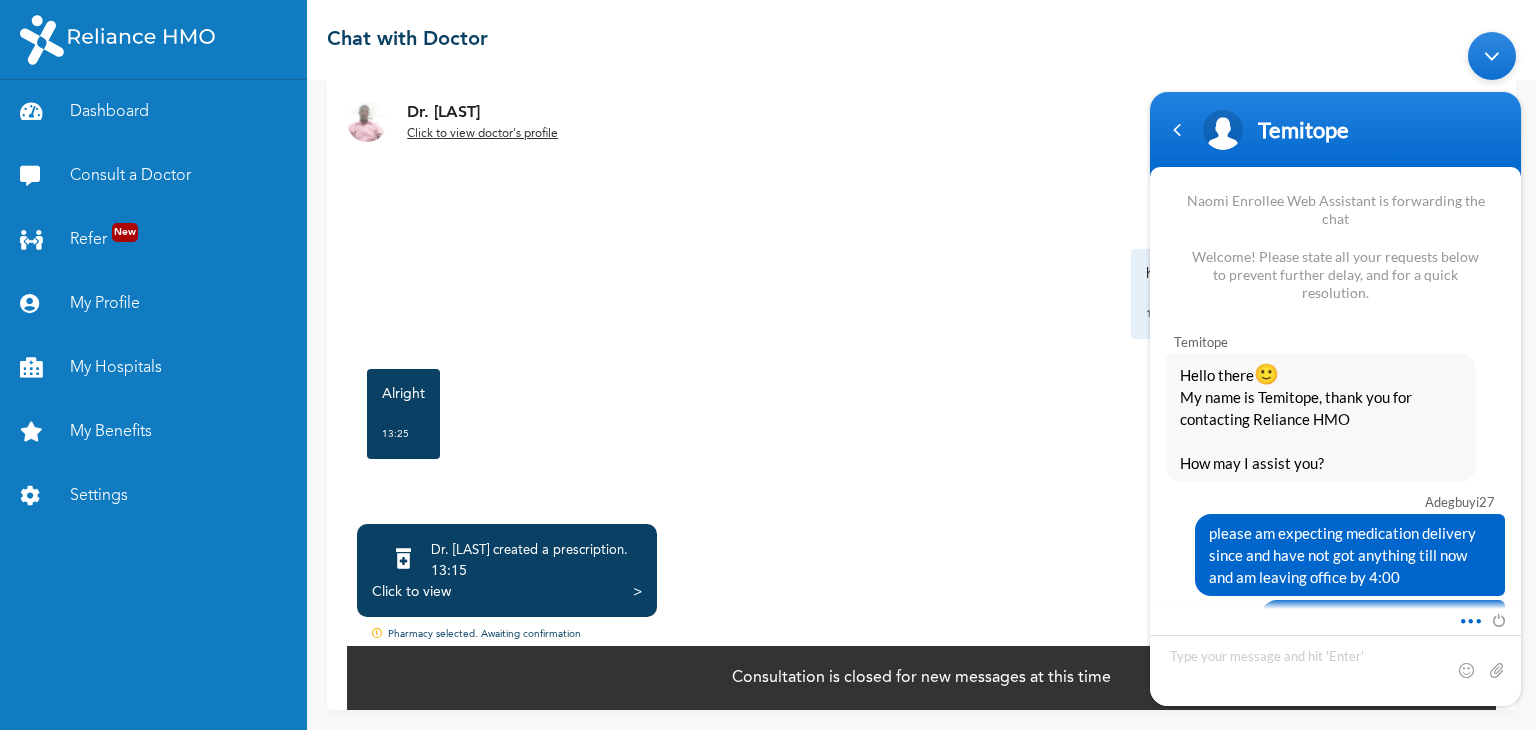 click at bounding box center [1465, 617] 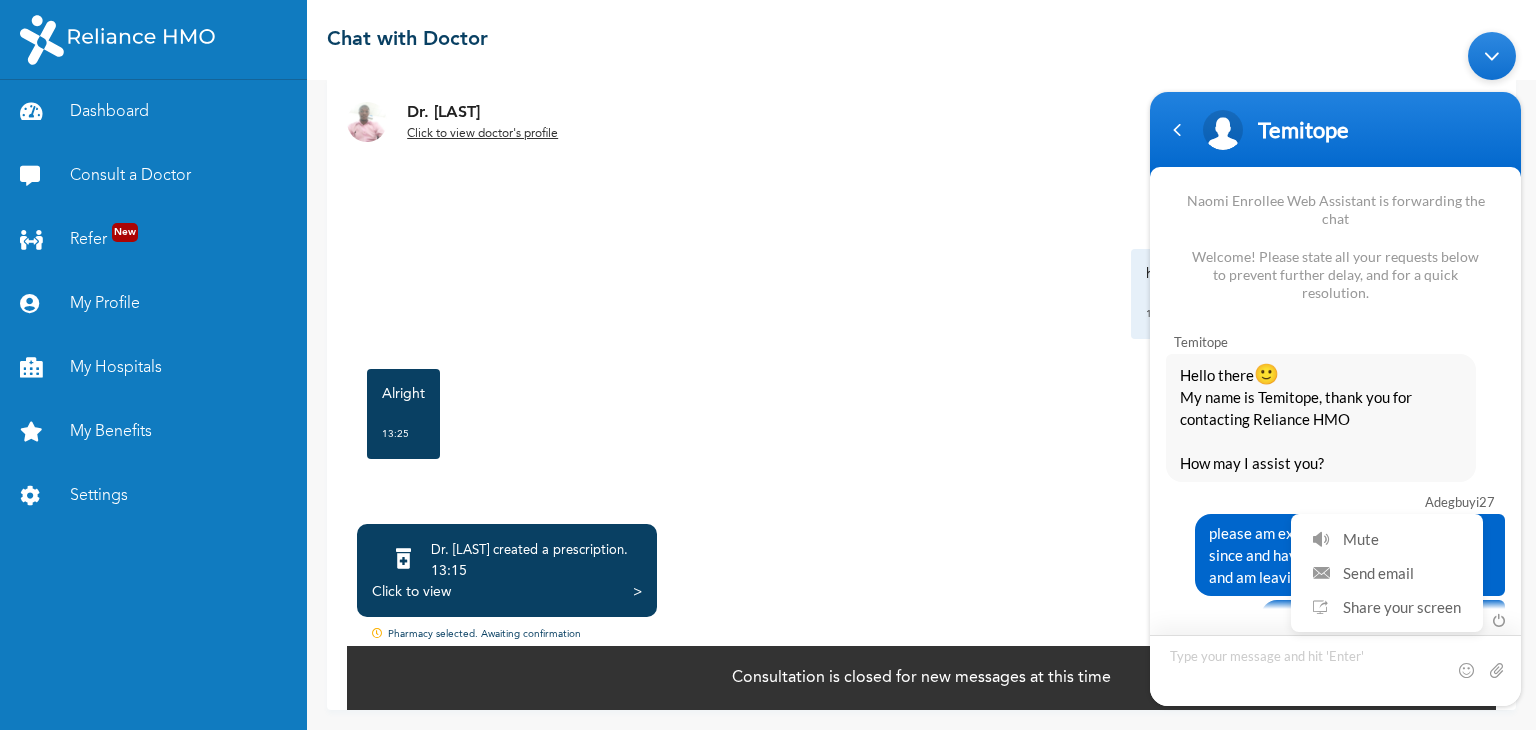 click at bounding box center [1335, 669] 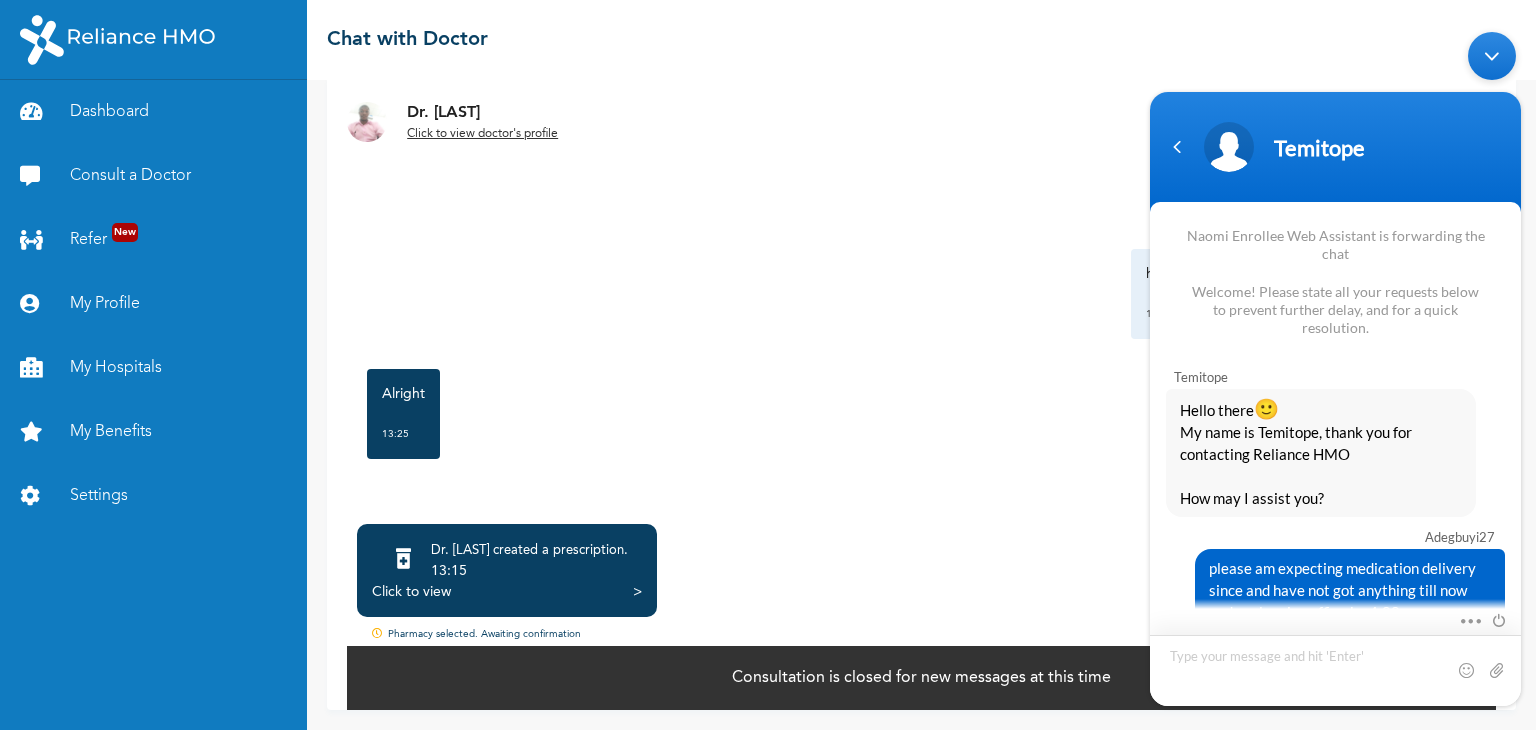 scroll, scrollTop: 2513, scrollLeft: 0, axis: vertical 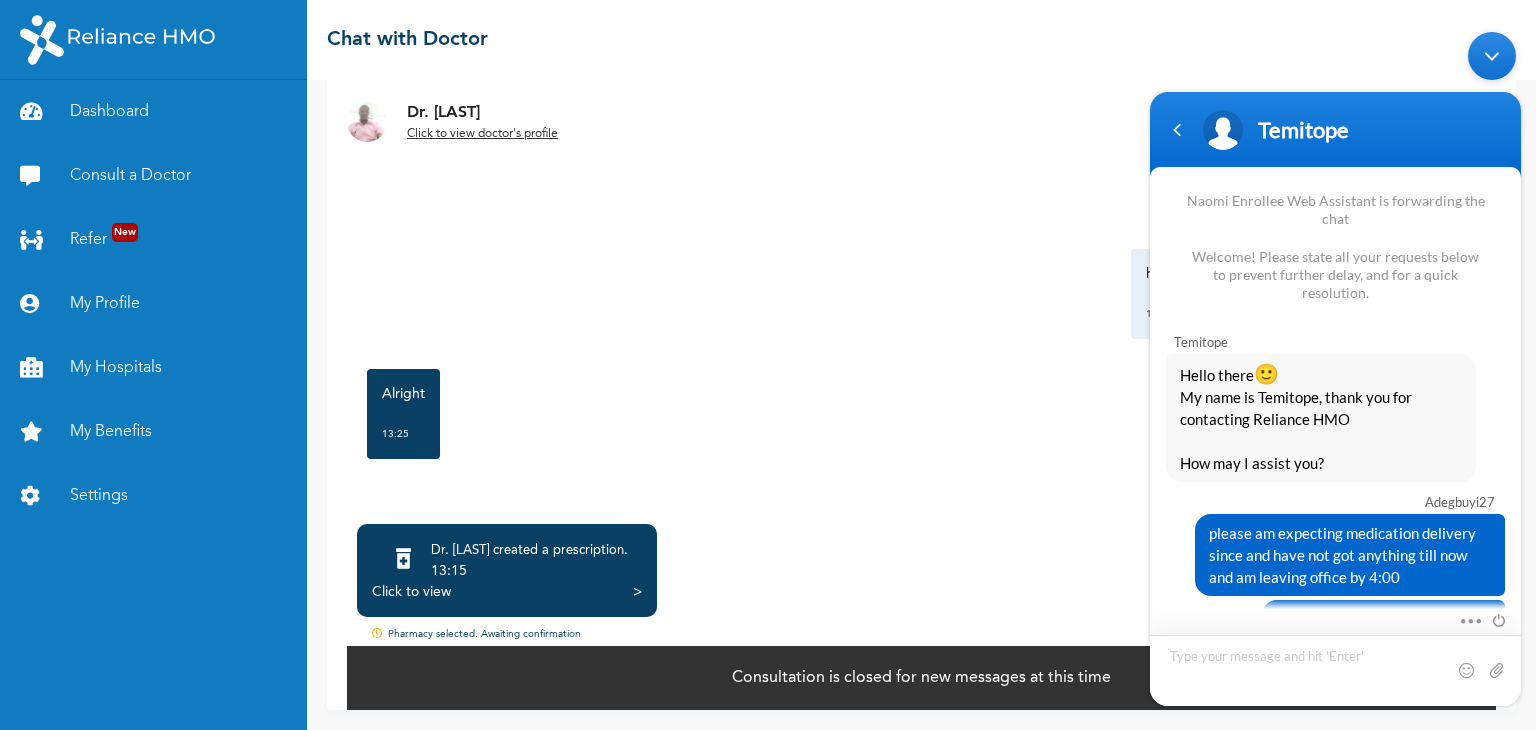 click at bounding box center (1335, 669) 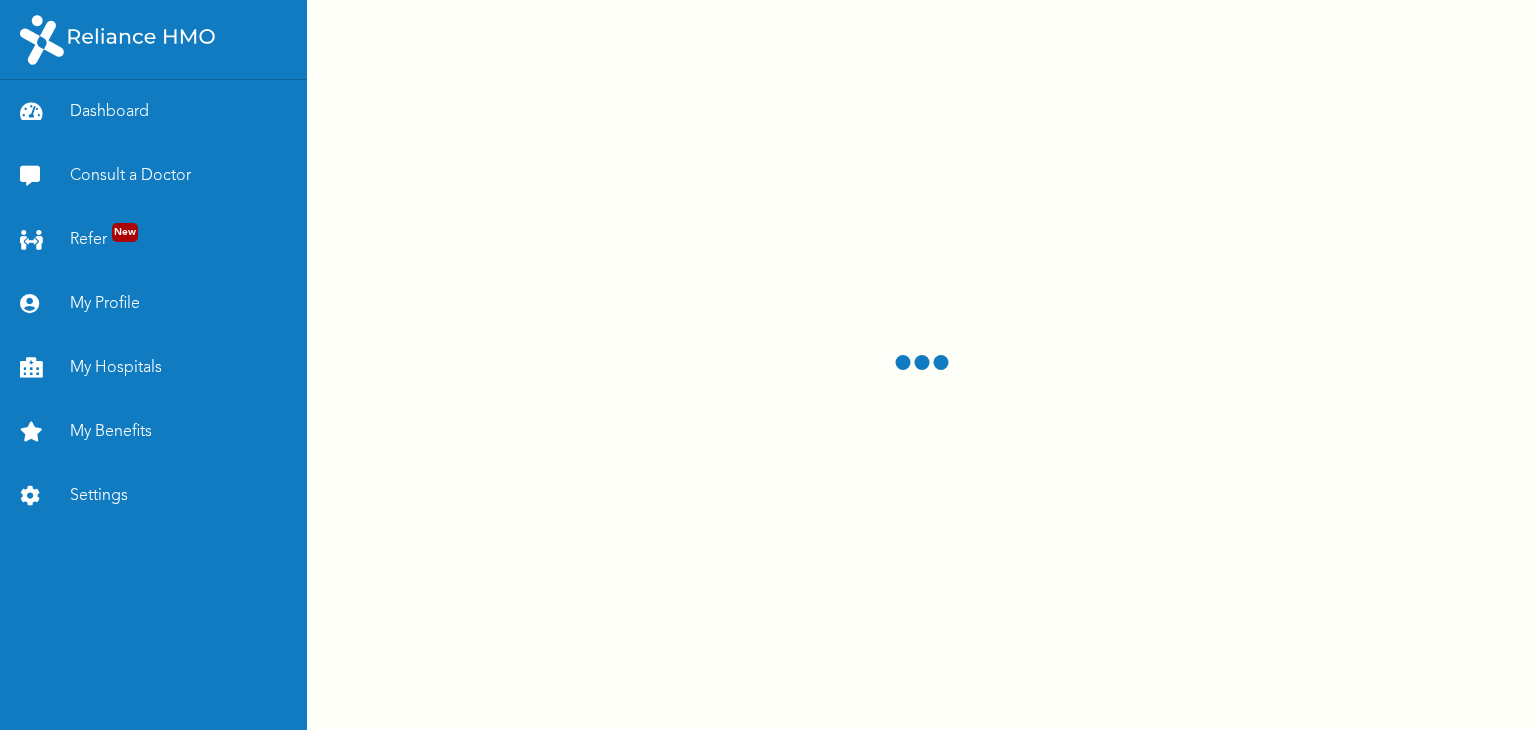 scroll, scrollTop: 0, scrollLeft: 0, axis: both 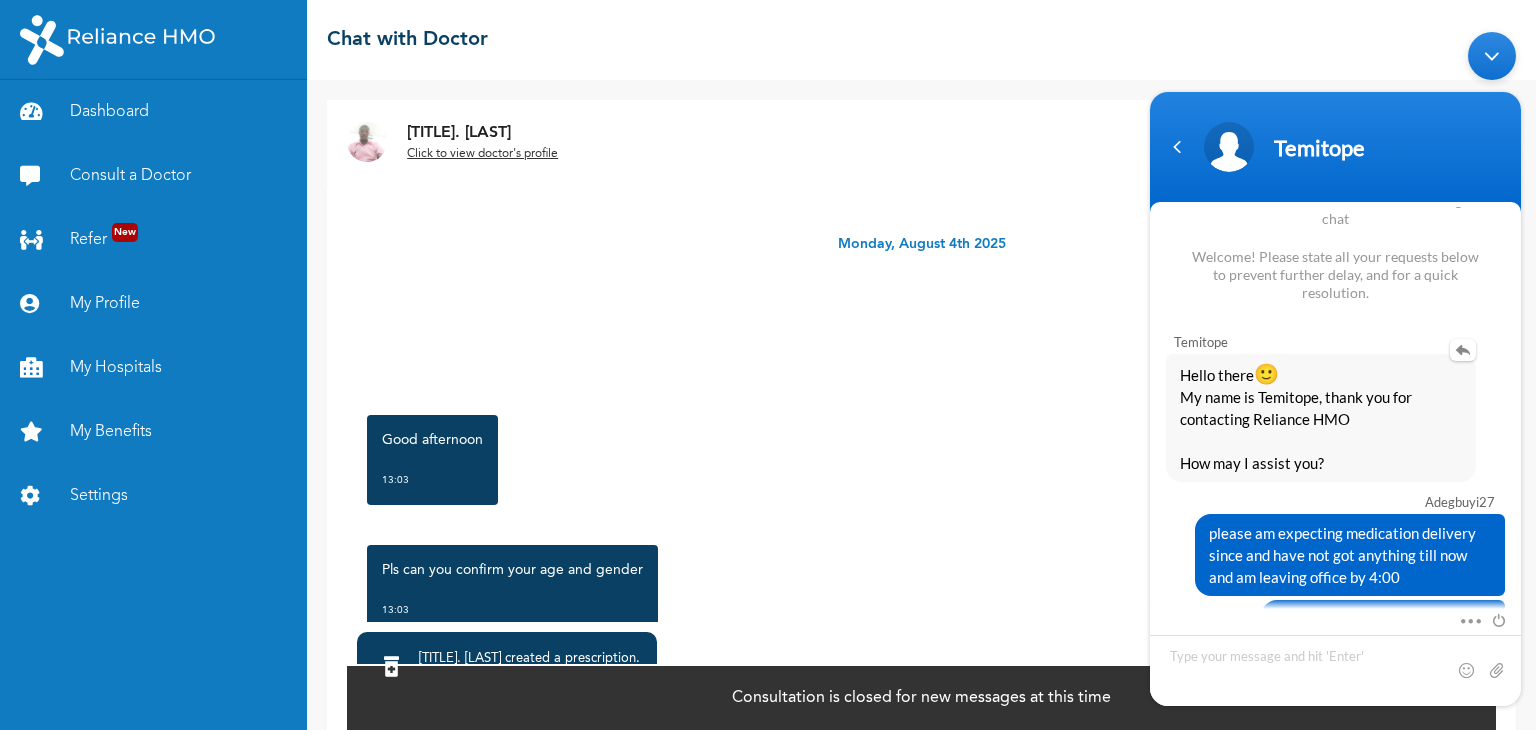 click on "Hello there  🙂 My name is [FIRST], thank you for contacting Reliance HMO   How may I assist you?" at bounding box center [1321, 417] 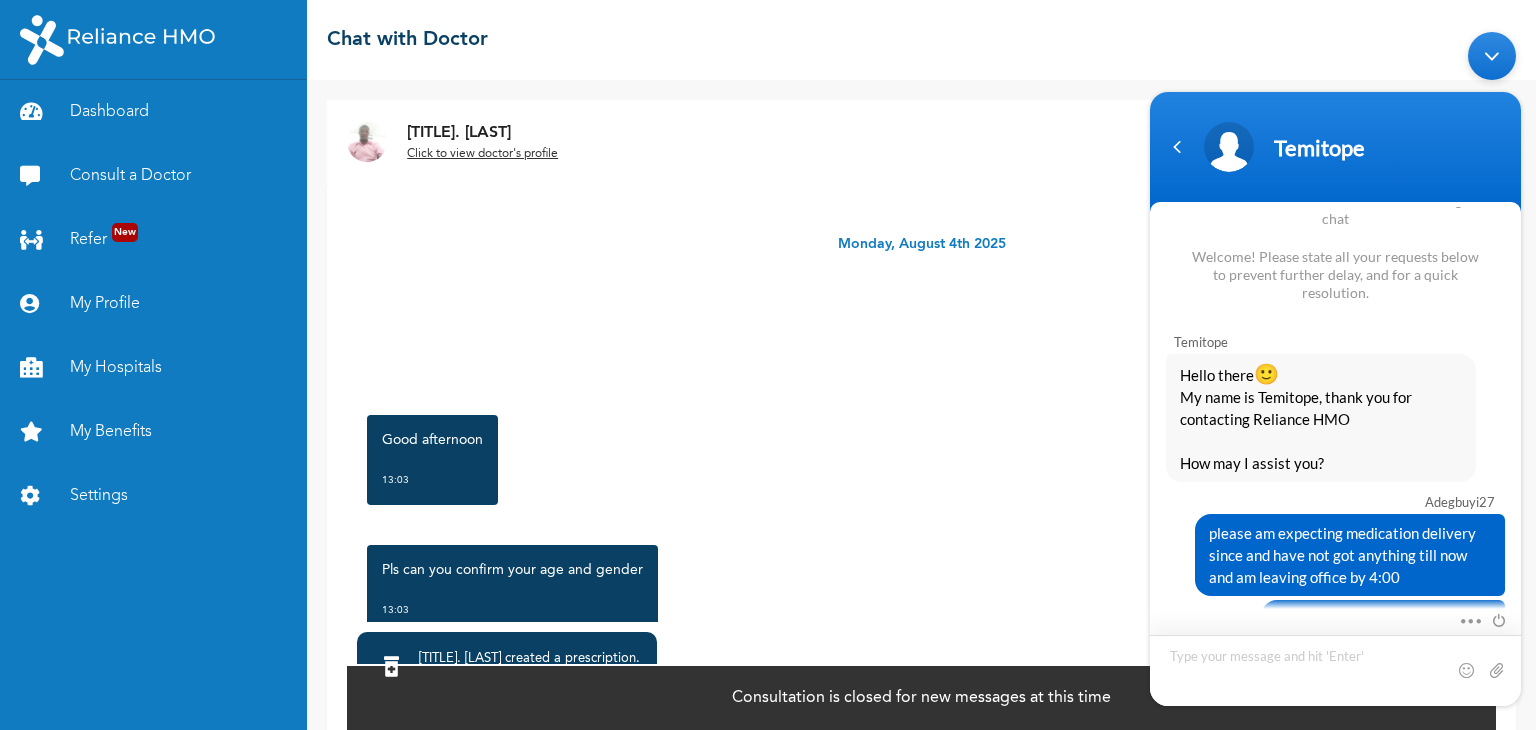 click at bounding box center [1335, 669] 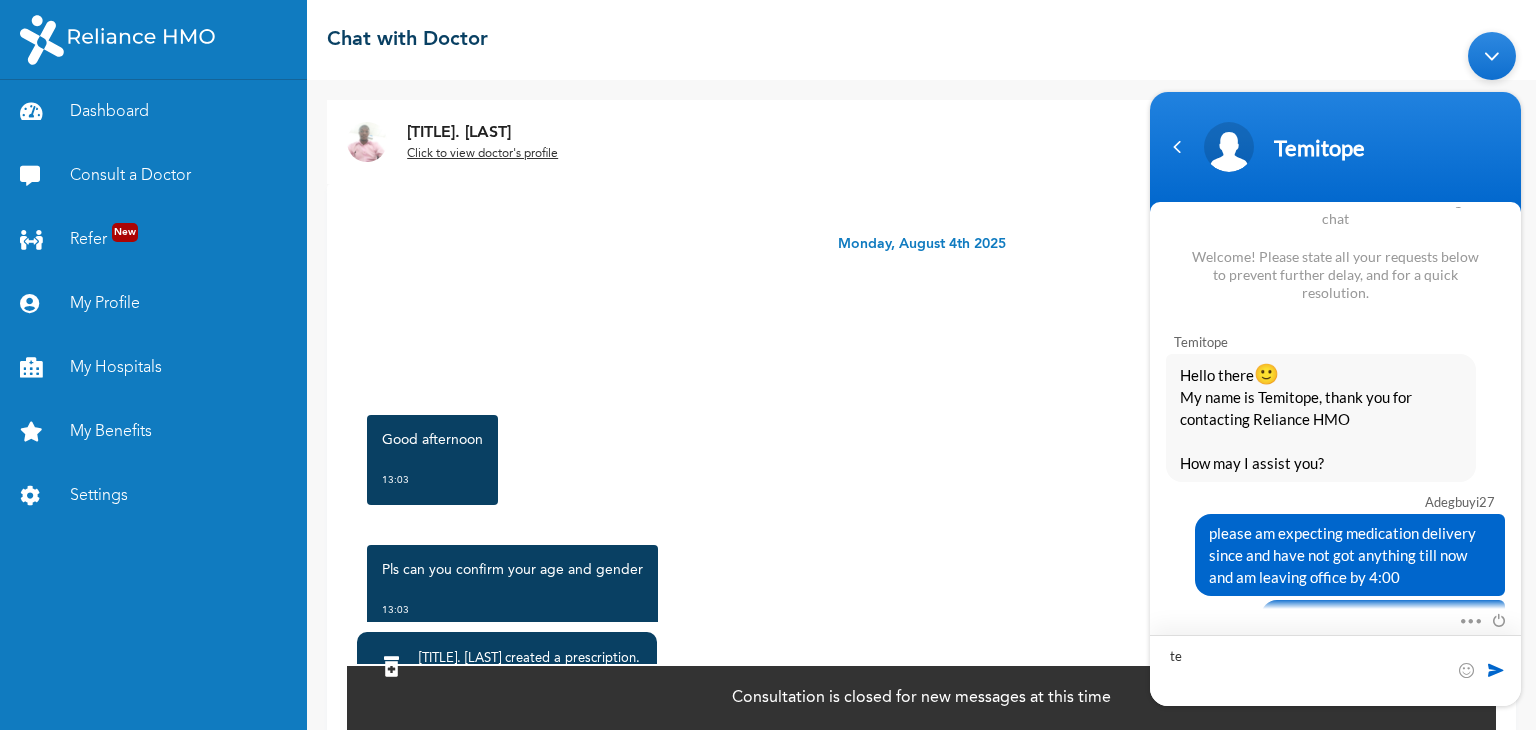 type on "t" 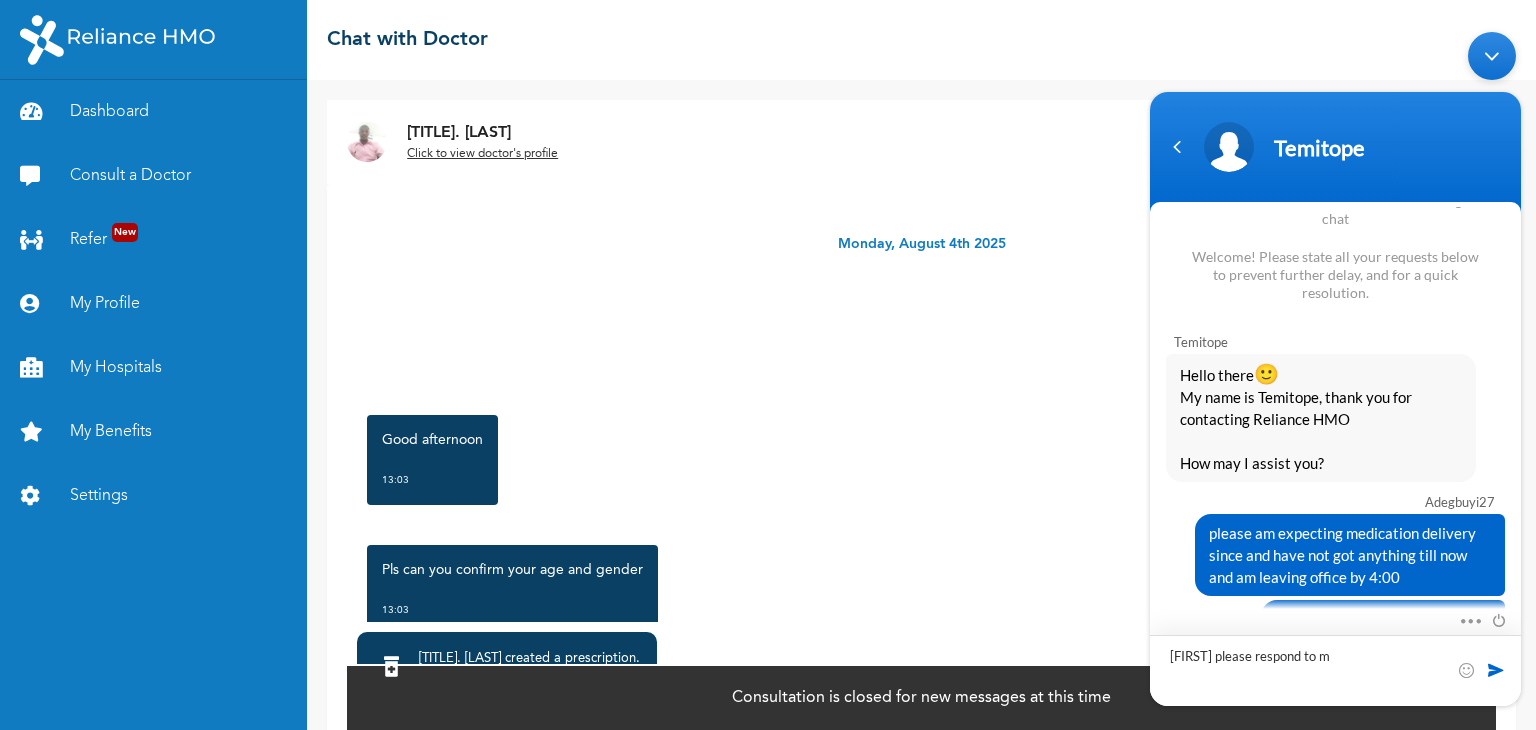 type on "[FIRST] please respond to me" 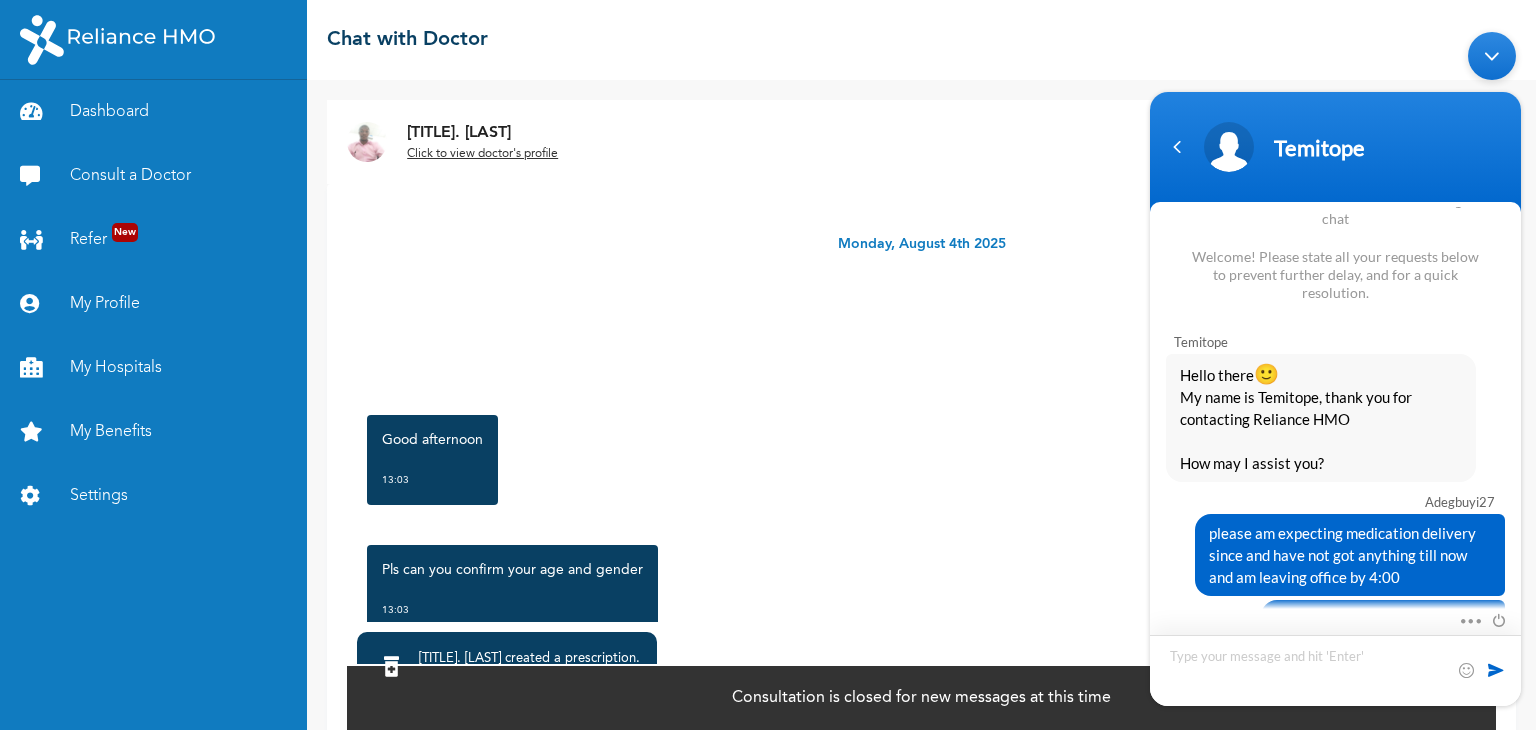 scroll, scrollTop: 2591, scrollLeft: 0, axis: vertical 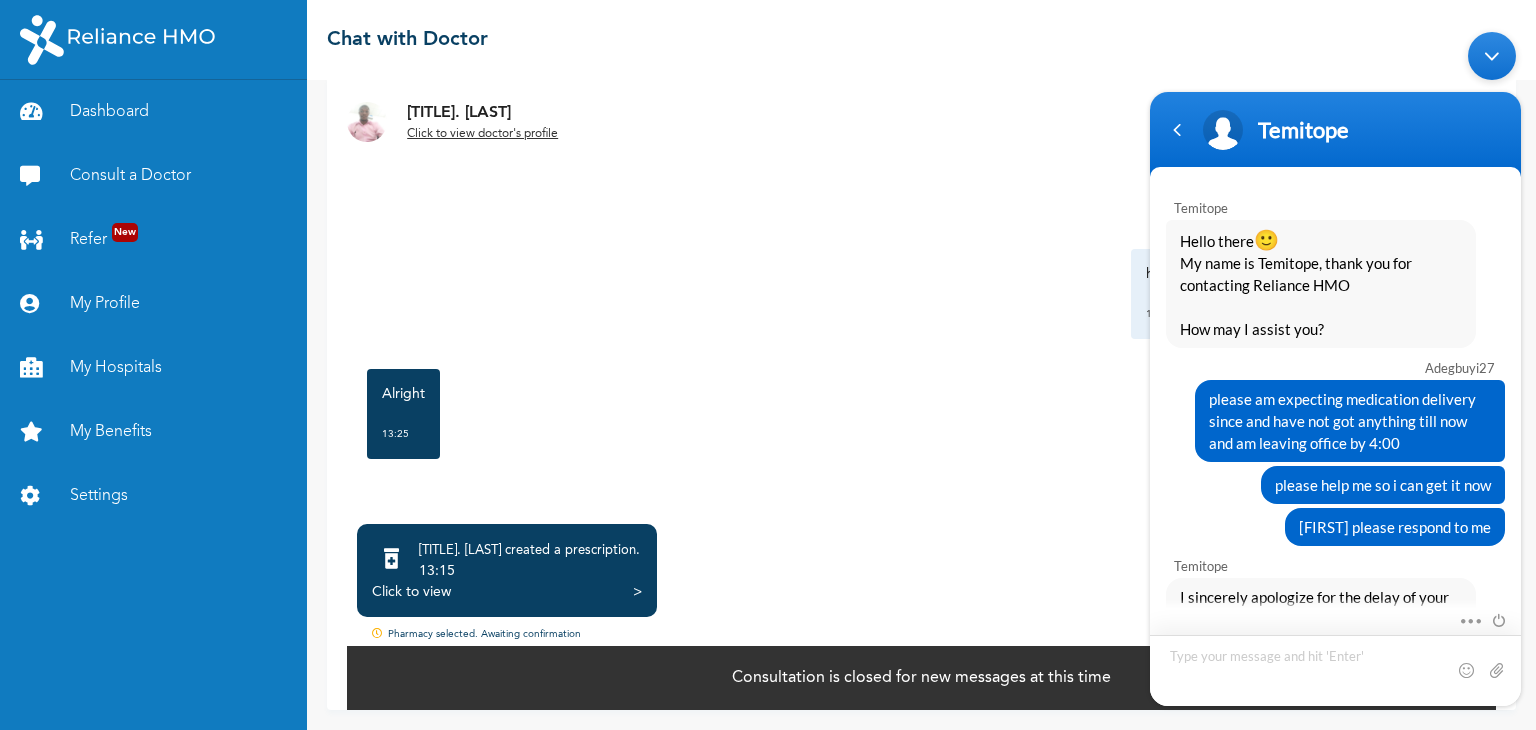 click at bounding box center (1335, 669) 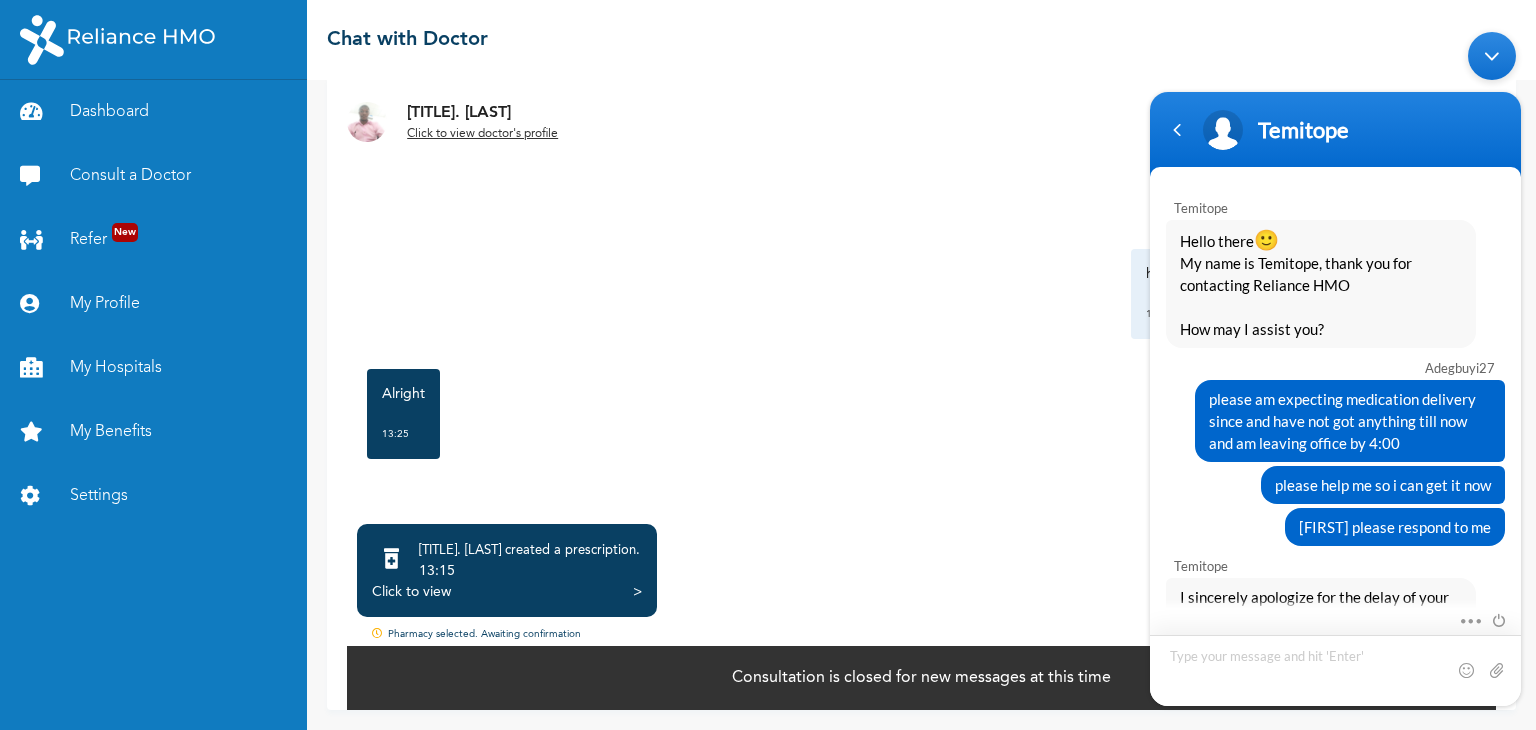 scroll, scrollTop: 2908, scrollLeft: 0, axis: vertical 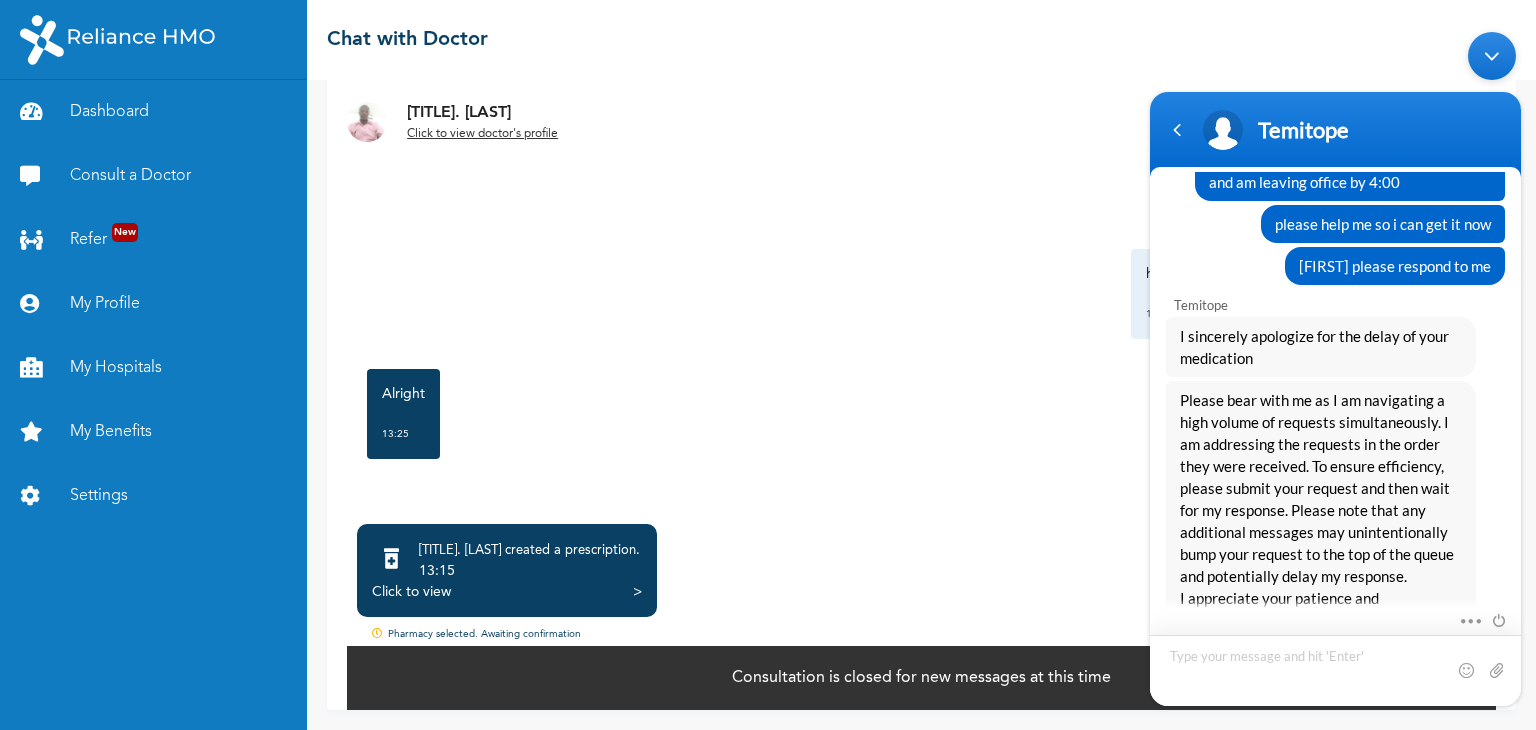 click at bounding box center (1335, 669) 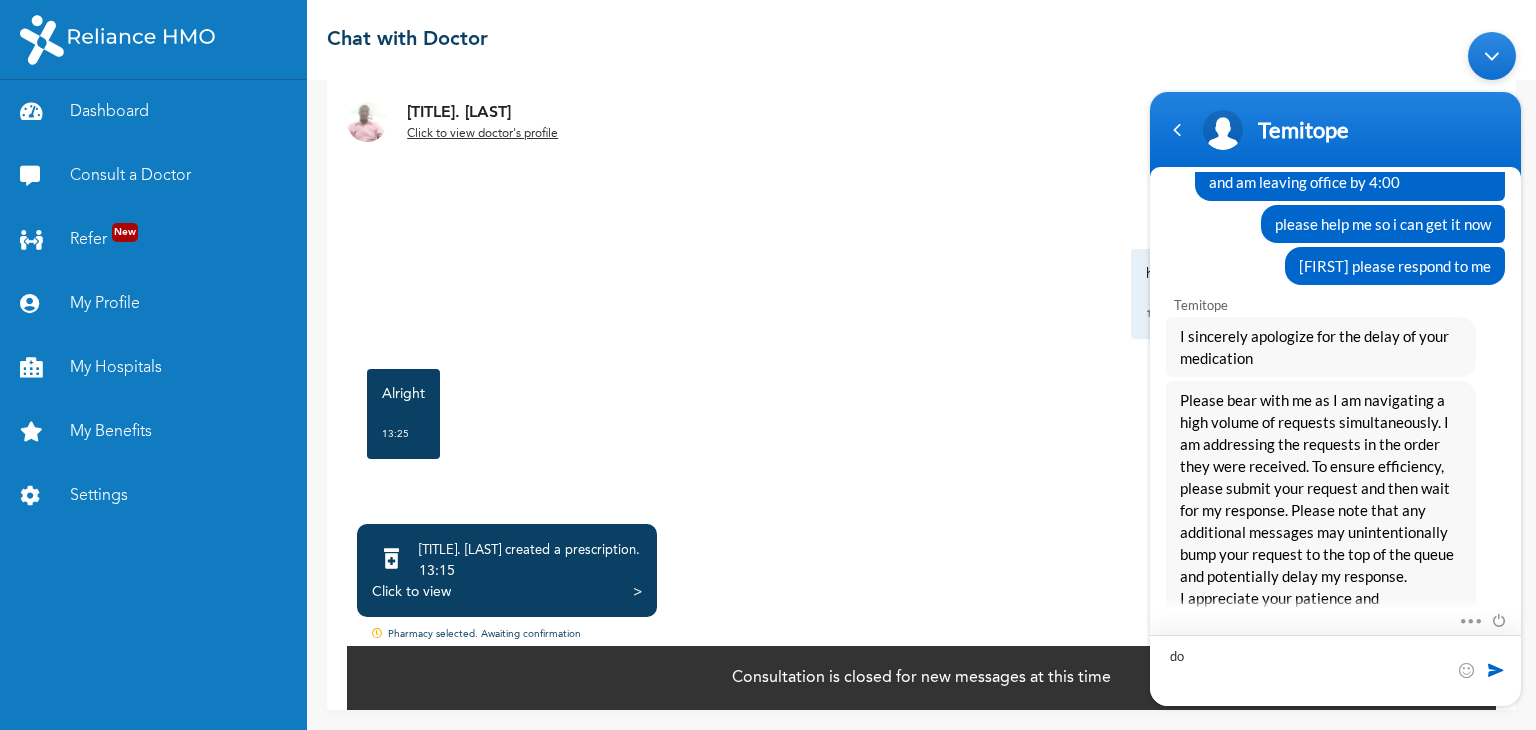 type on "d" 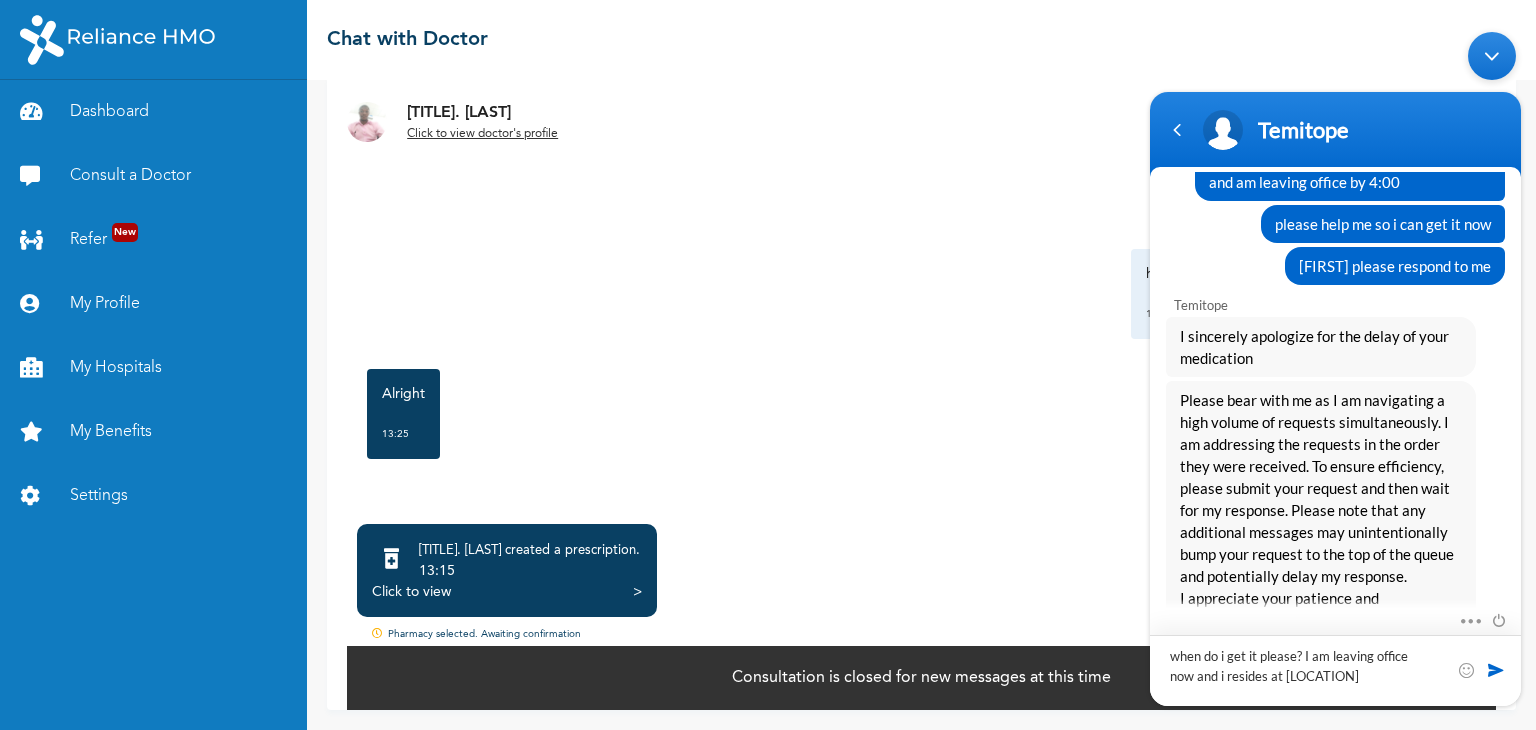 click on "when do i get it please? I am leaving office now and i resides at MOWE-IBAFO" at bounding box center [1335, 669] 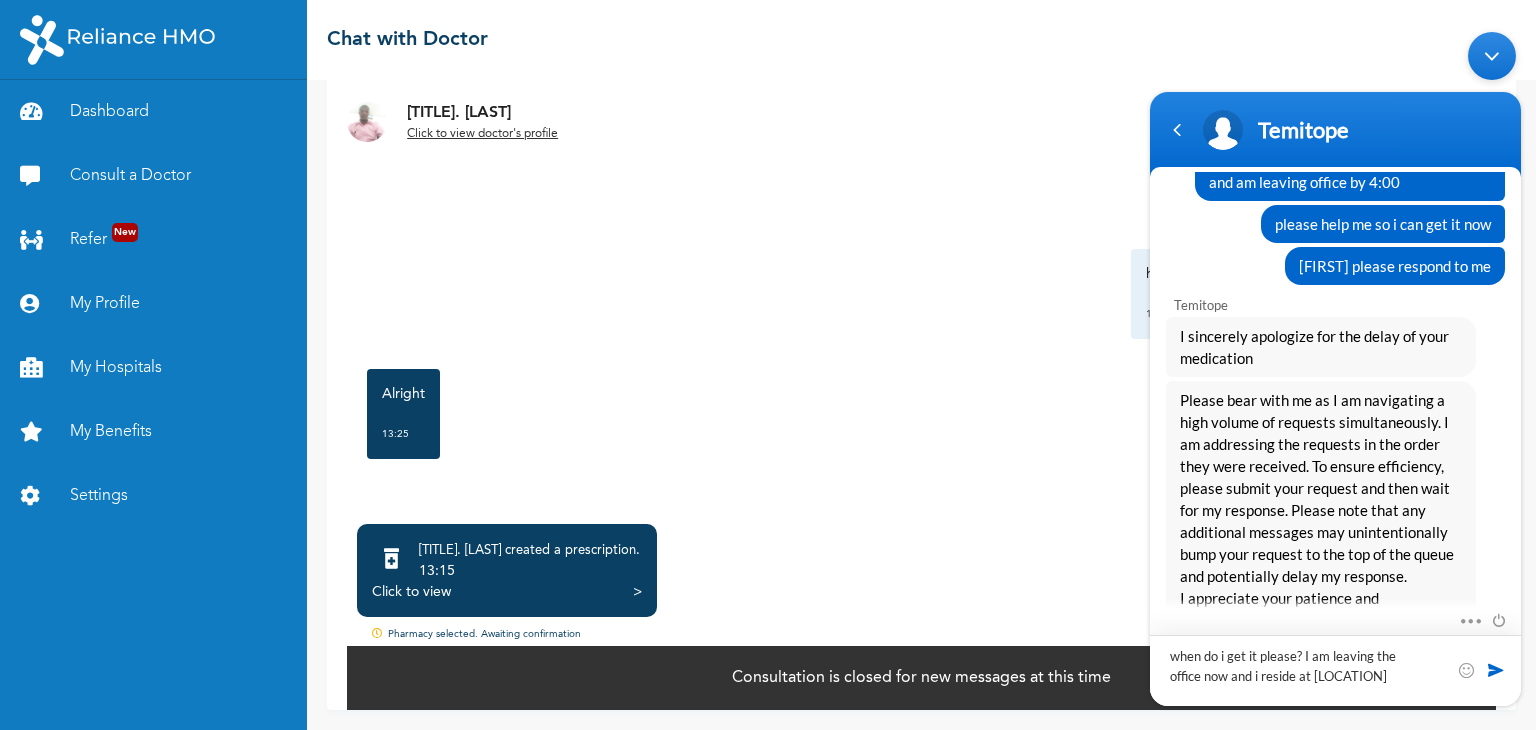 click on "when do i get it please? I am leaving the office now and i reside at MOWE-IBAFO" at bounding box center [1335, 669] 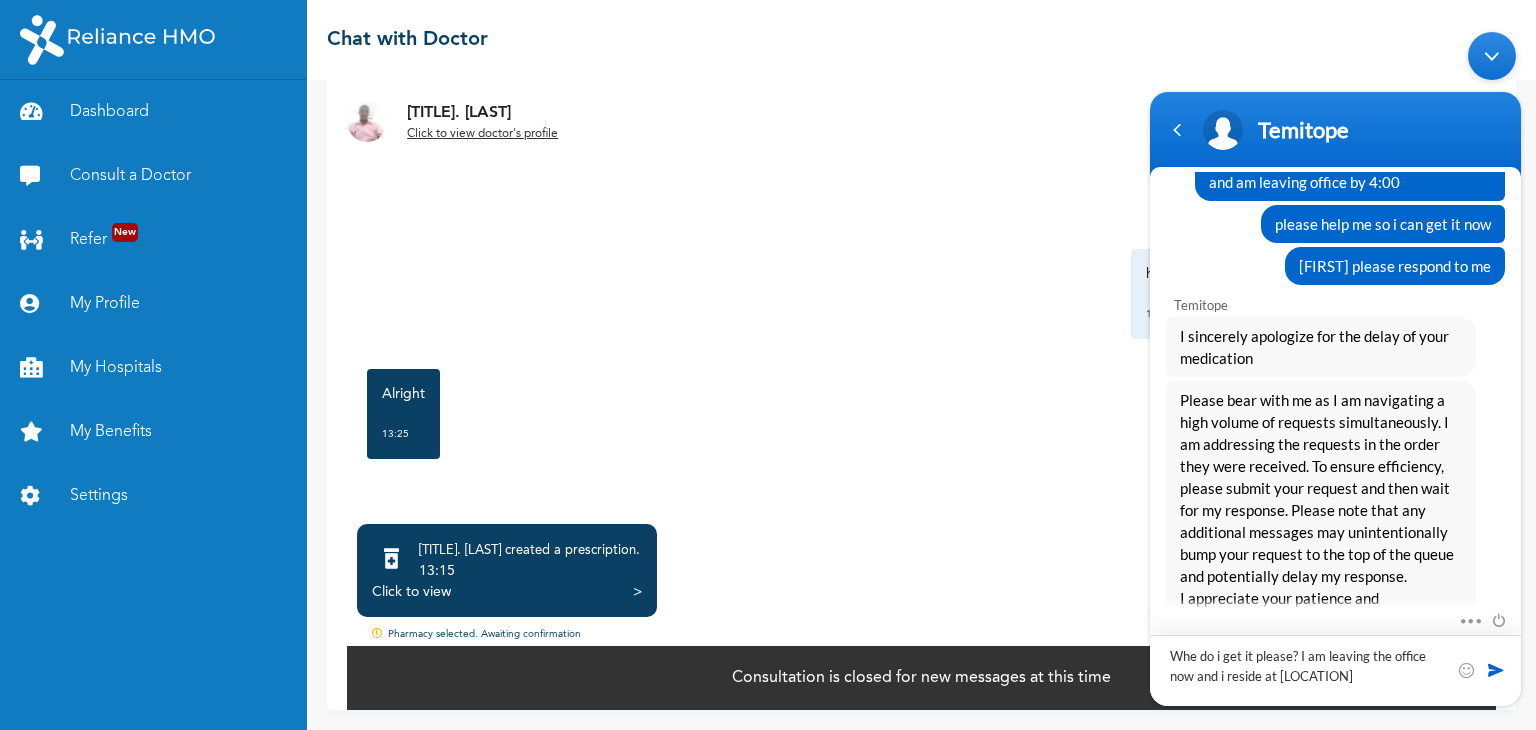 type on "When do i get it please? I am leaving the office now and i reside at [ADDRESS]" 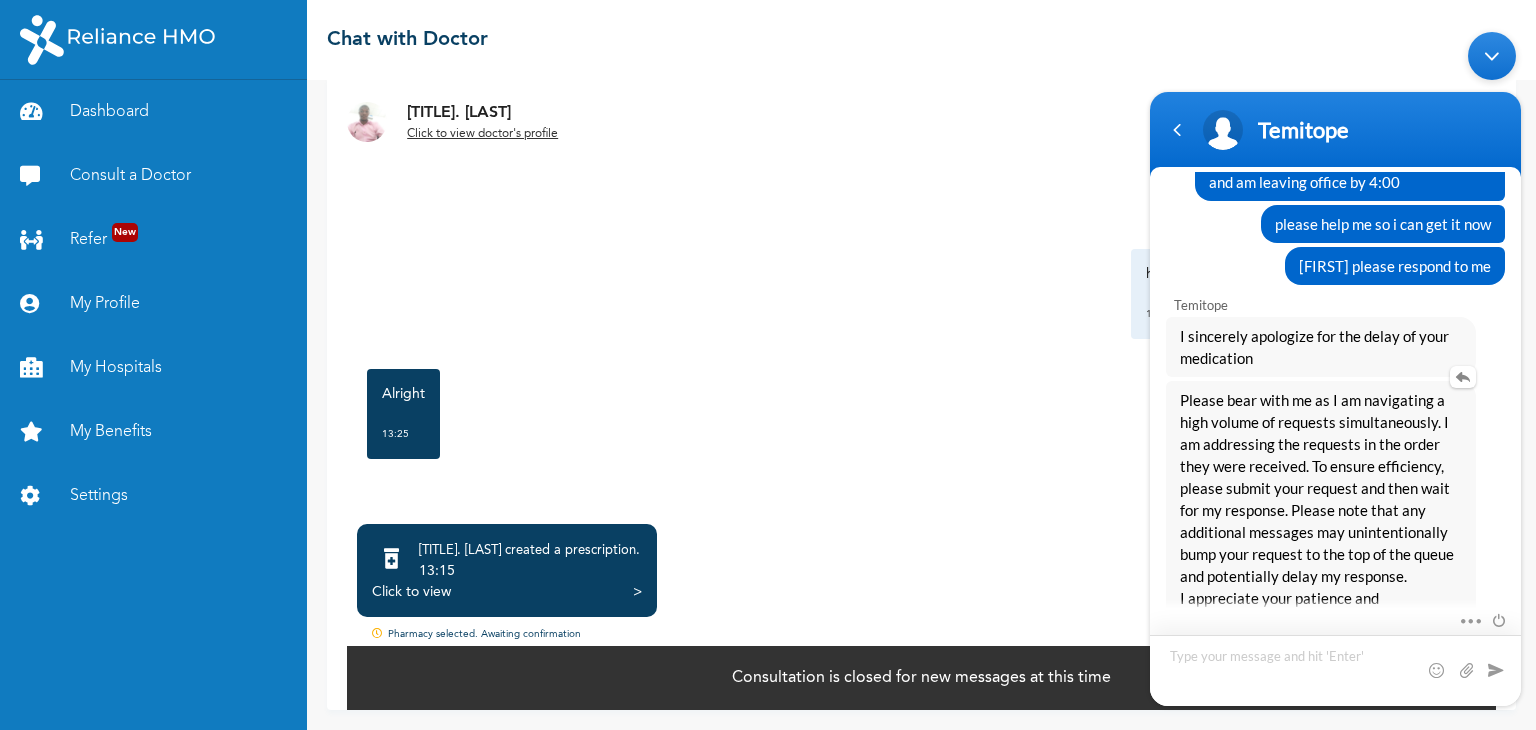scroll, scrollTop: 3000, scrollLeft: 0, axis: vertical 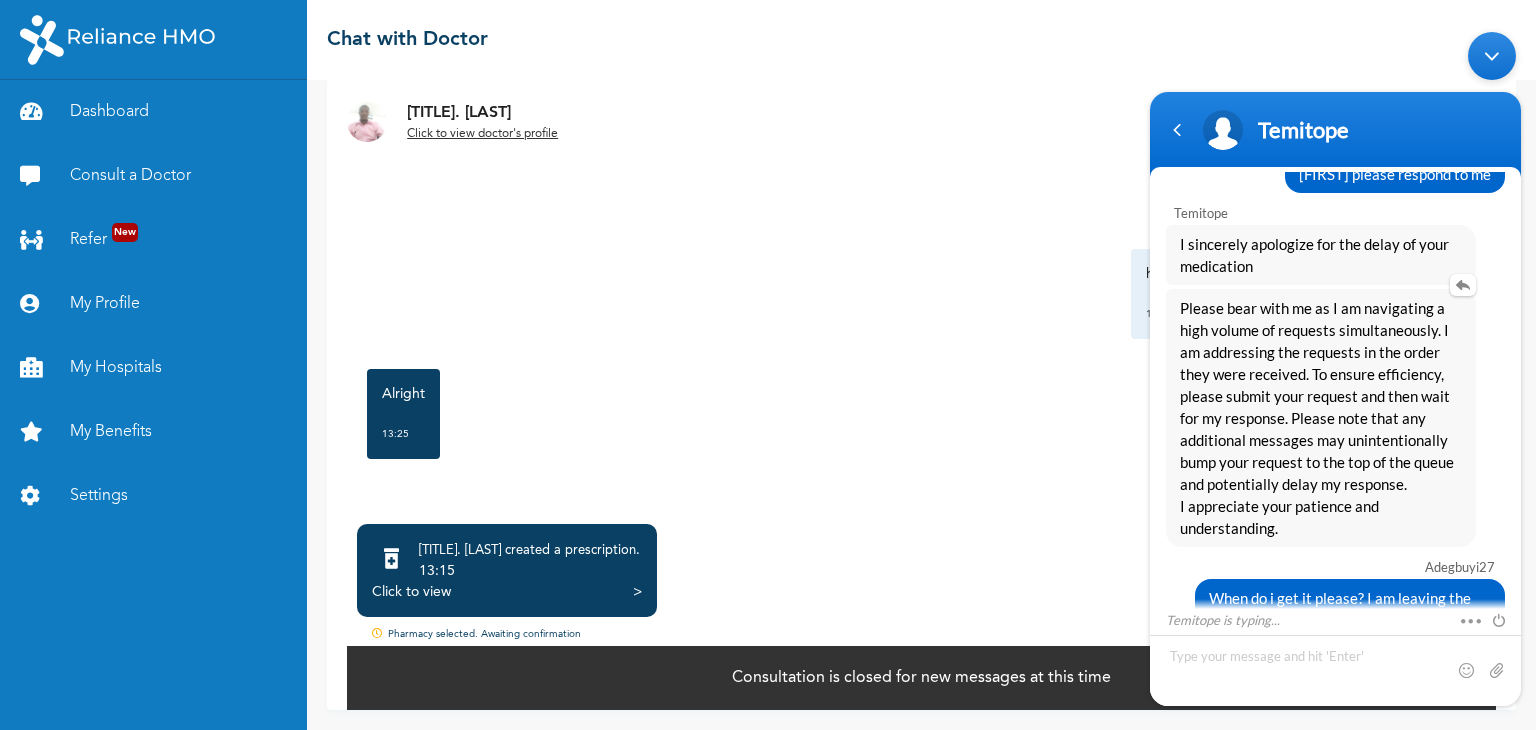 click on "Please bear with me as I am navigating a high volume of requests simultaneously. I am addressing the requests in the order they were received. To ensure efficiency, please submit your request and then wait for my response. Please note that any additional messages may unintentionally bump your request to the top of the queue and potentially delay my response. I appreciate your patience and understanding." at bounding box center [1321, 417] 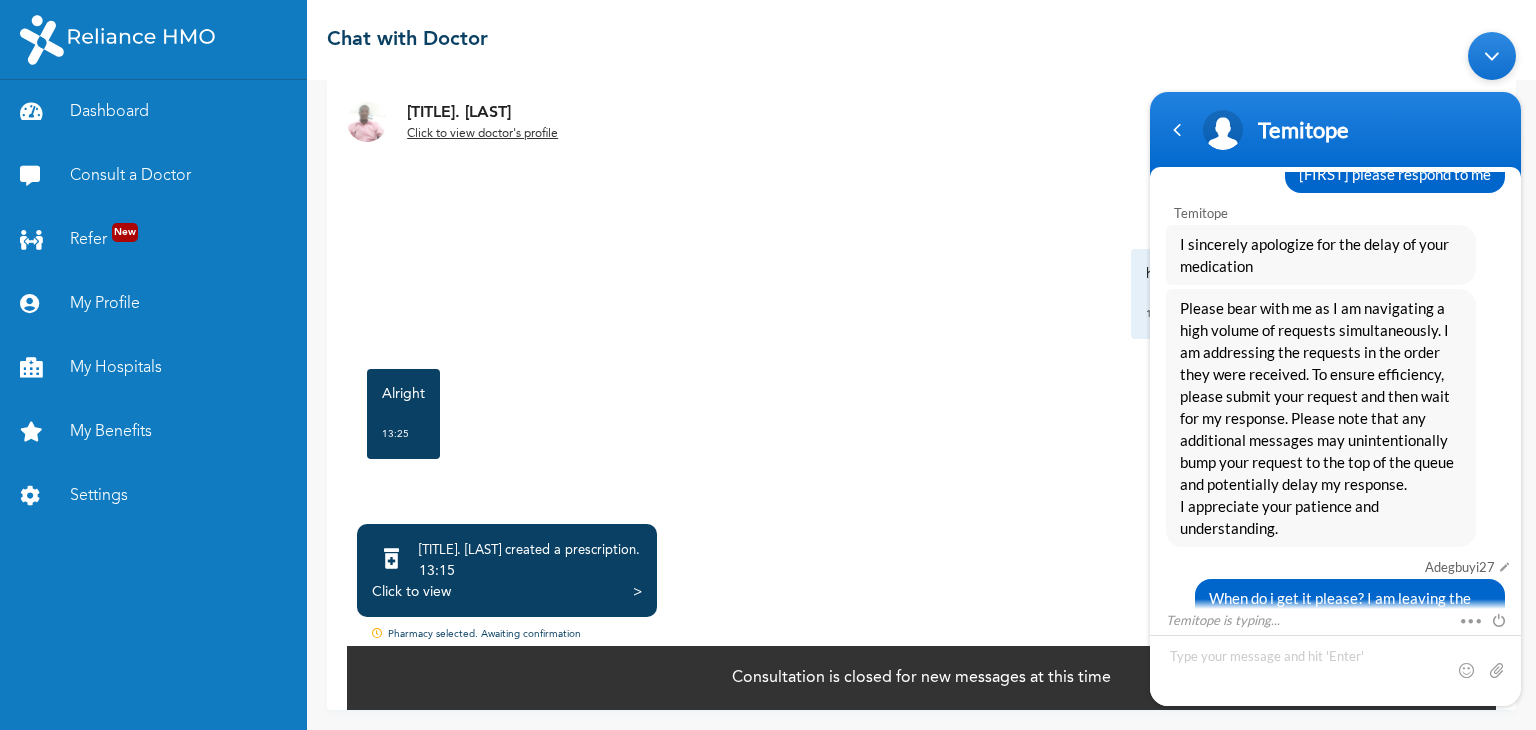 scroll, scrollTop: 3091, scrollLeft: 0, axis: vertical 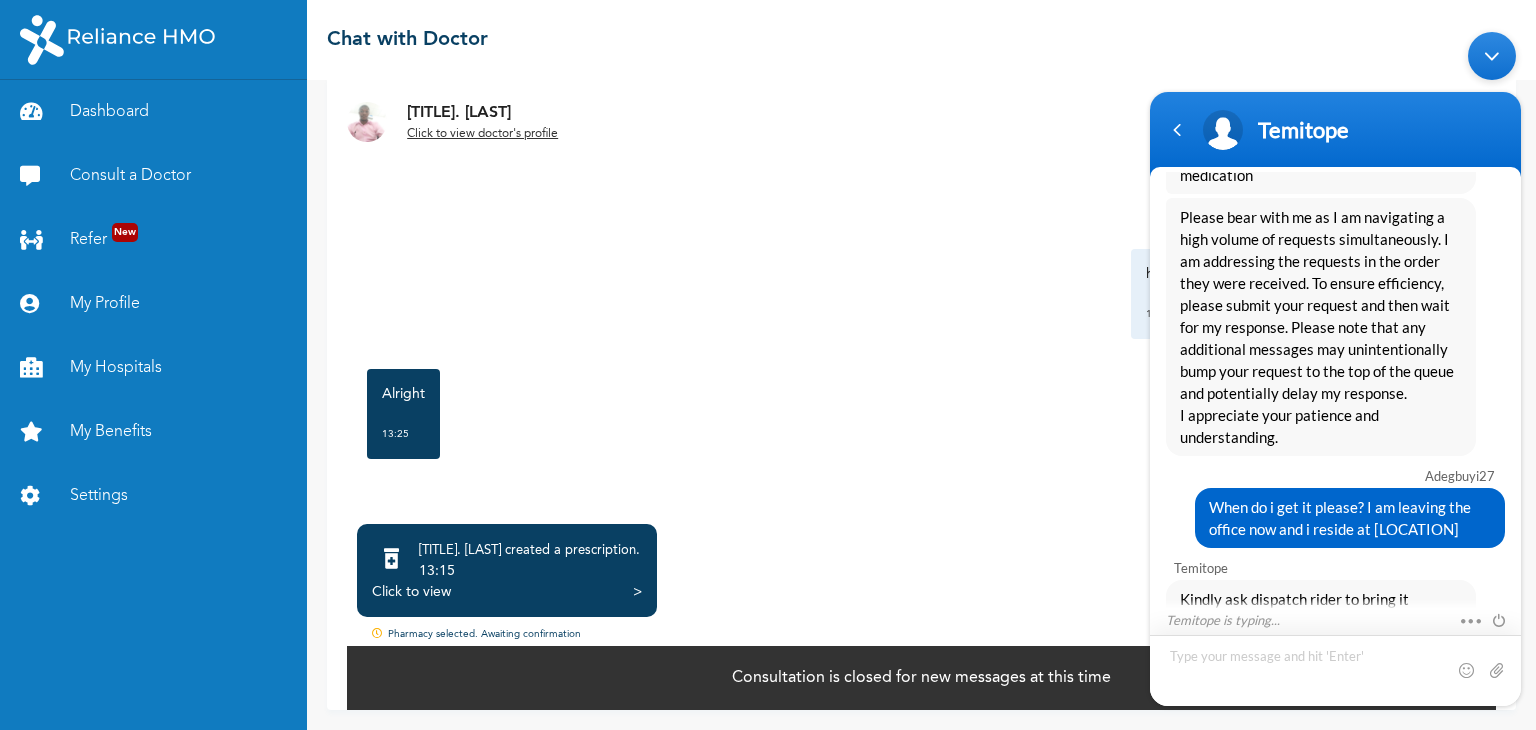 click at bounding box center (1335, 669) 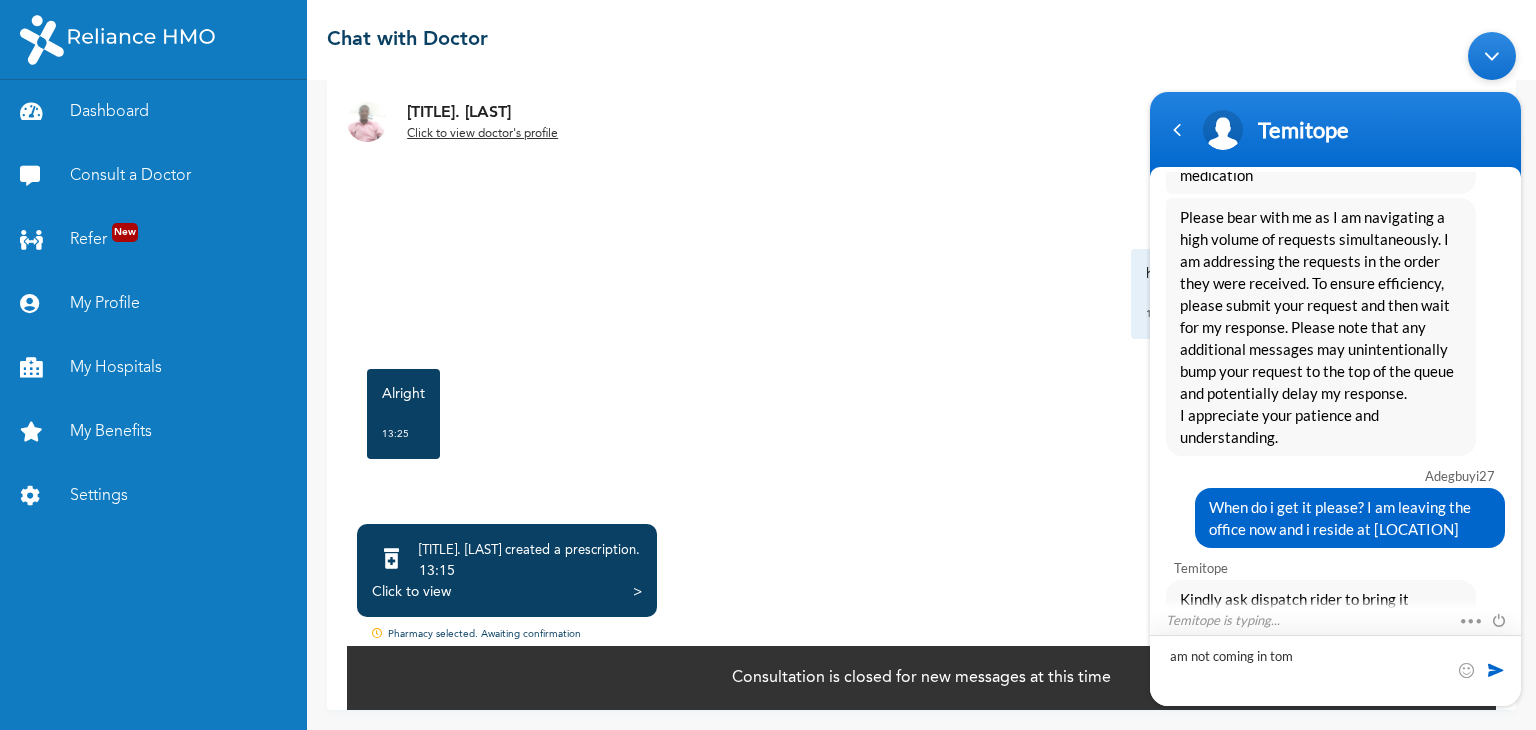 scroll, scrollTop: 3155, scrollLeft: 0, axis: vertical 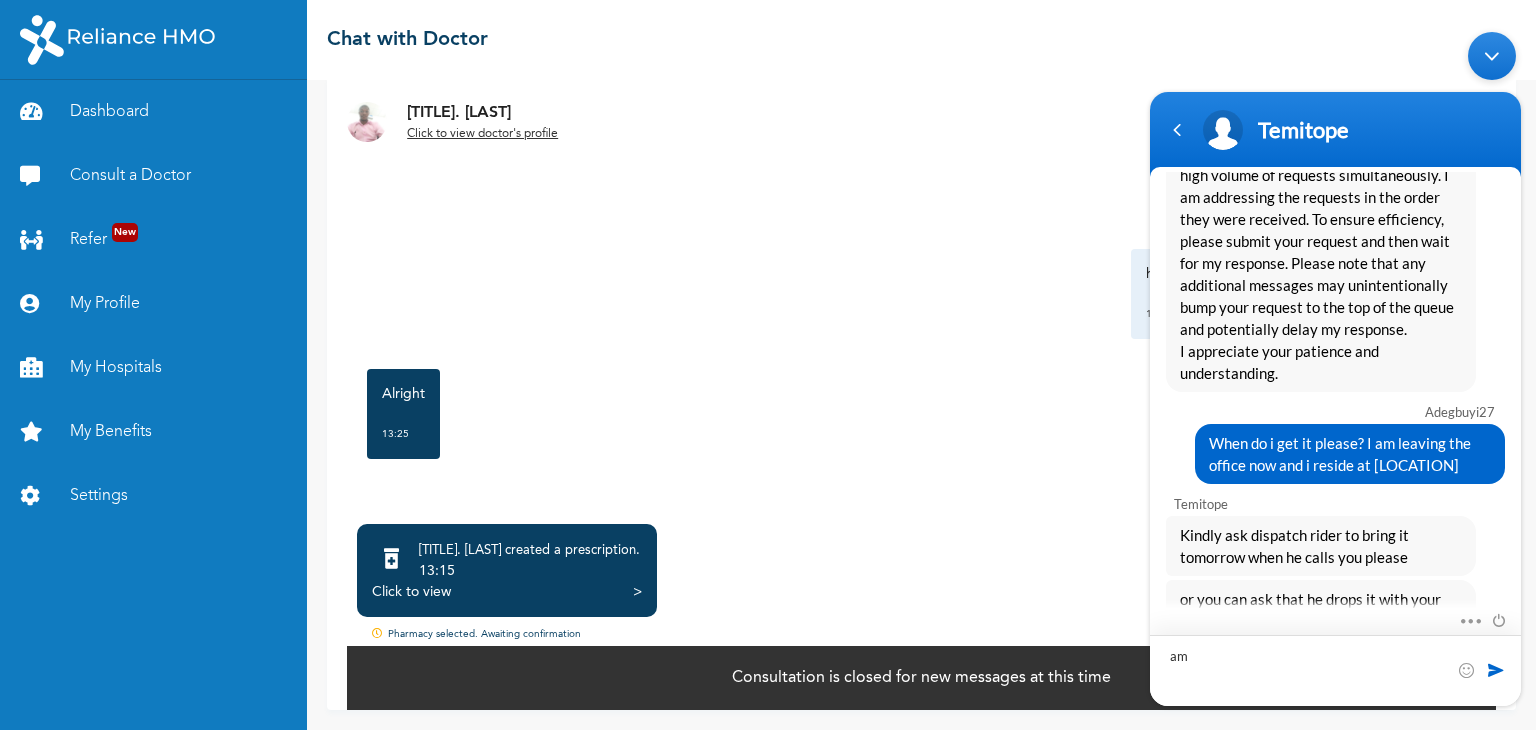 type on "a" 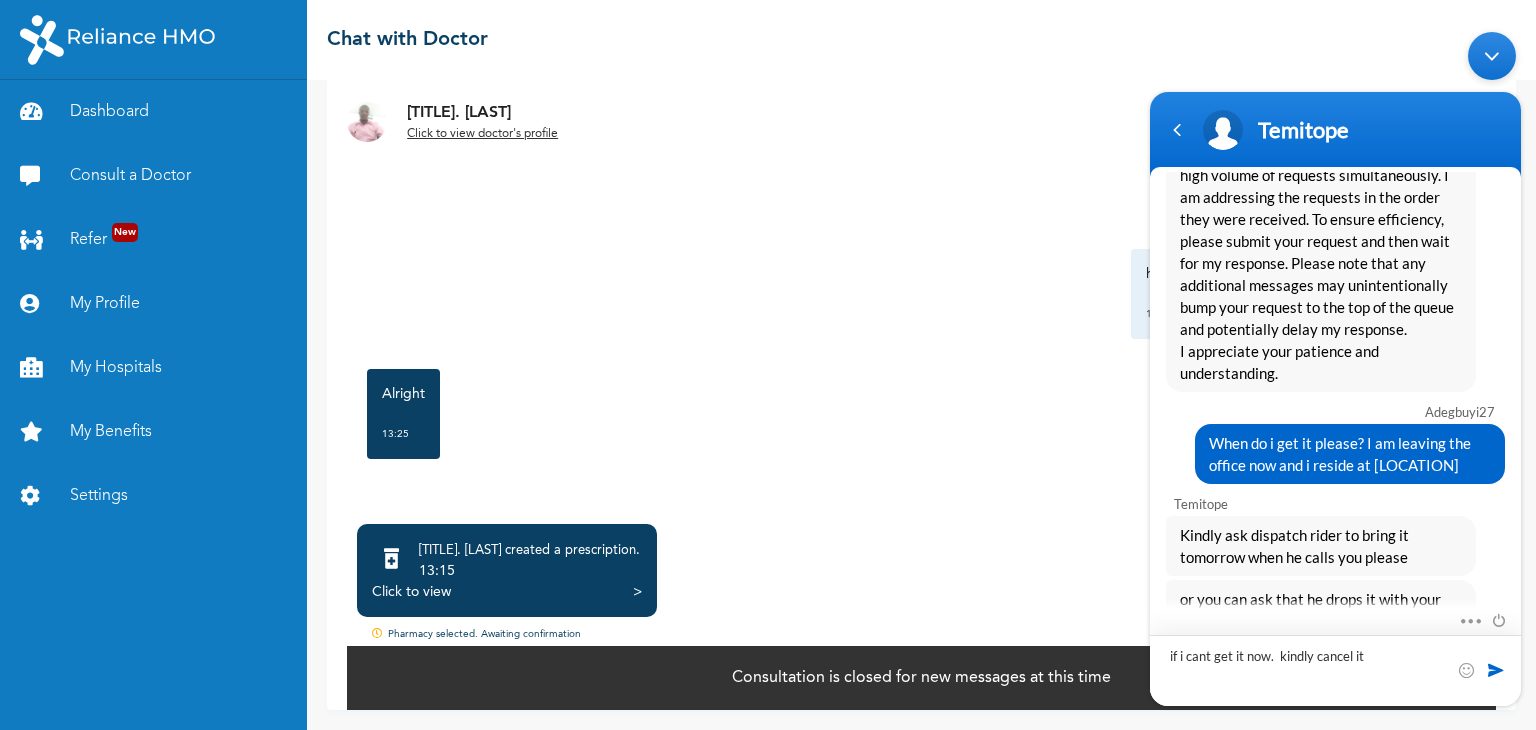 click on "if i cant get it now.  kindly cancel it" at bounding box center [1335, 669] 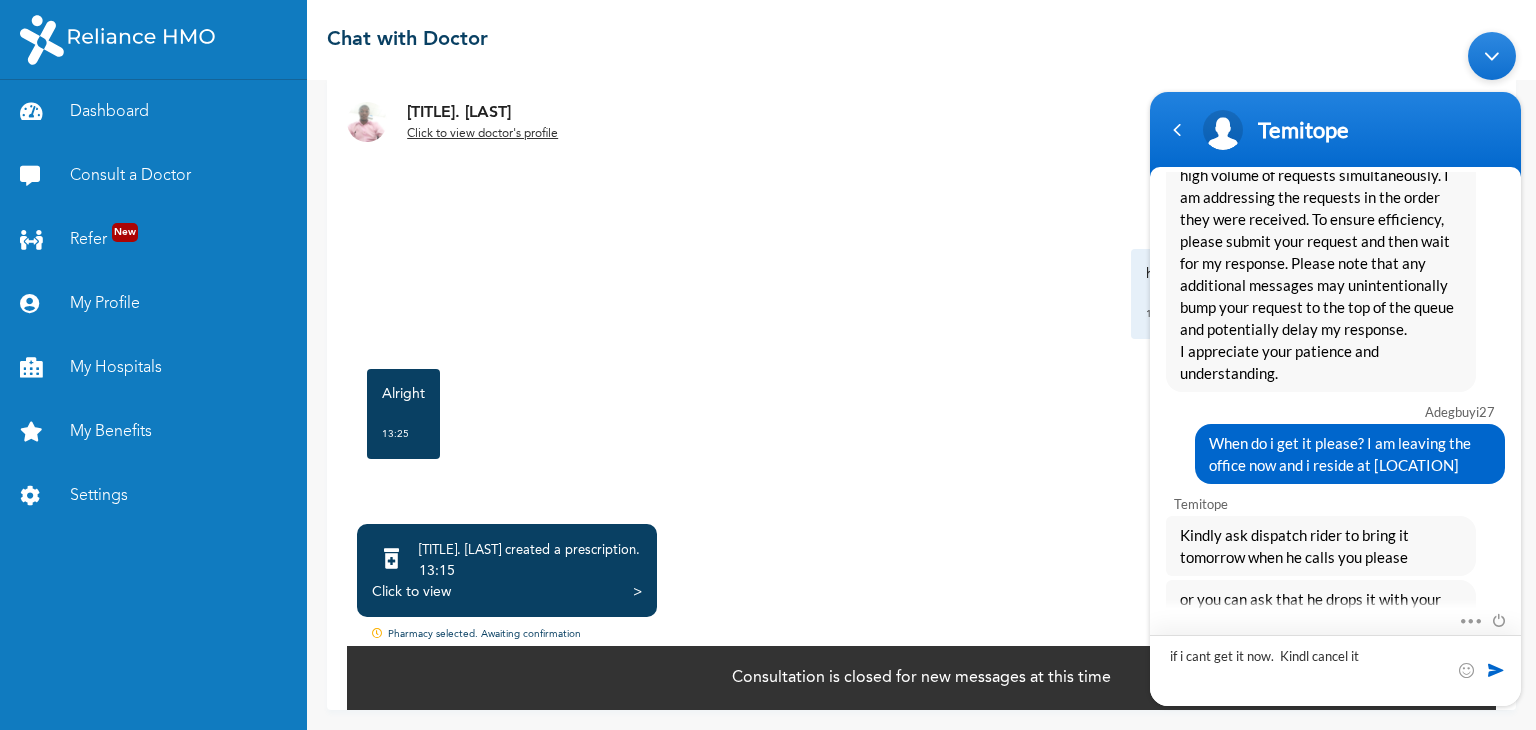 type on "if i cant get it now.  Kindly cancel it" 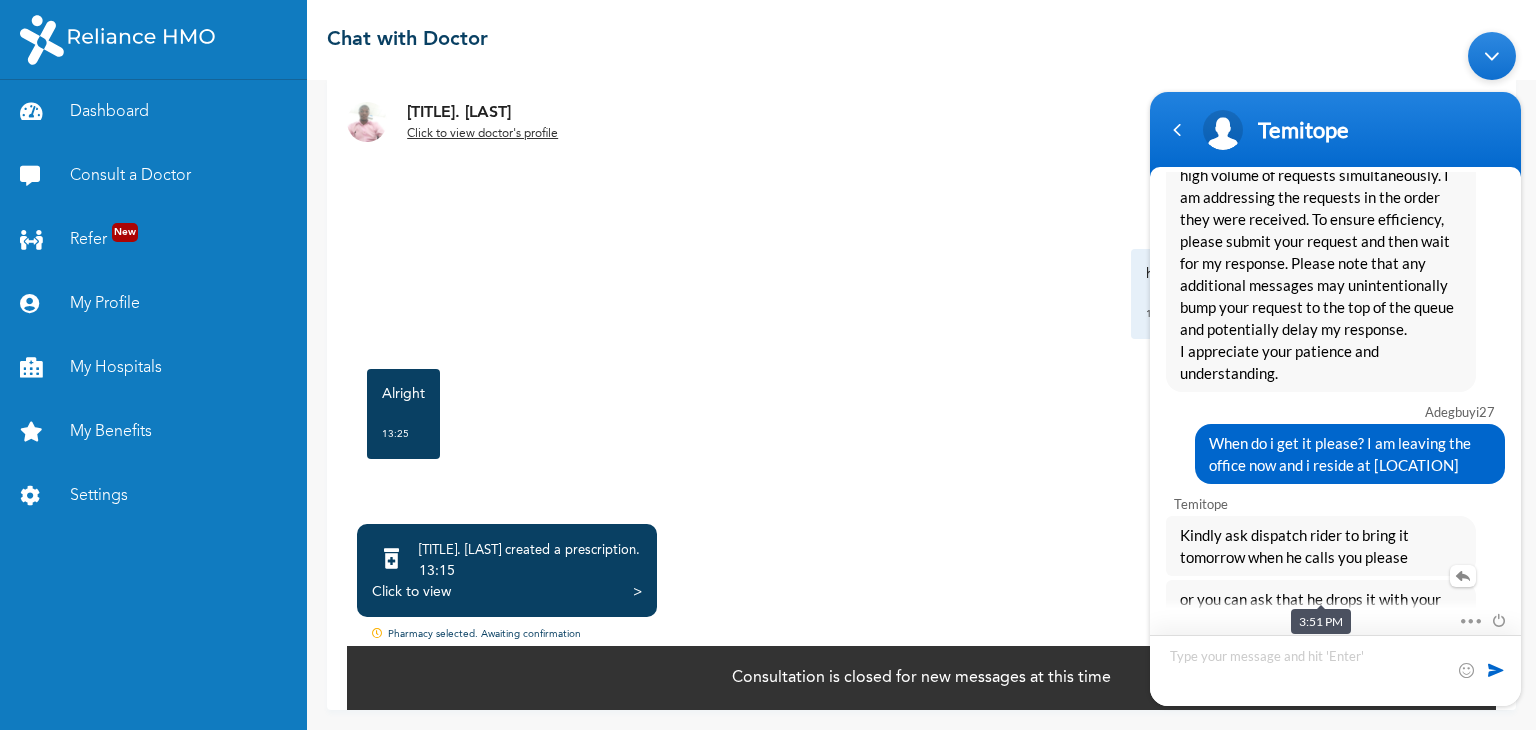 scroll, scrollTop: 3224, scrollLeft: 0, axis: vertical 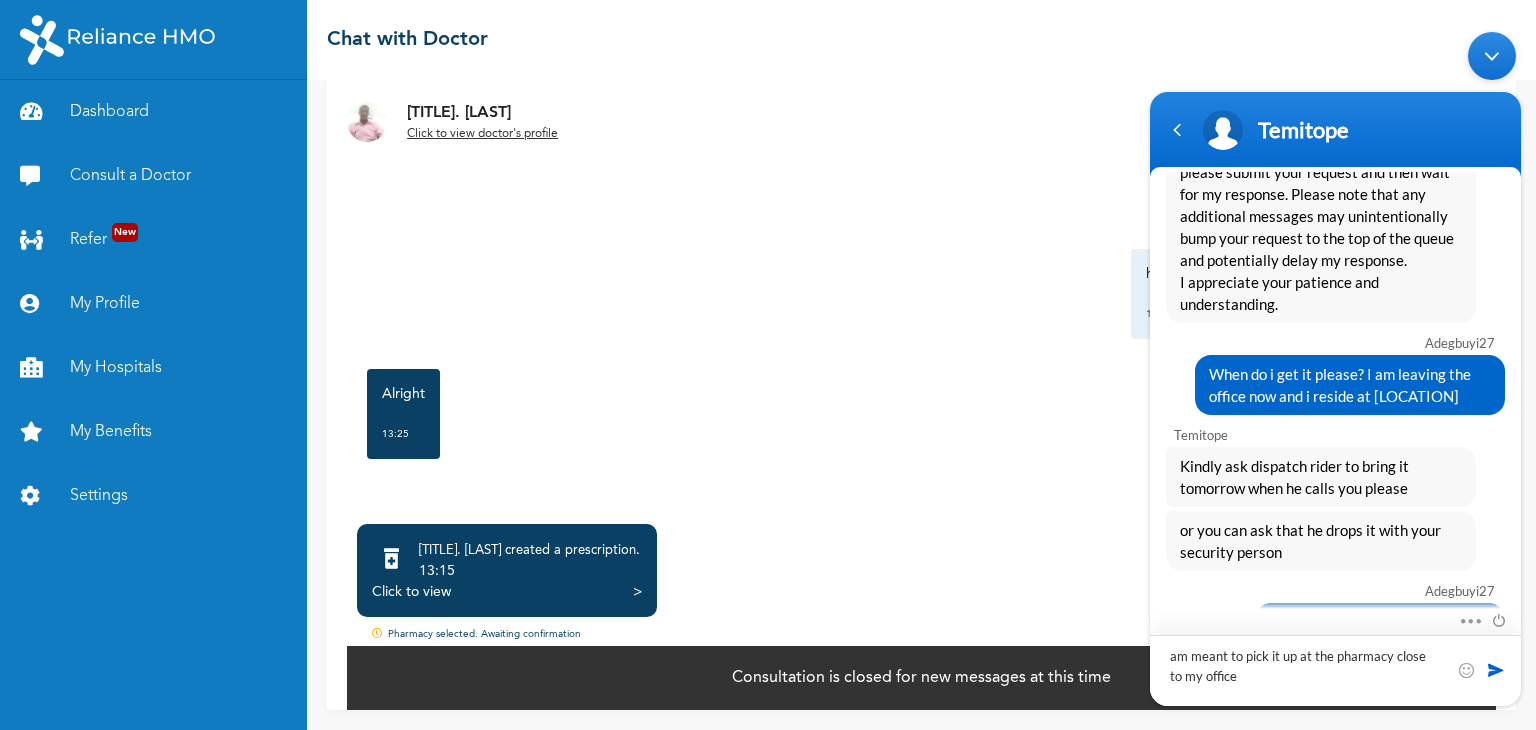 type on "am meant to pick it up at the pharmacy close to my office" 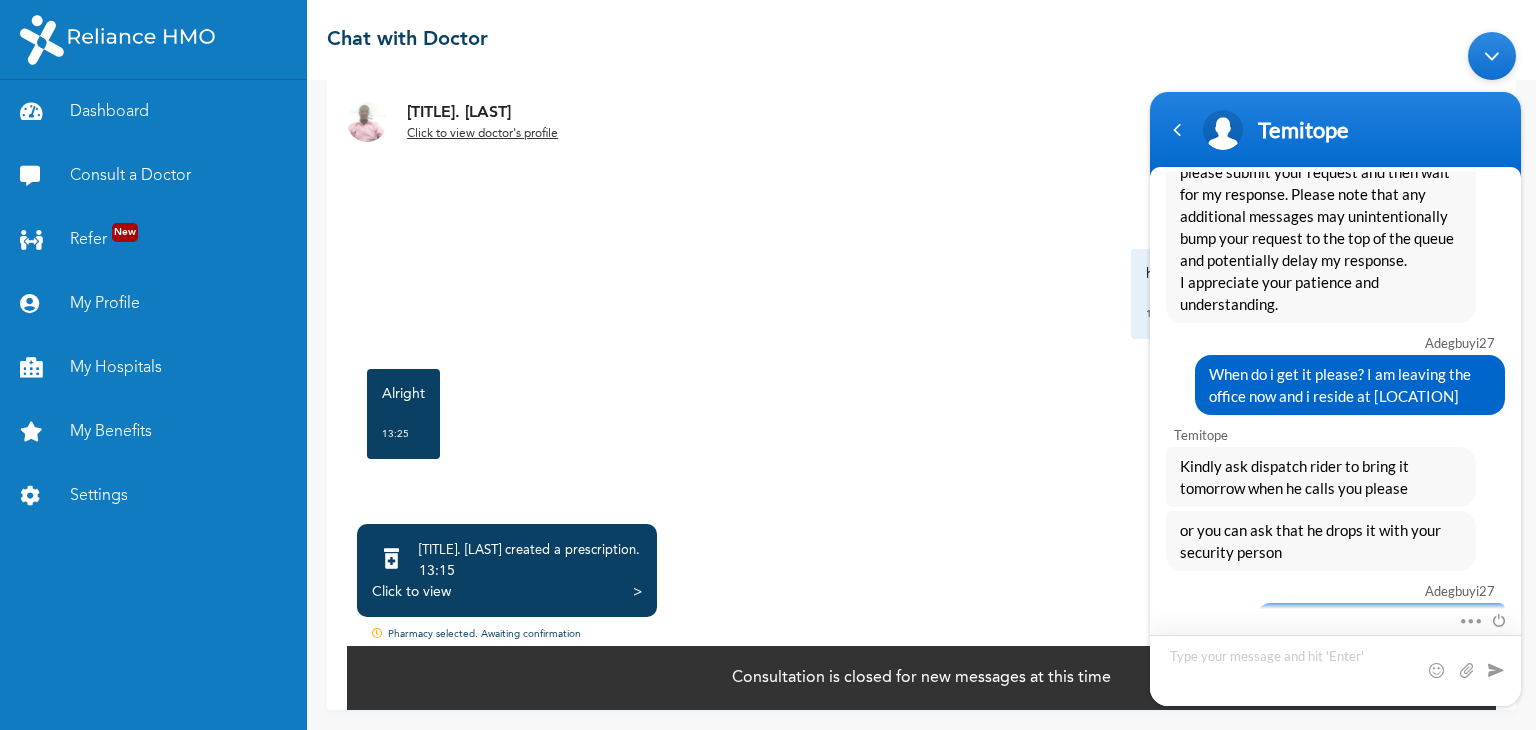 scroll, scrollTop: 3288, scrollLeft: 0, axis: vertical 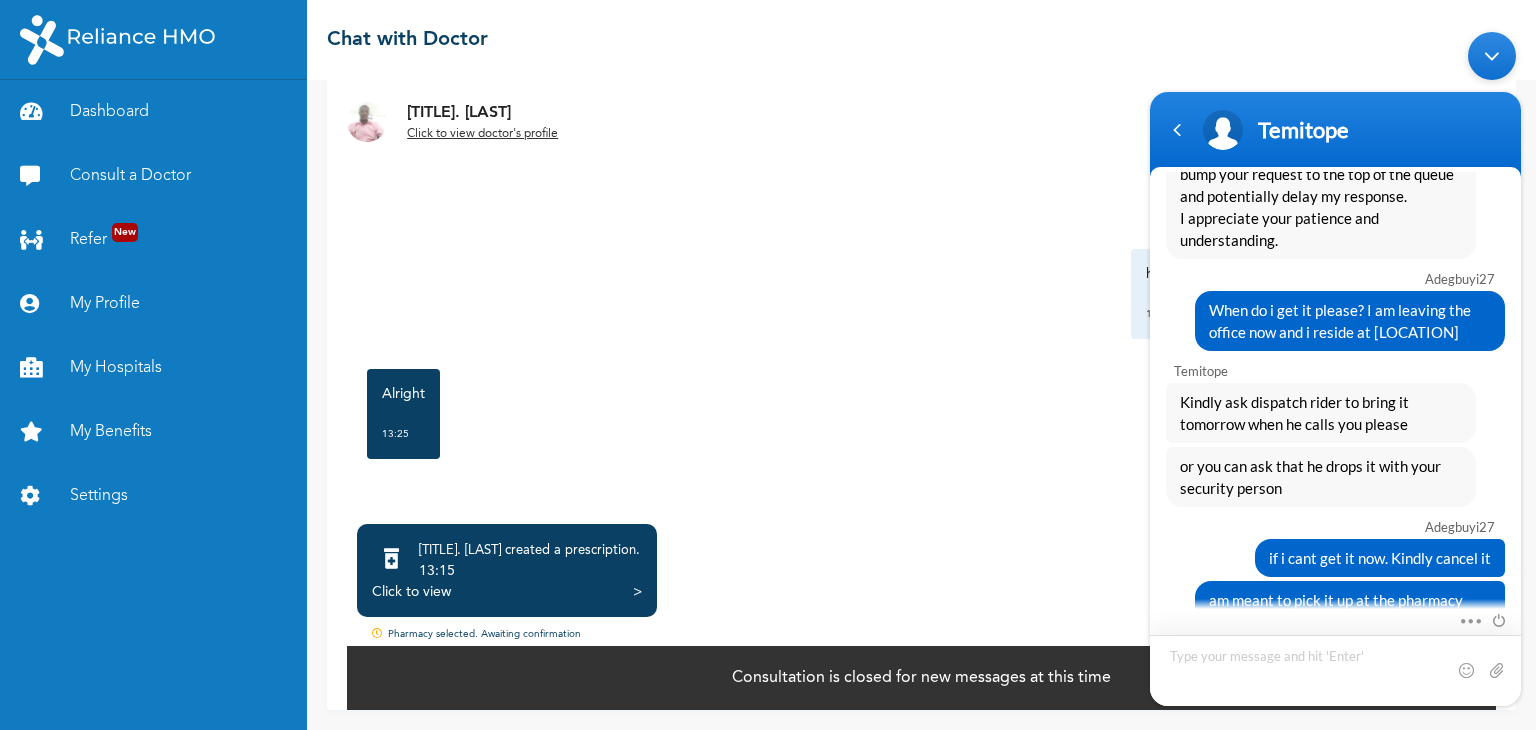 click at bounding box center (1335, 669) 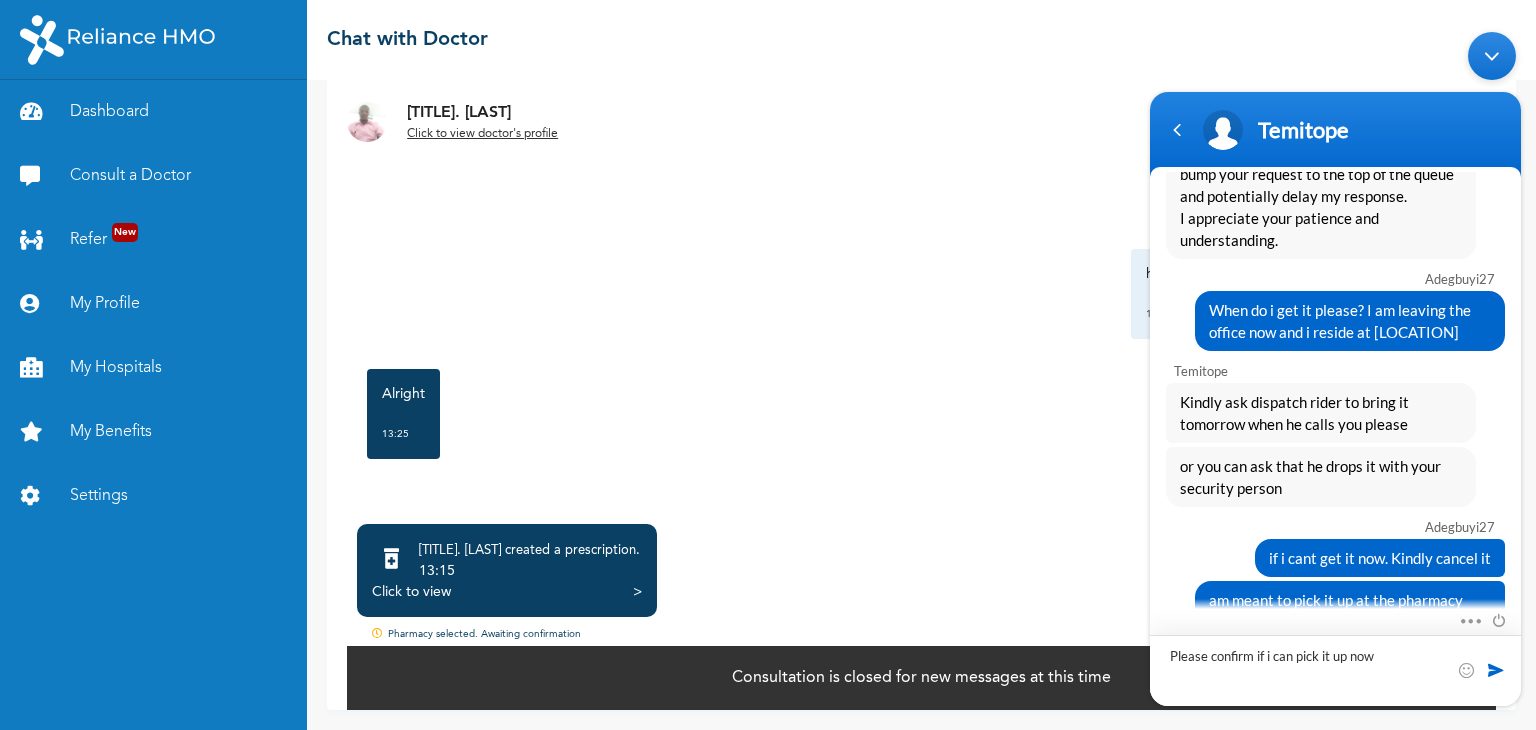 type on "Please confirm if i can pick it up now?" 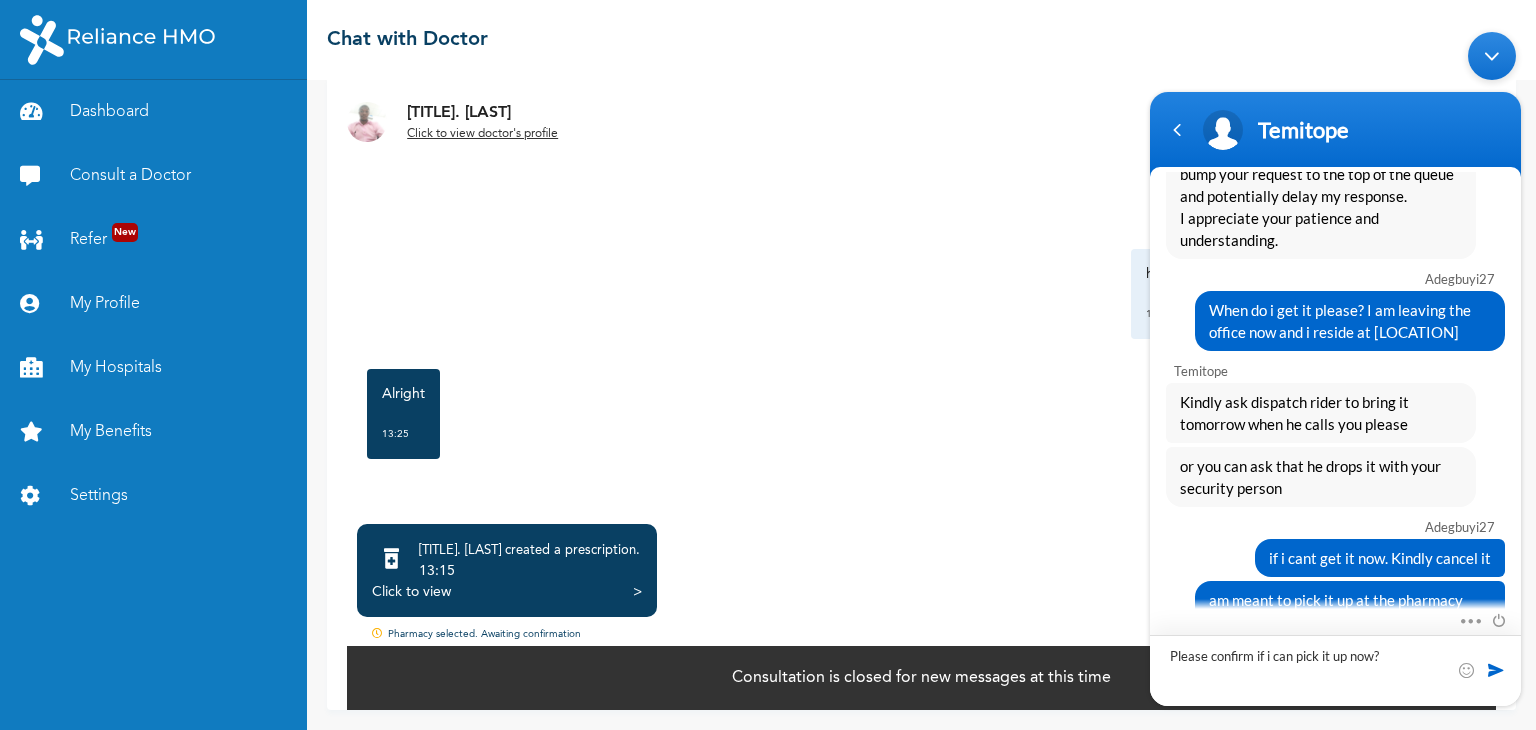 type 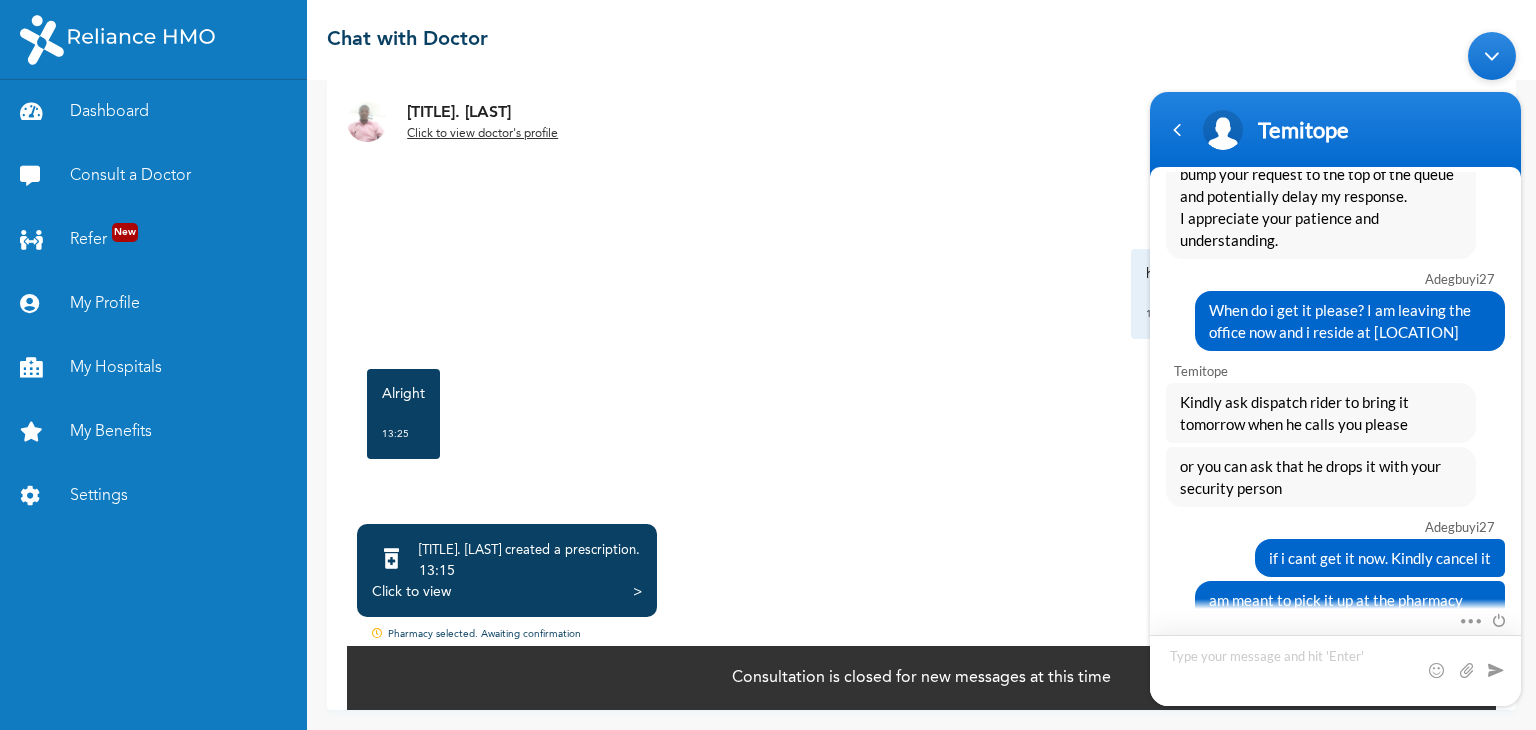 scroll, scrollTop: 3330, scrollLeft: 0, axis: vertical 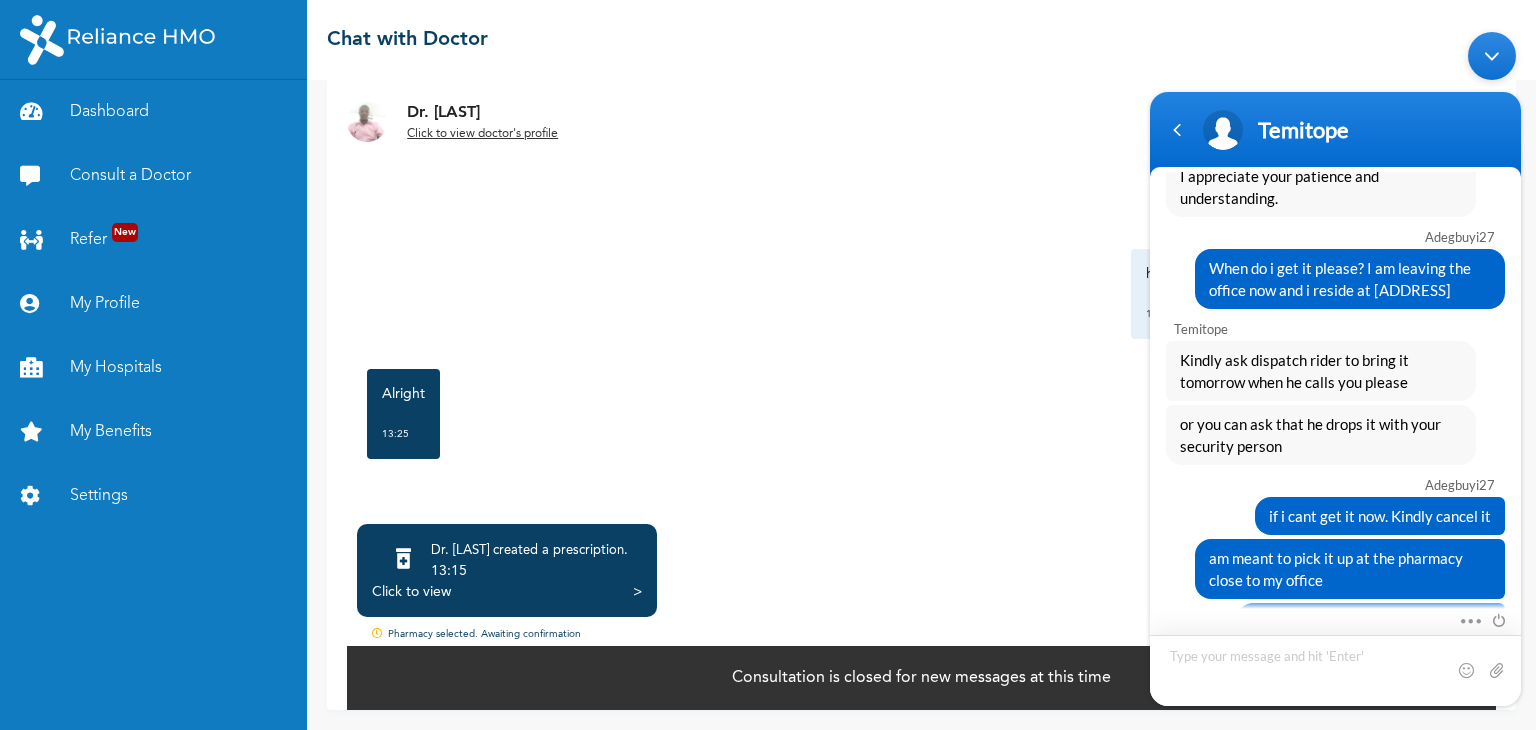 click at bounding box center [1335, 669] 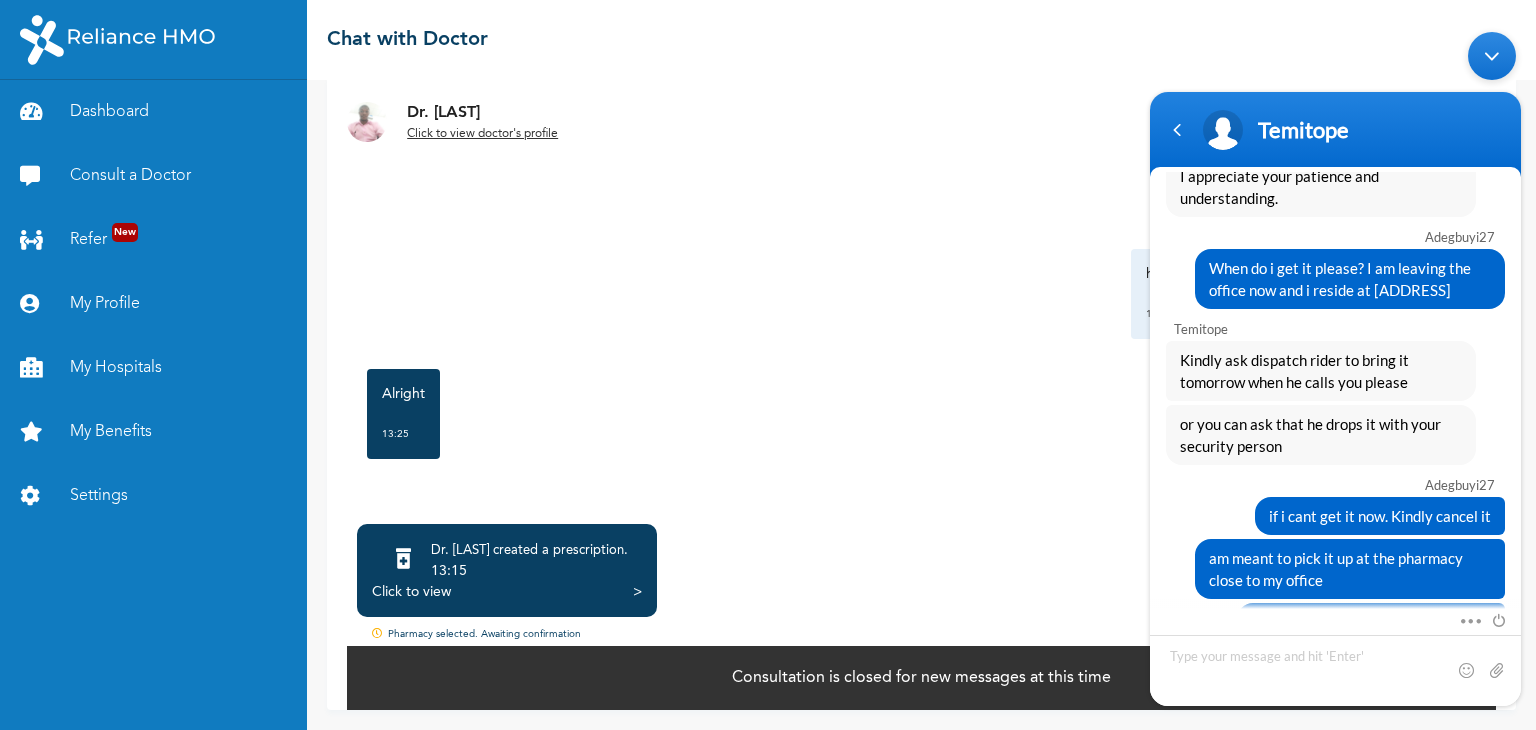 click on "Click to view" at bounding box center (411, 592) 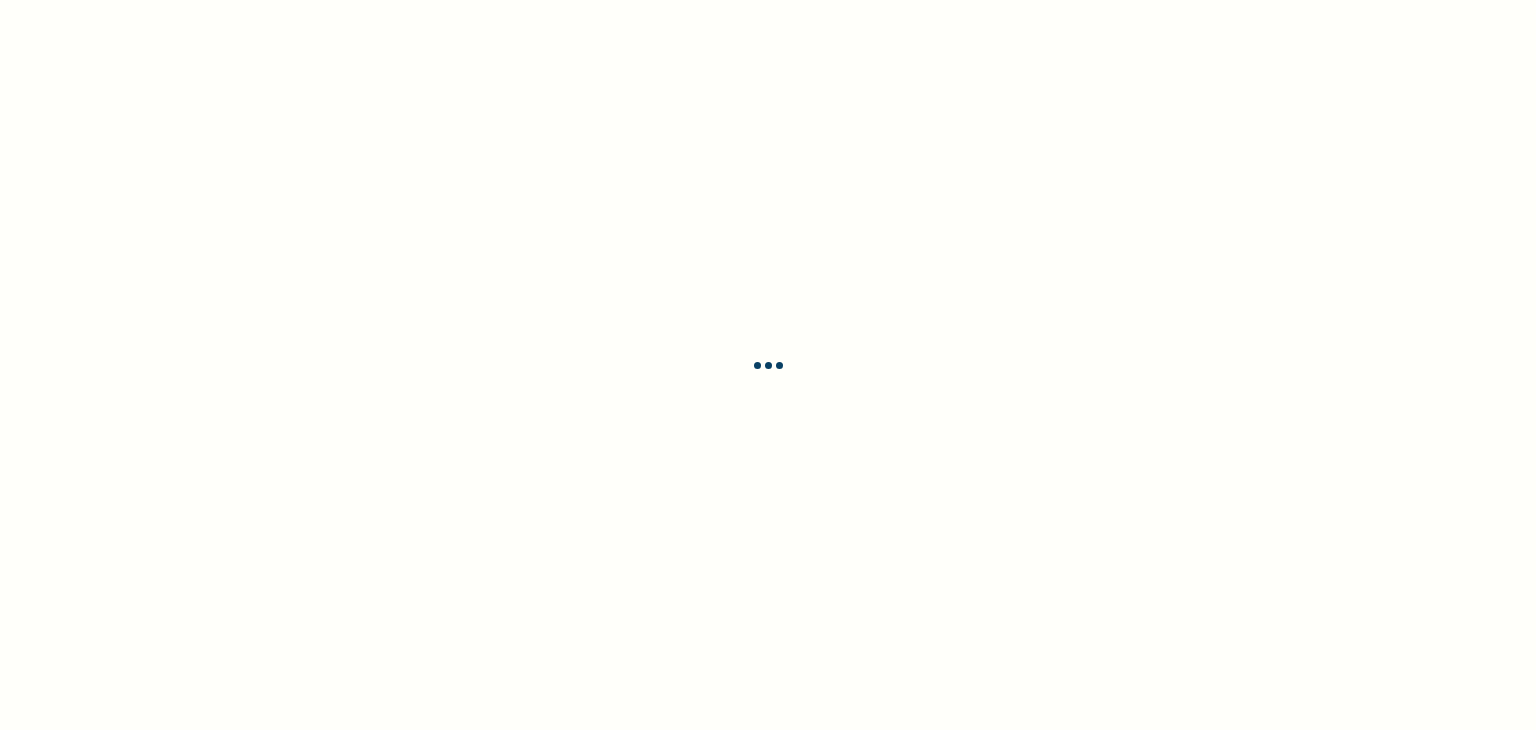 scroll, scrollTop: 0, scrollLeft: 0, axis: both 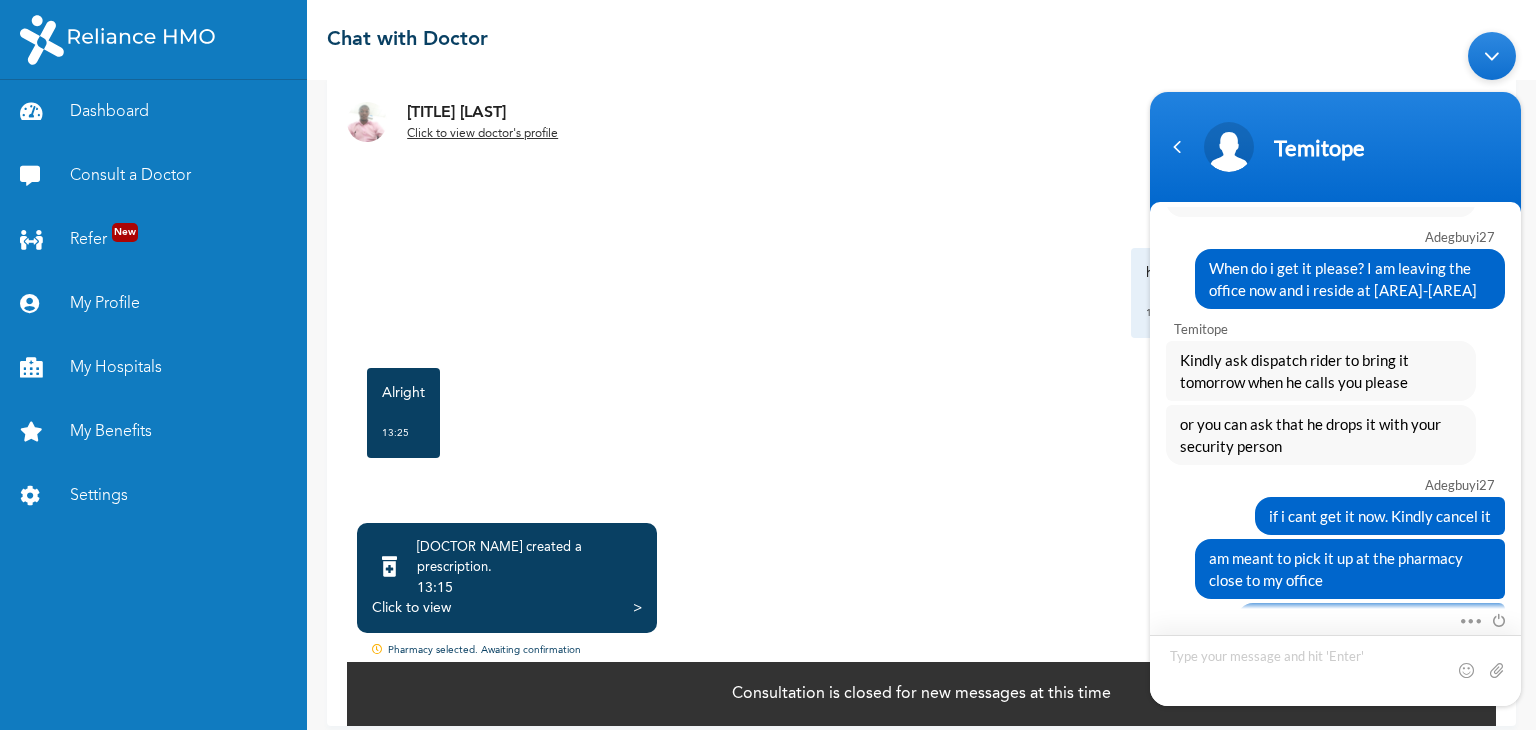 click at bounding box center (1335, 669) 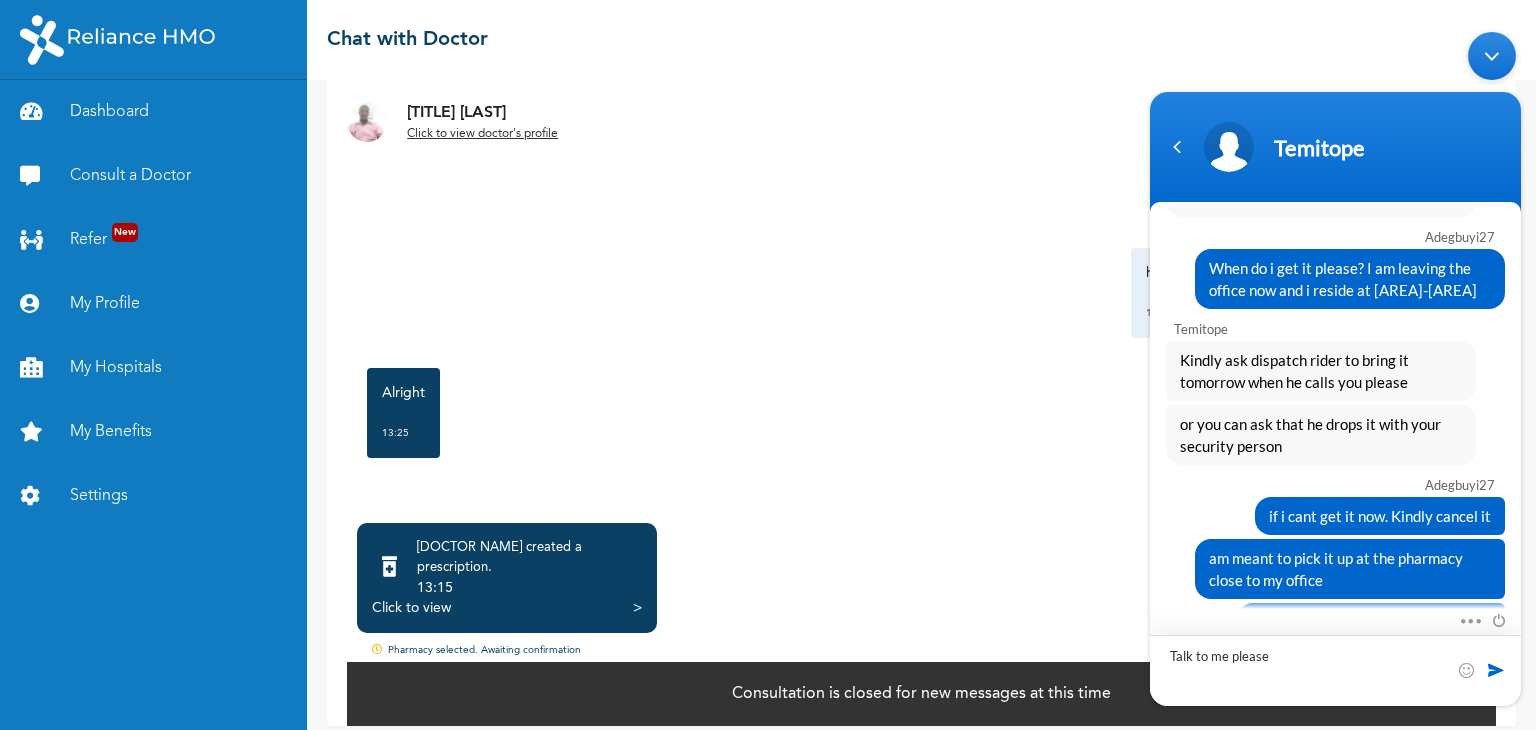 type on "Talk to me please" 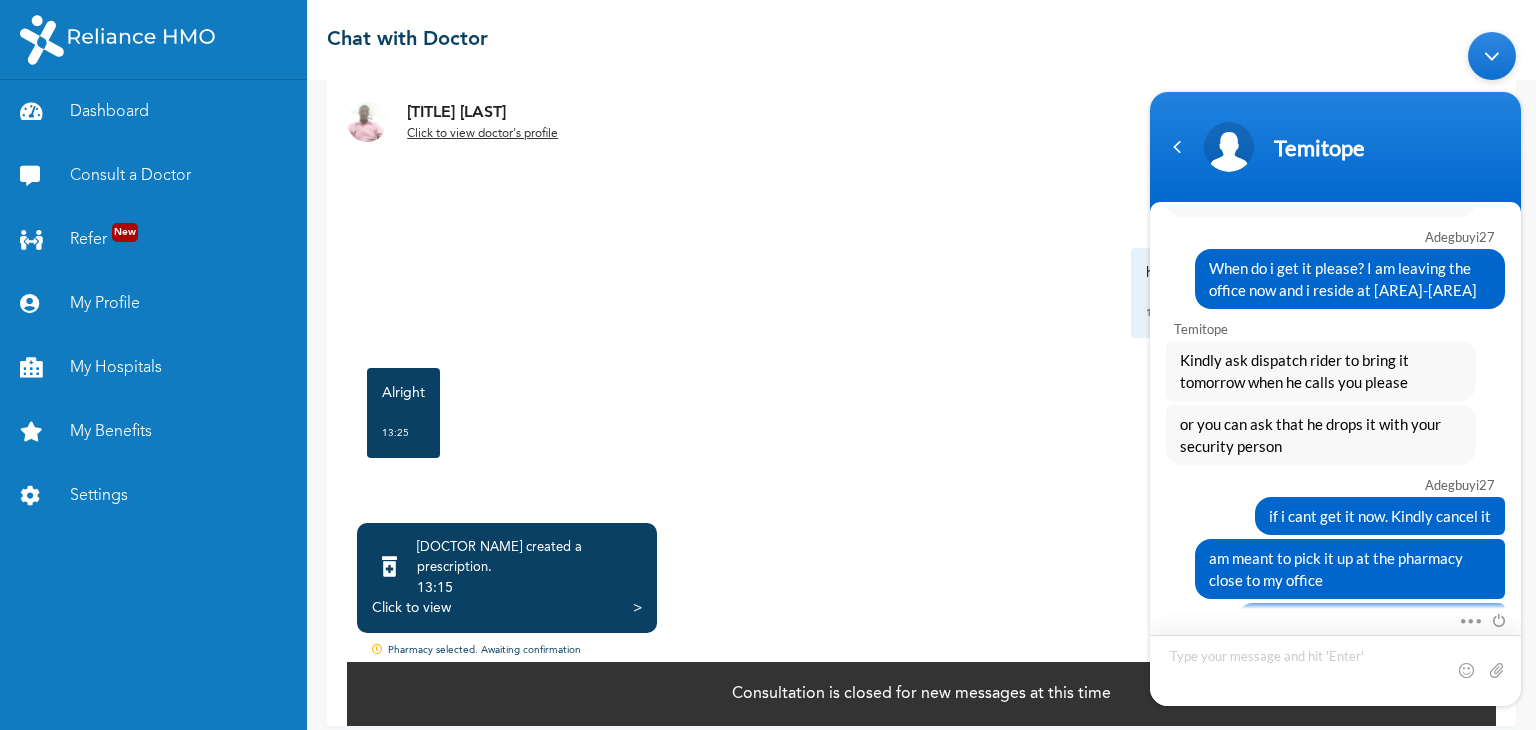 scroll, scrollTop: 3408, scrollLeft: 0, axis: vertical 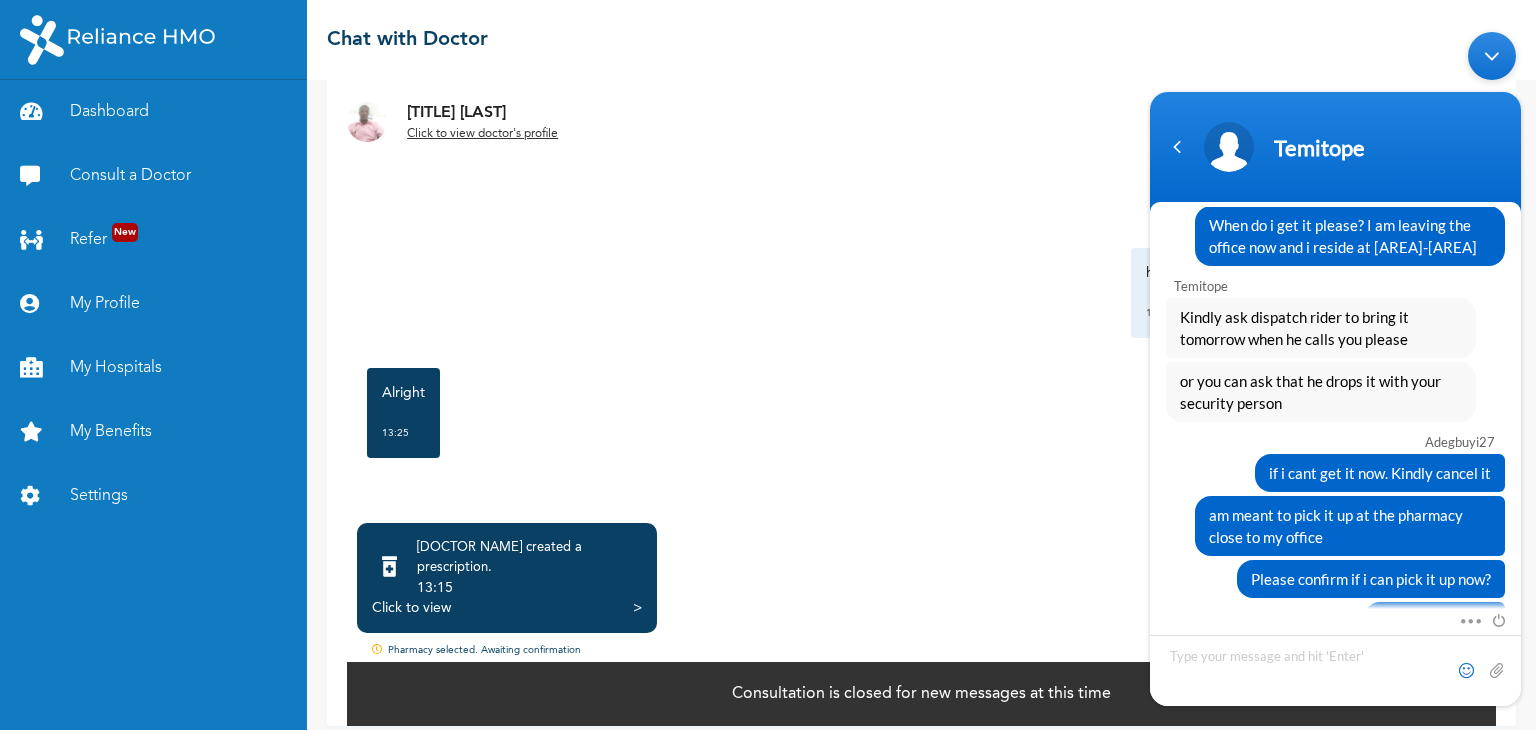 click at bounding box center [1466, 669] 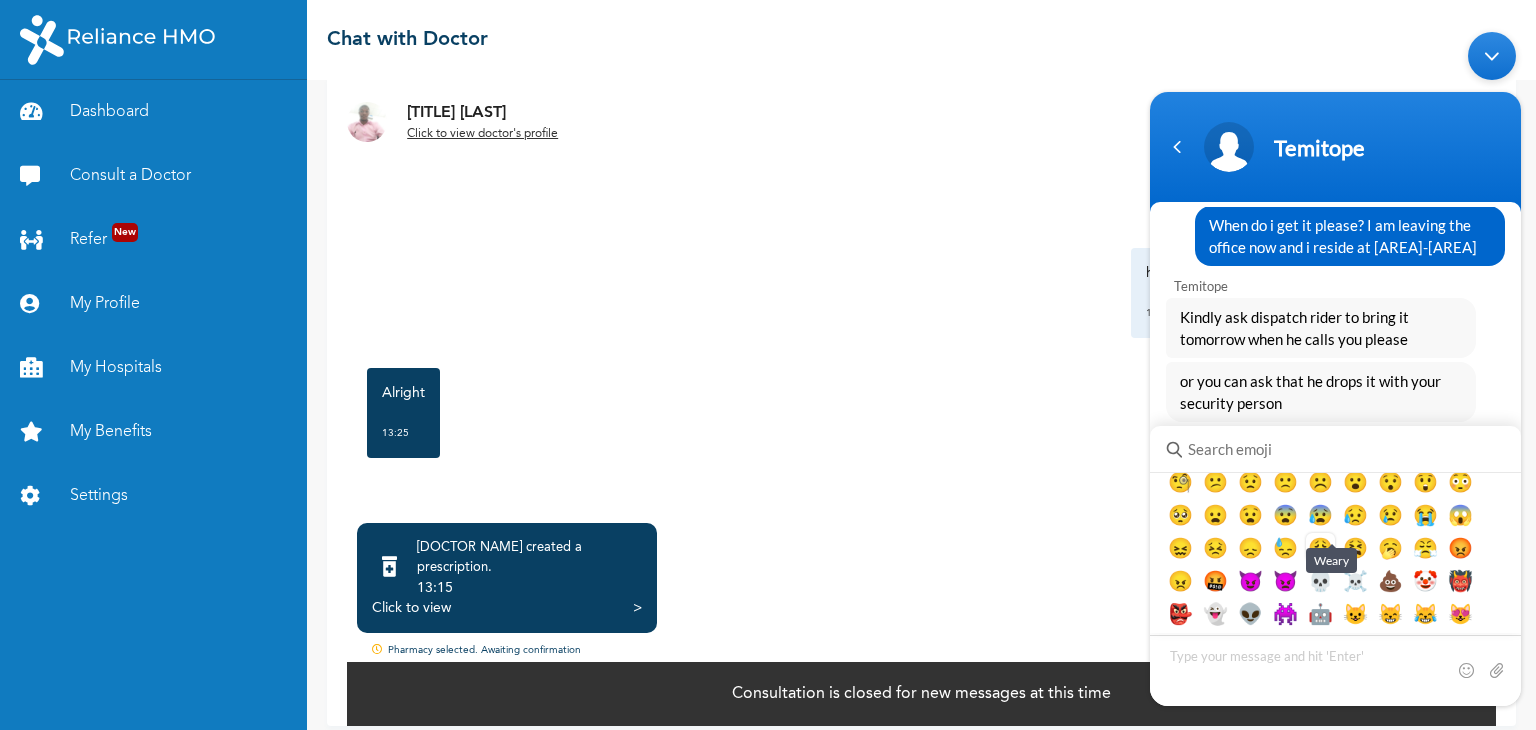 scroll, scrollTop: 332, scrollLeft: 0, axis: vertical 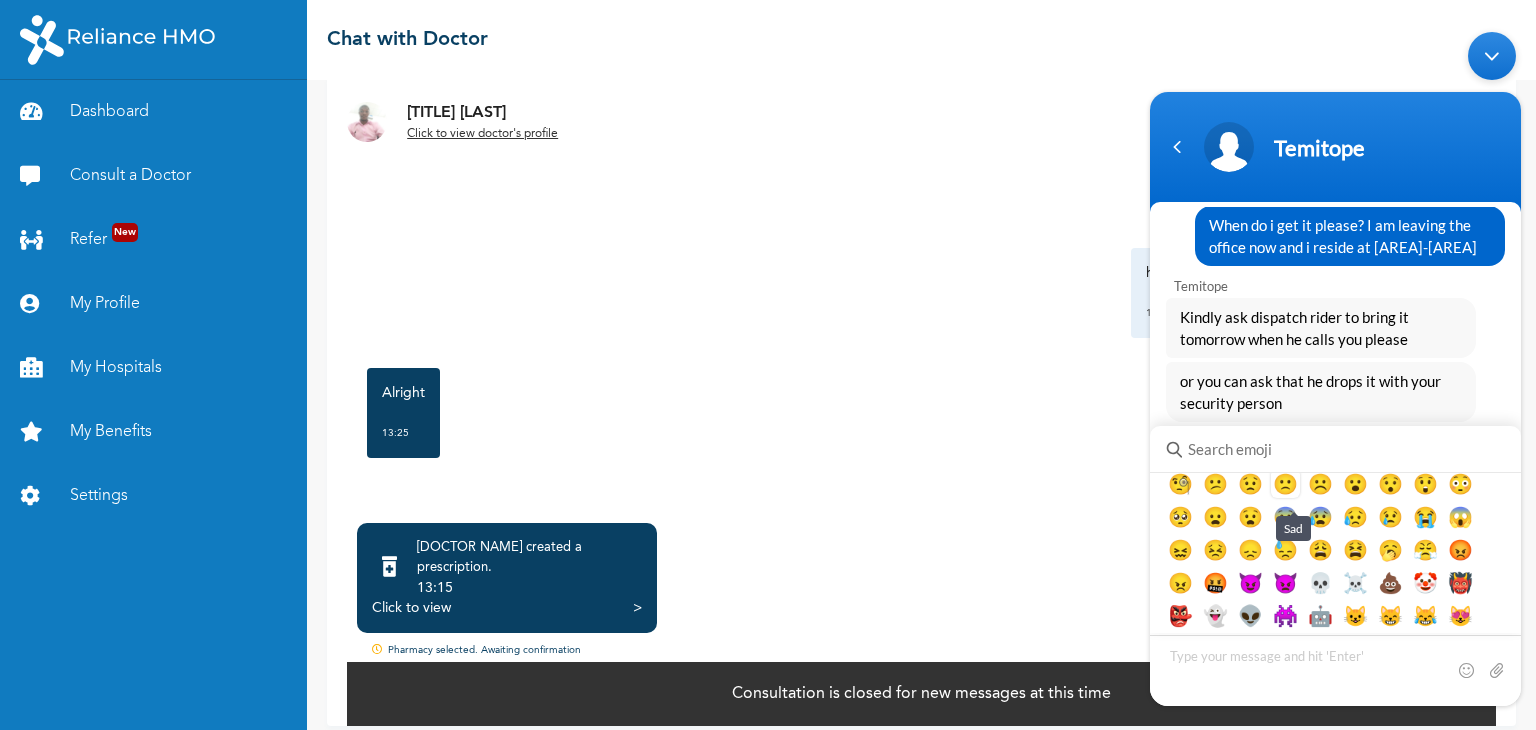 click on "🙁" at bounding box center (1285, 482) 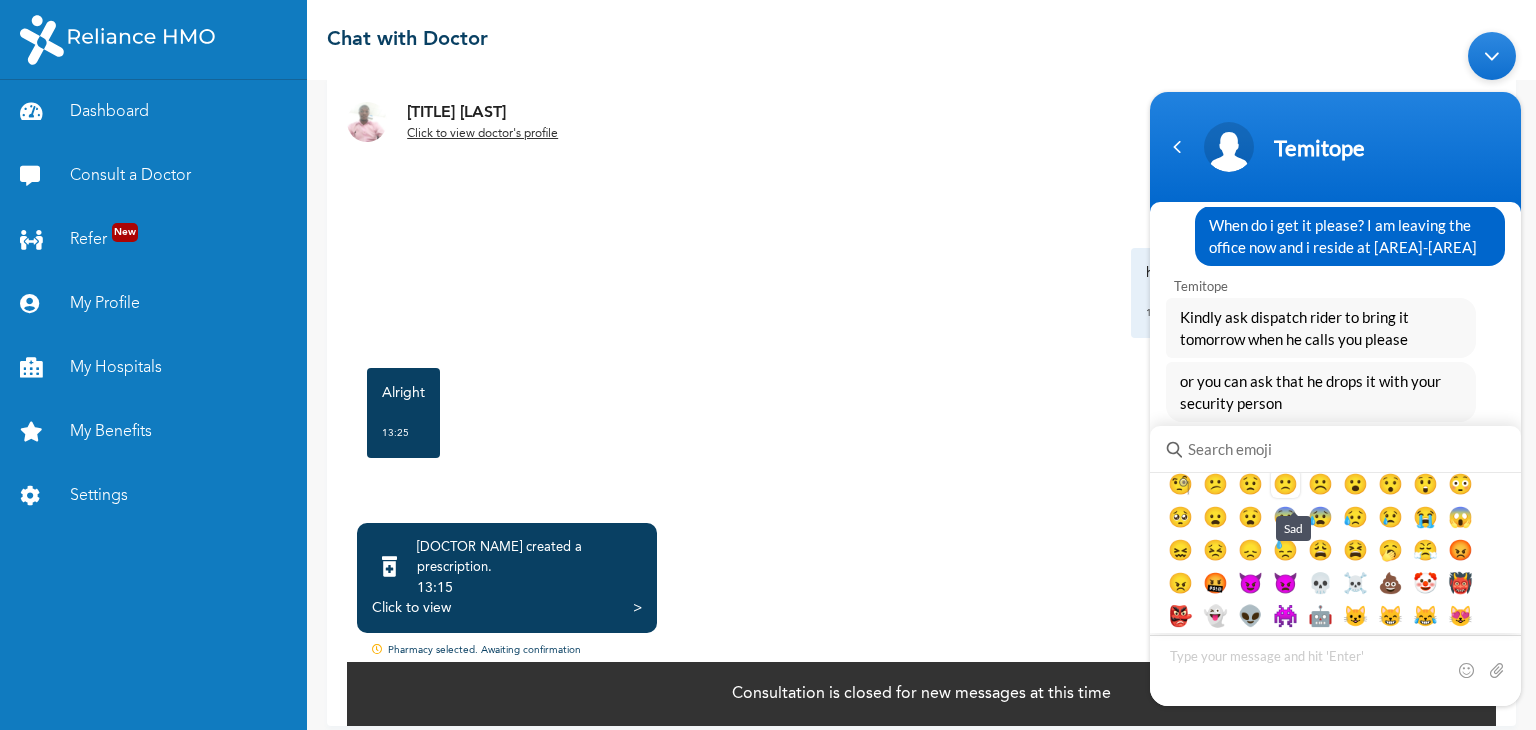 type on "🙁" 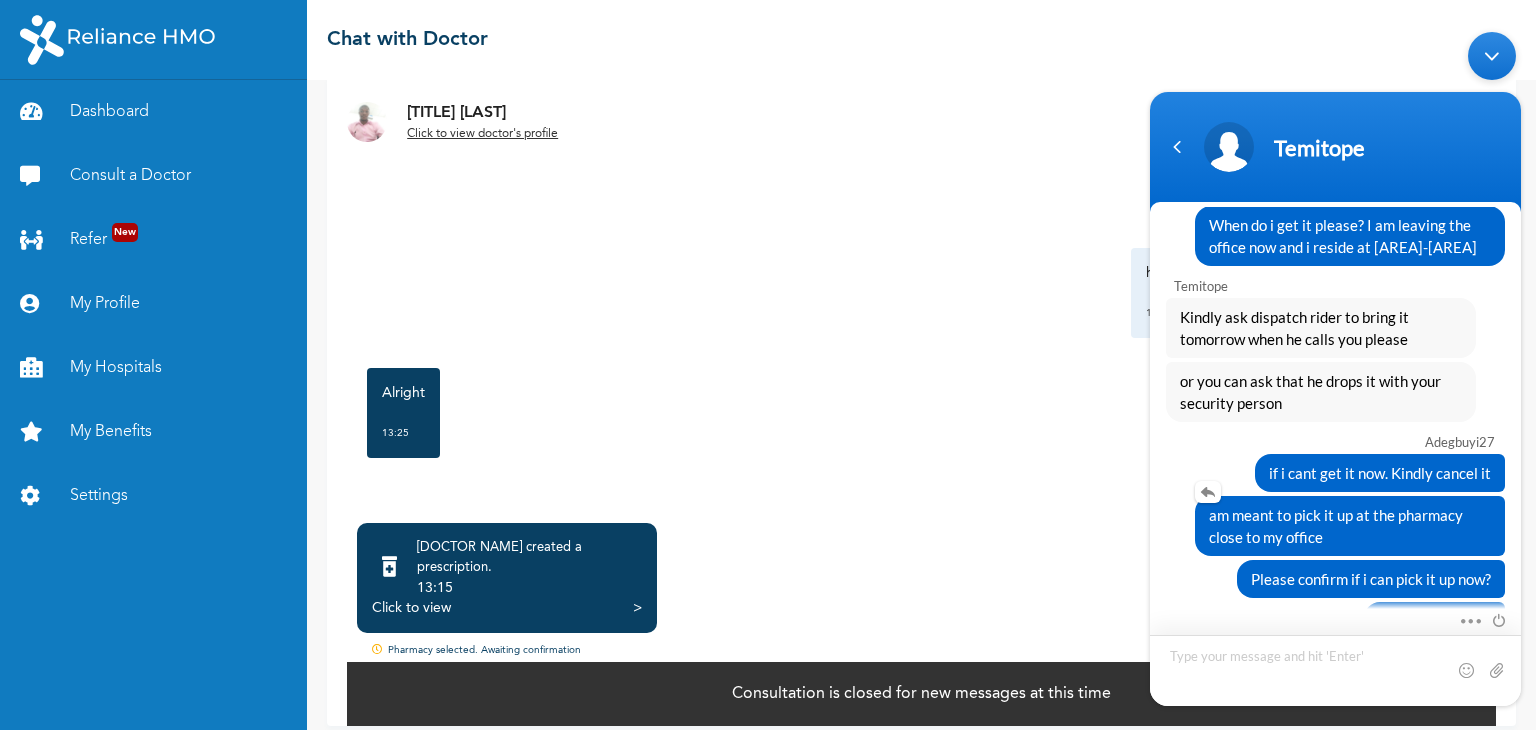 scroll, scrollTop: 3449, scrollLeft: 0, axis: vertical 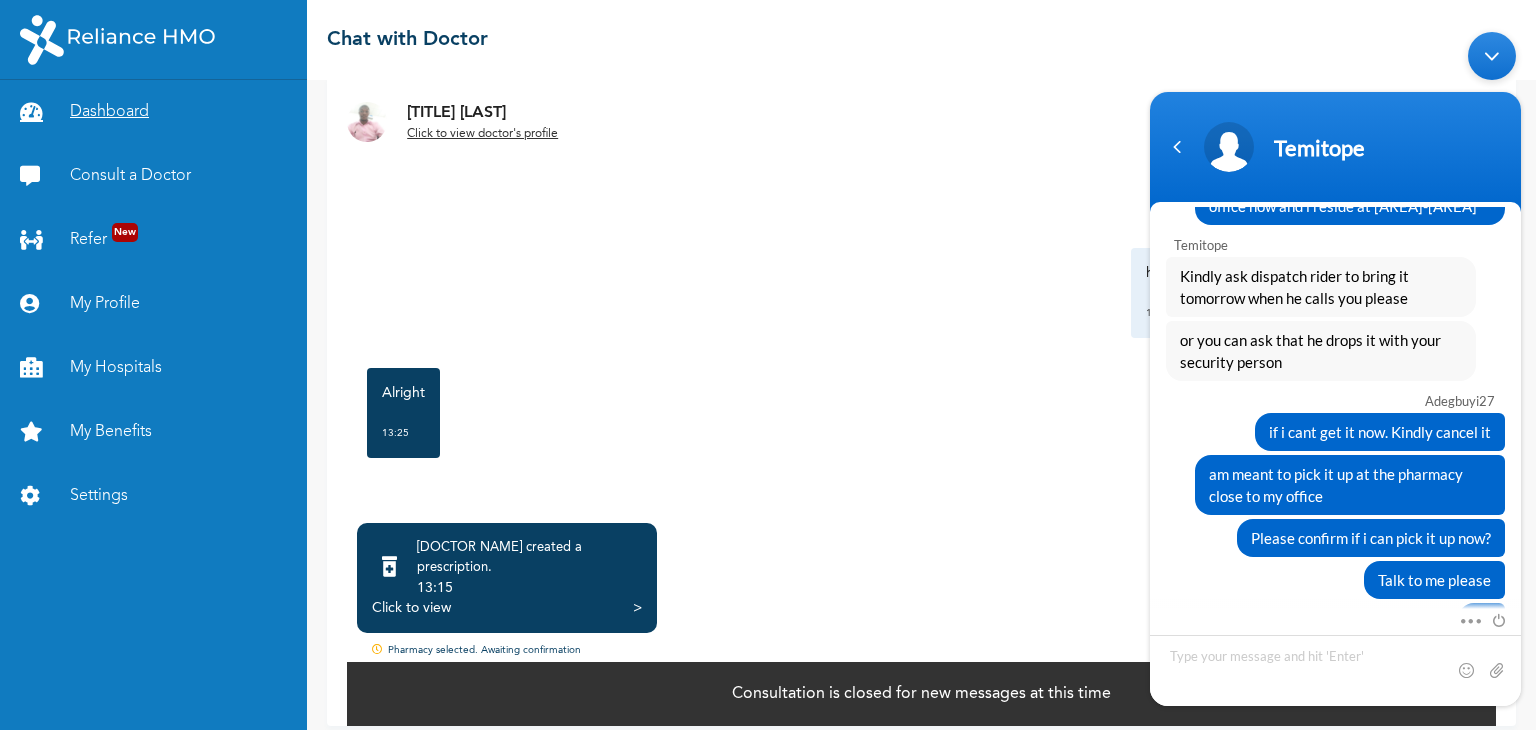 click on "Dashboard" at bounding box center [153, 112] 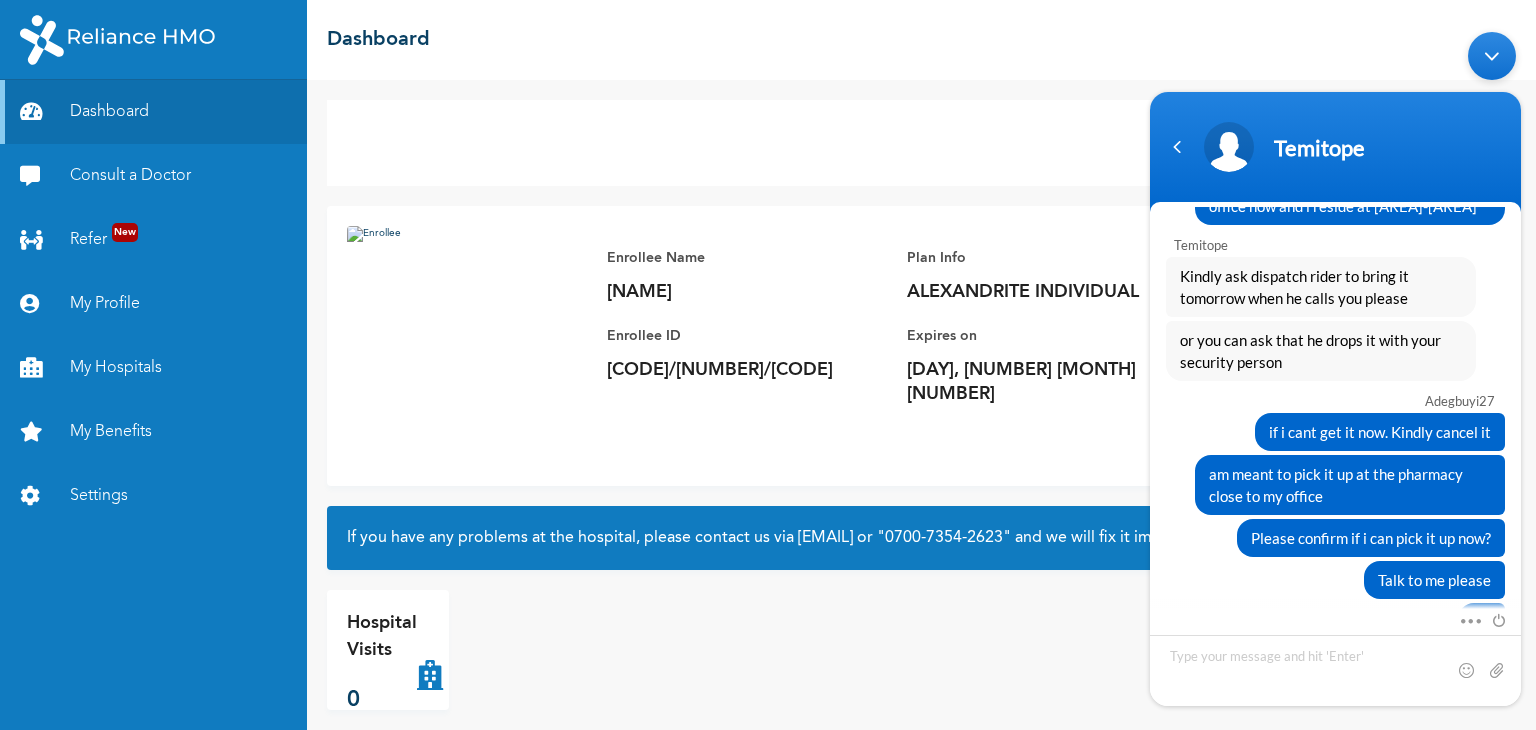 scroll, scrollTop: 20, scrollLeft: 0, axis: vertical 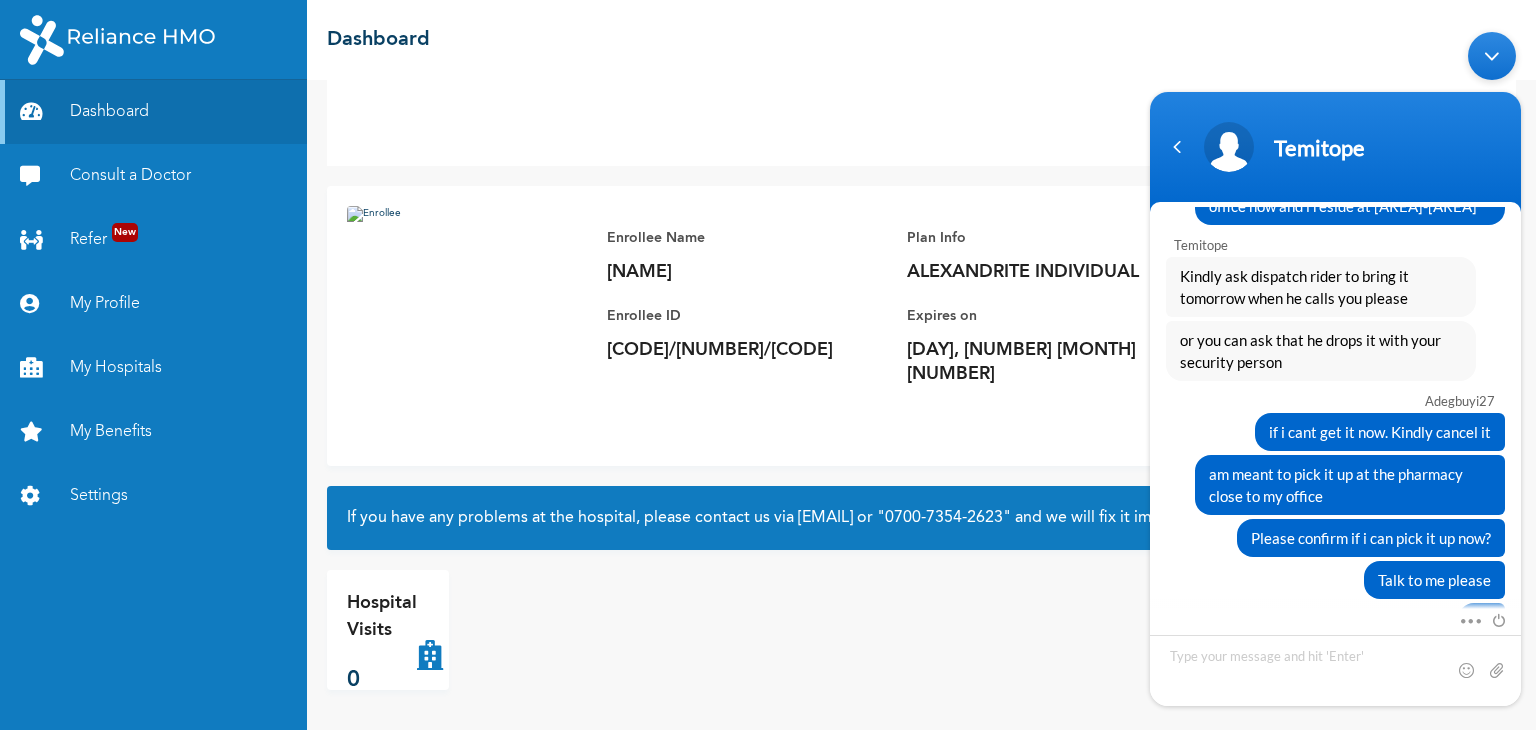 click at bounding box center (430, 630) 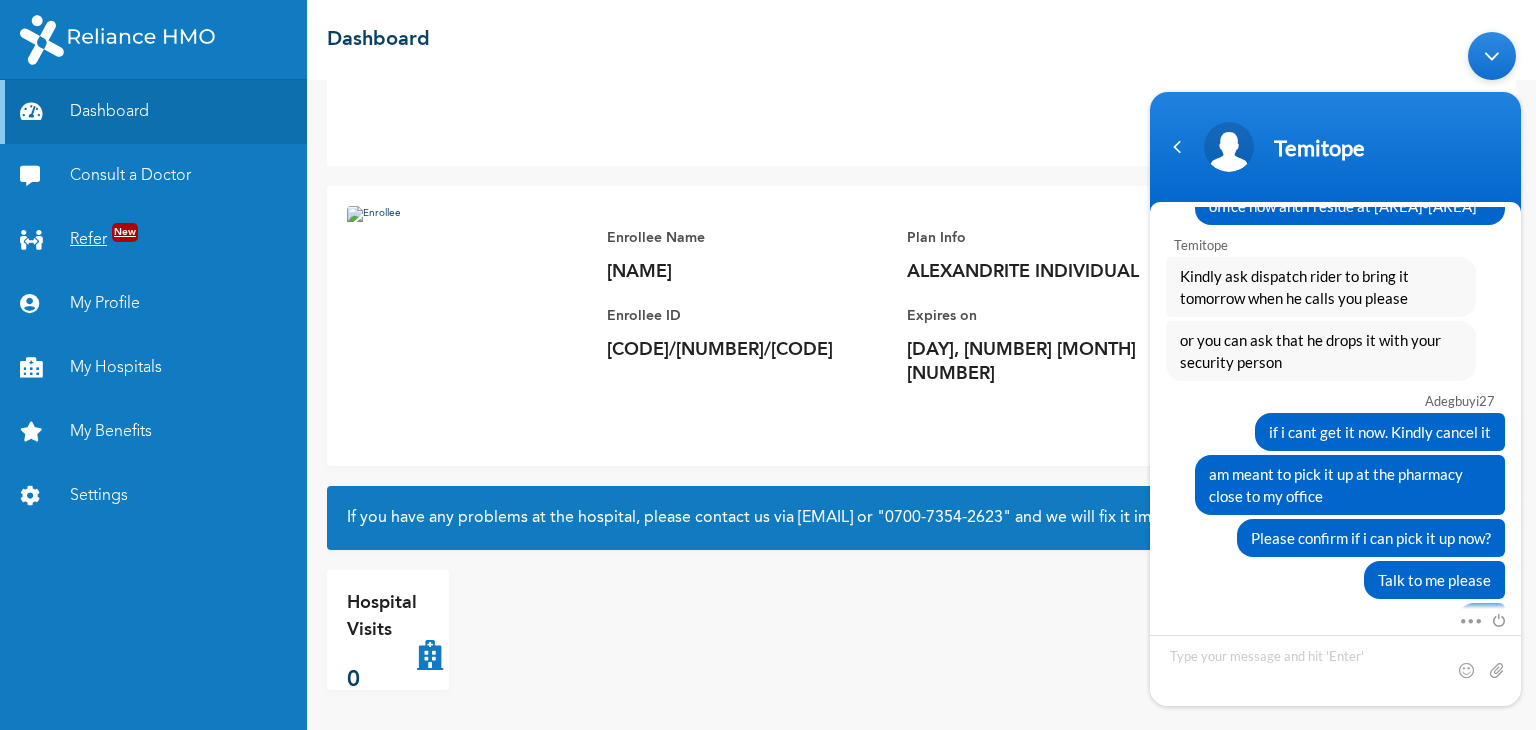 click on "Refer New" at bounding box center [153, 240] 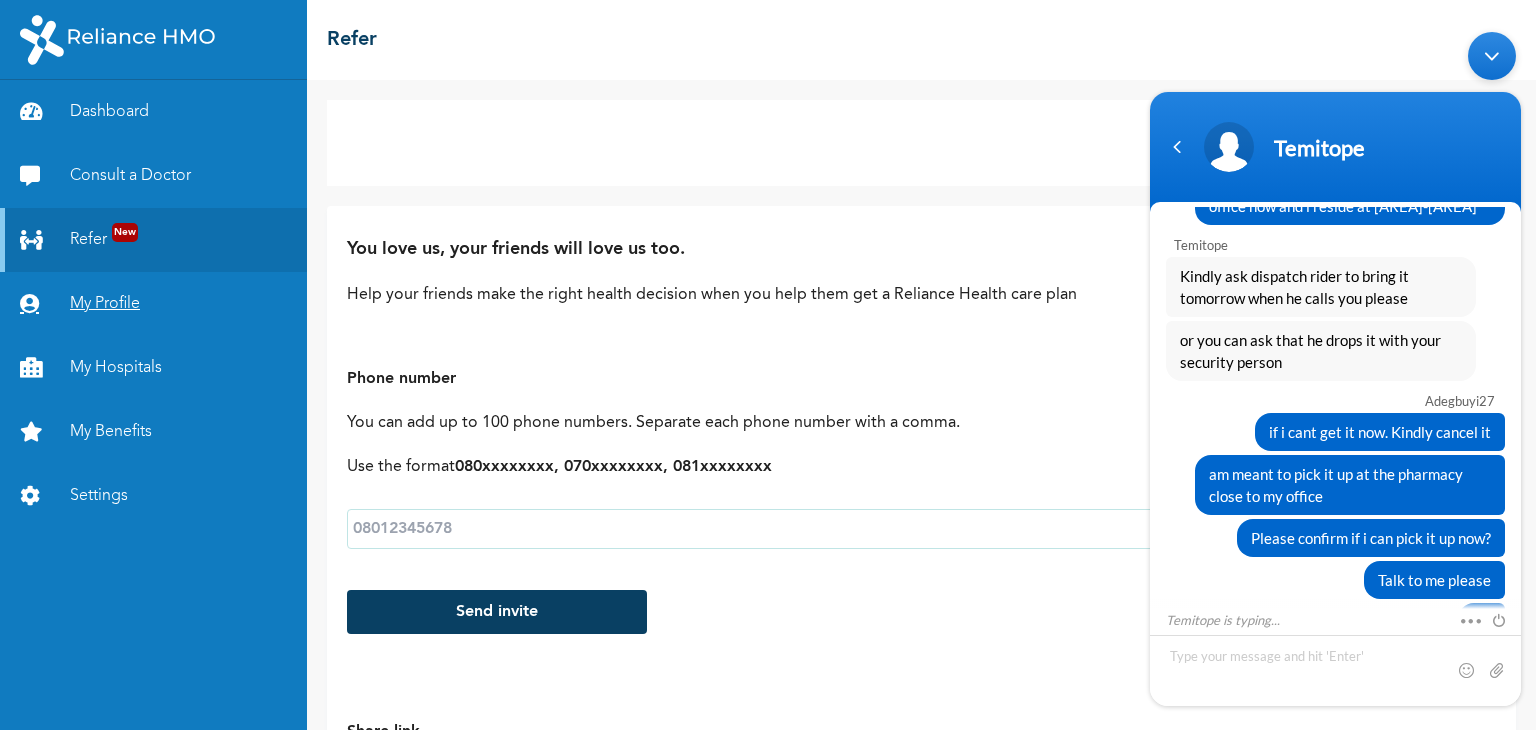 click on "My Profile" at bounding box center [153, 304] 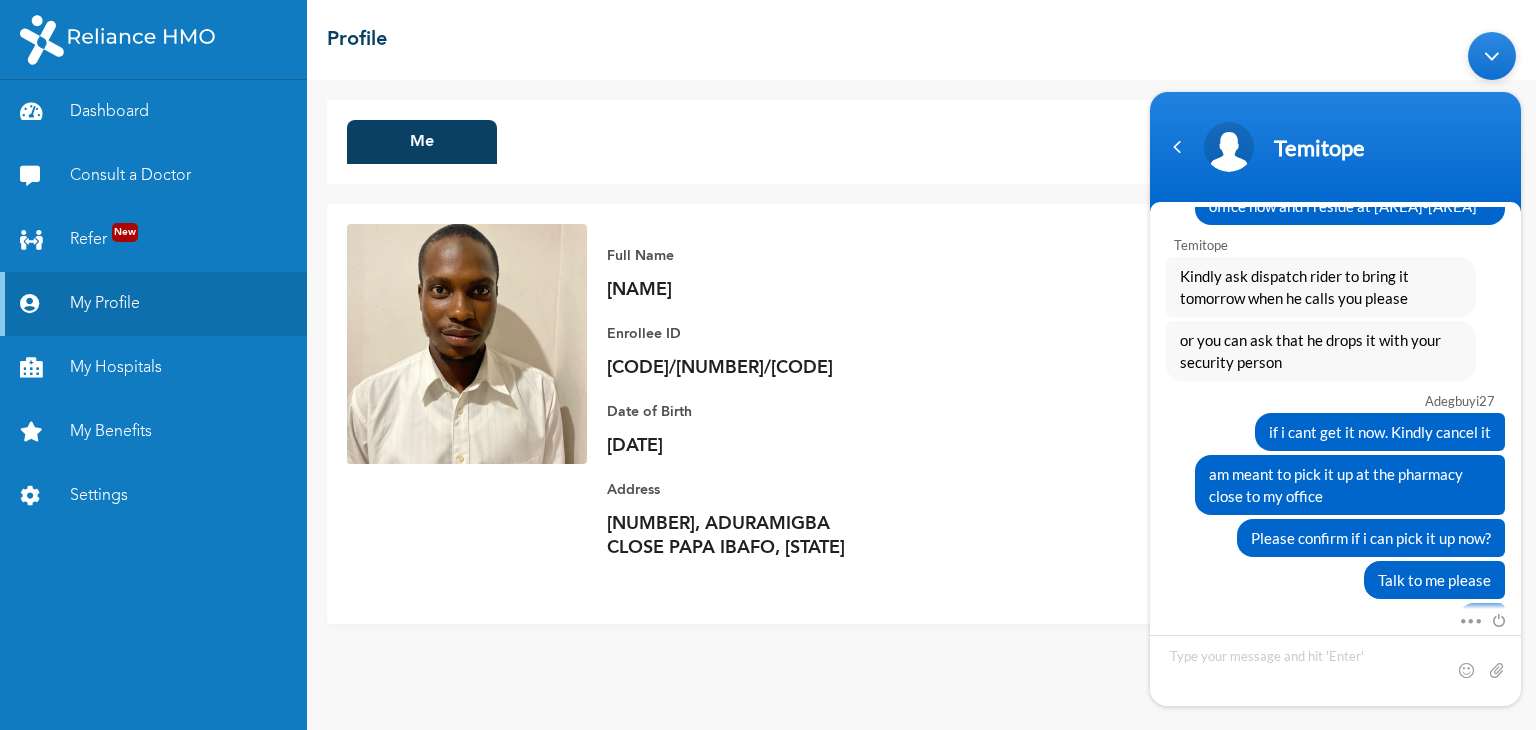 scroll, scrollTop: 3519, scrollLeft: 0, axis: vertical 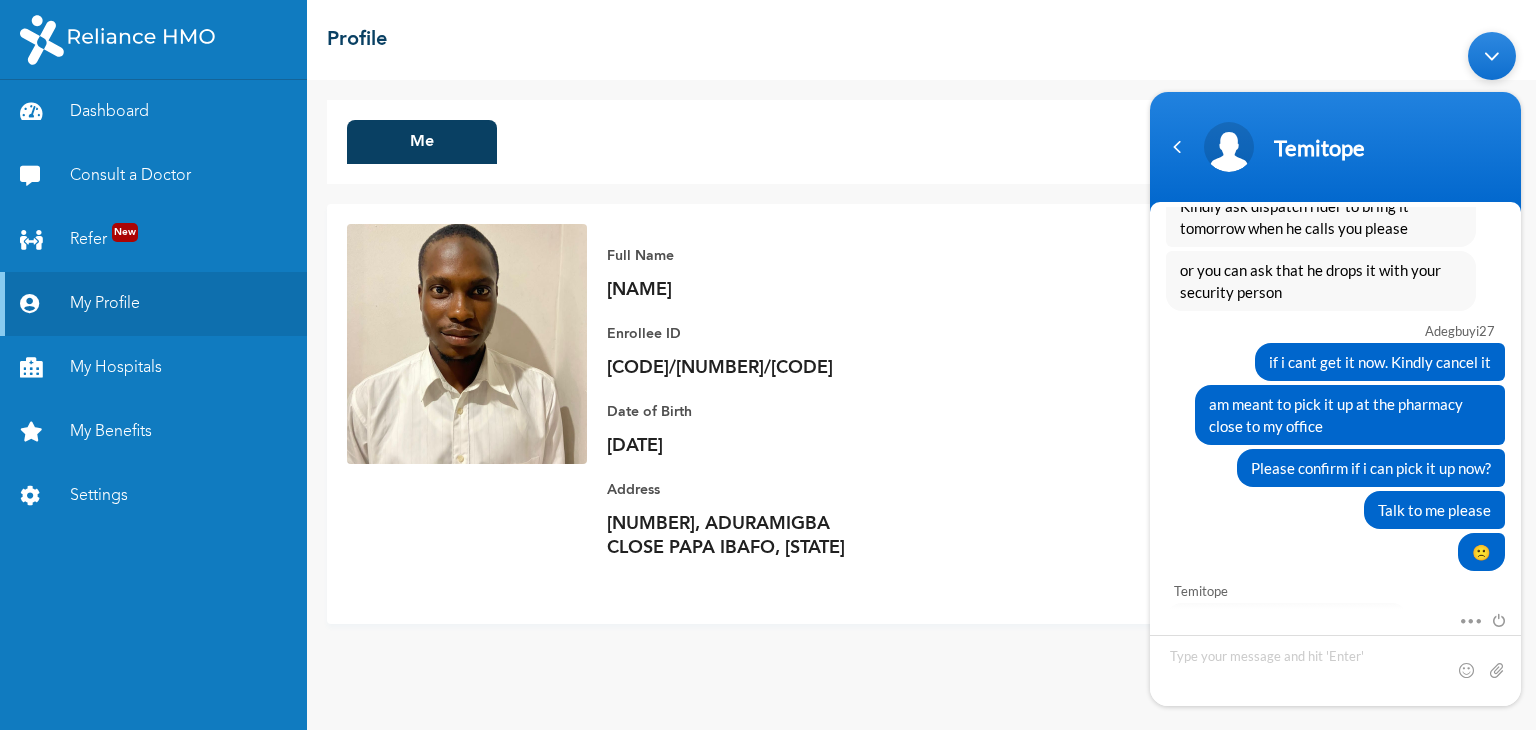 click on "Full Name" at bounding box center [747, 256] 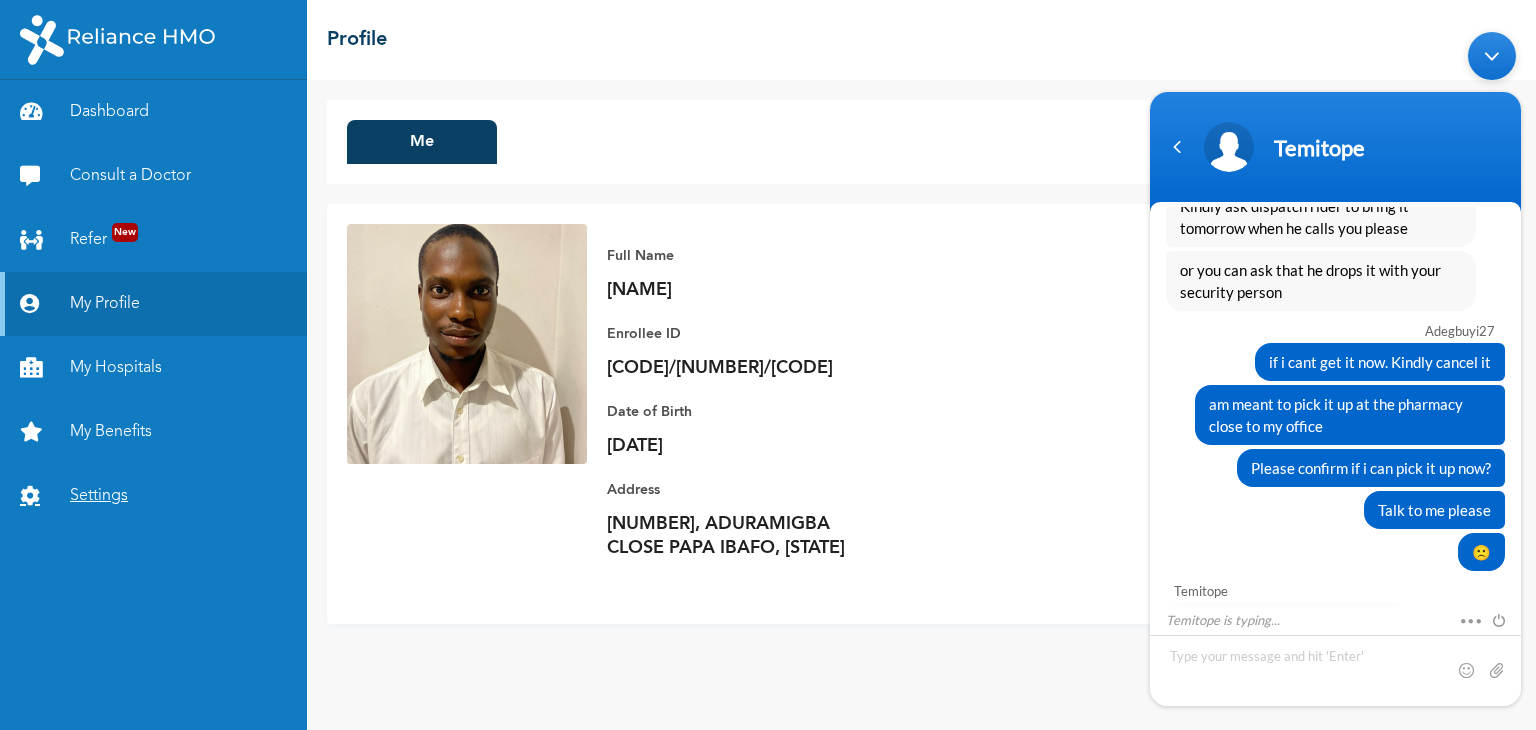 click on "Settings" at bounding box center [153, 496] 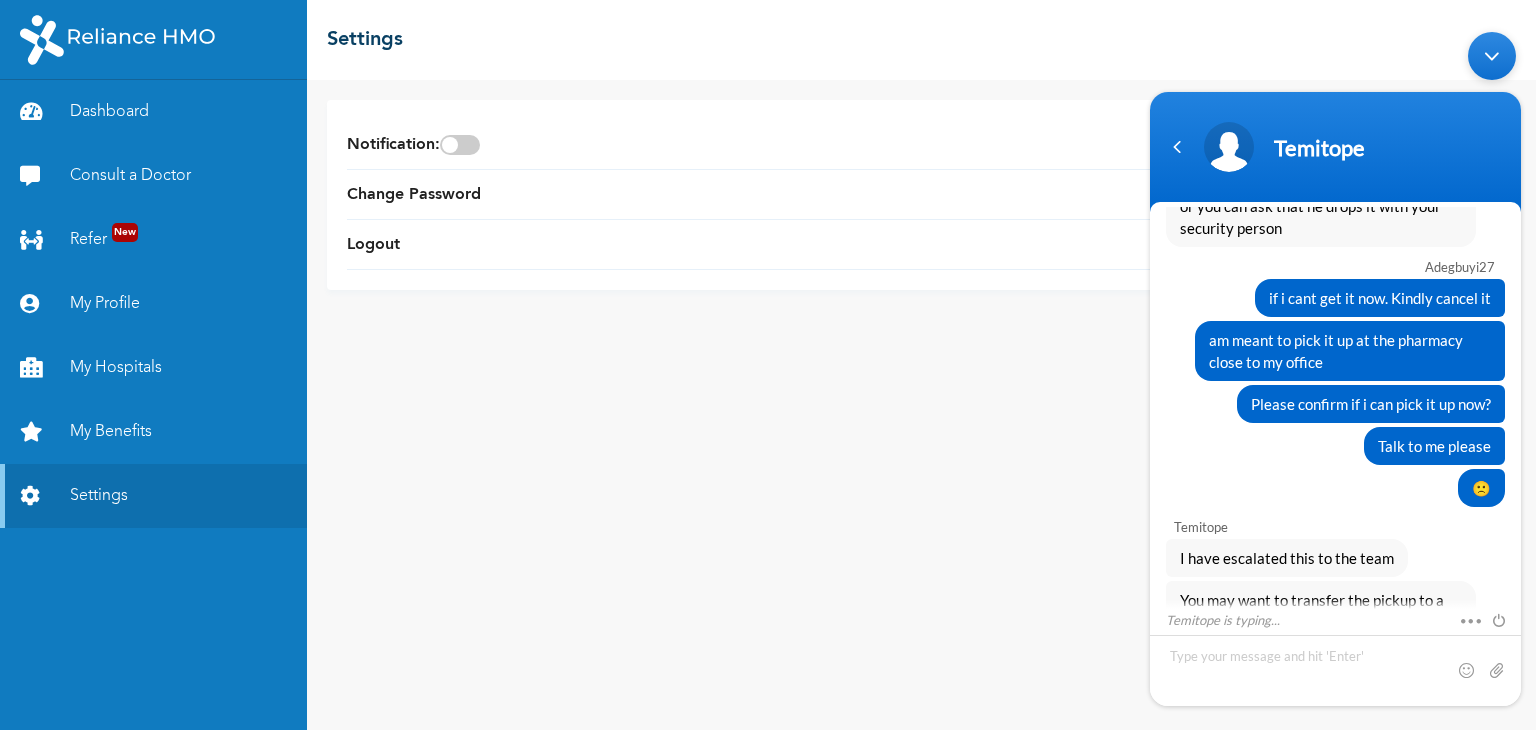scroll, scrollTop: 3624, scrollLeft: 0, axis: vertical 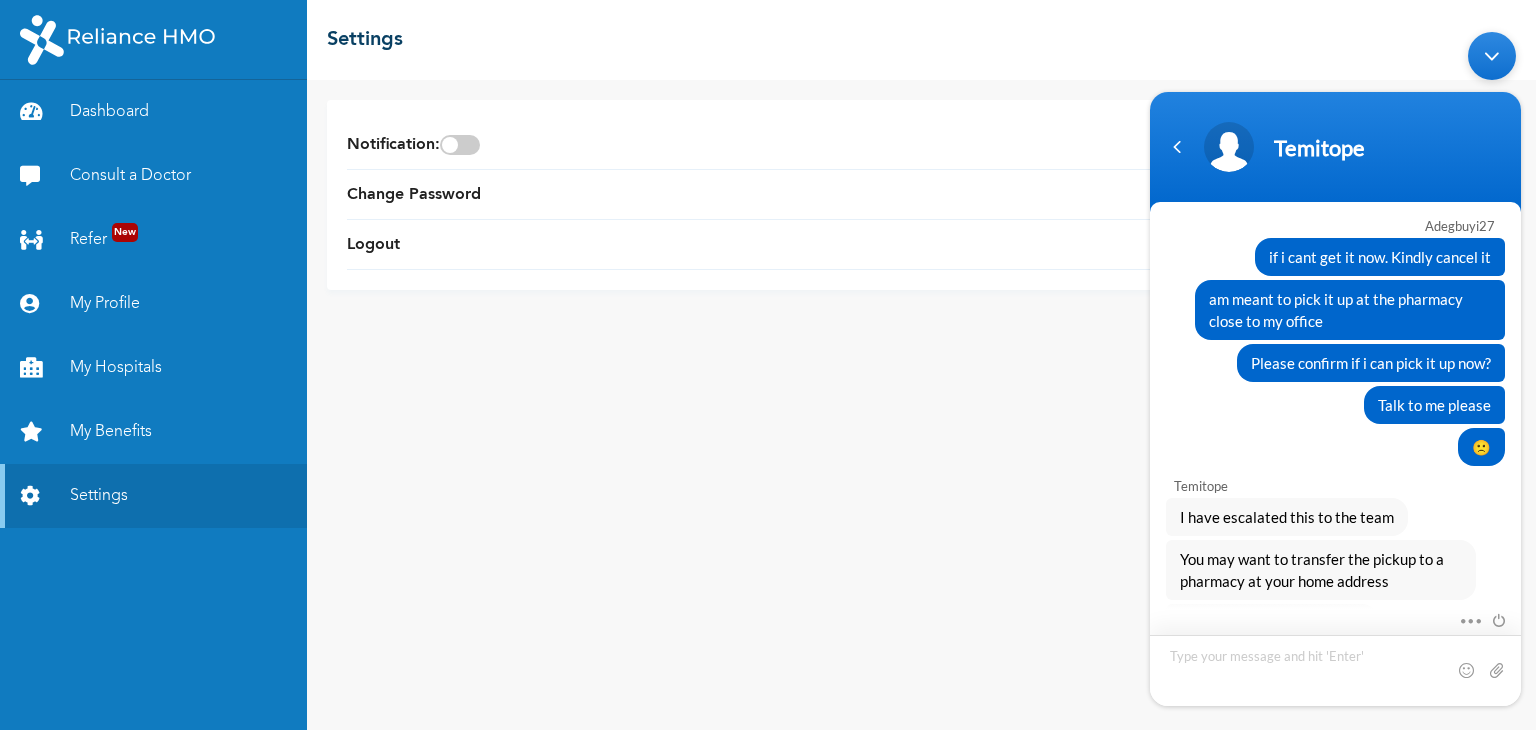 click at bounding box center [1335, 669] 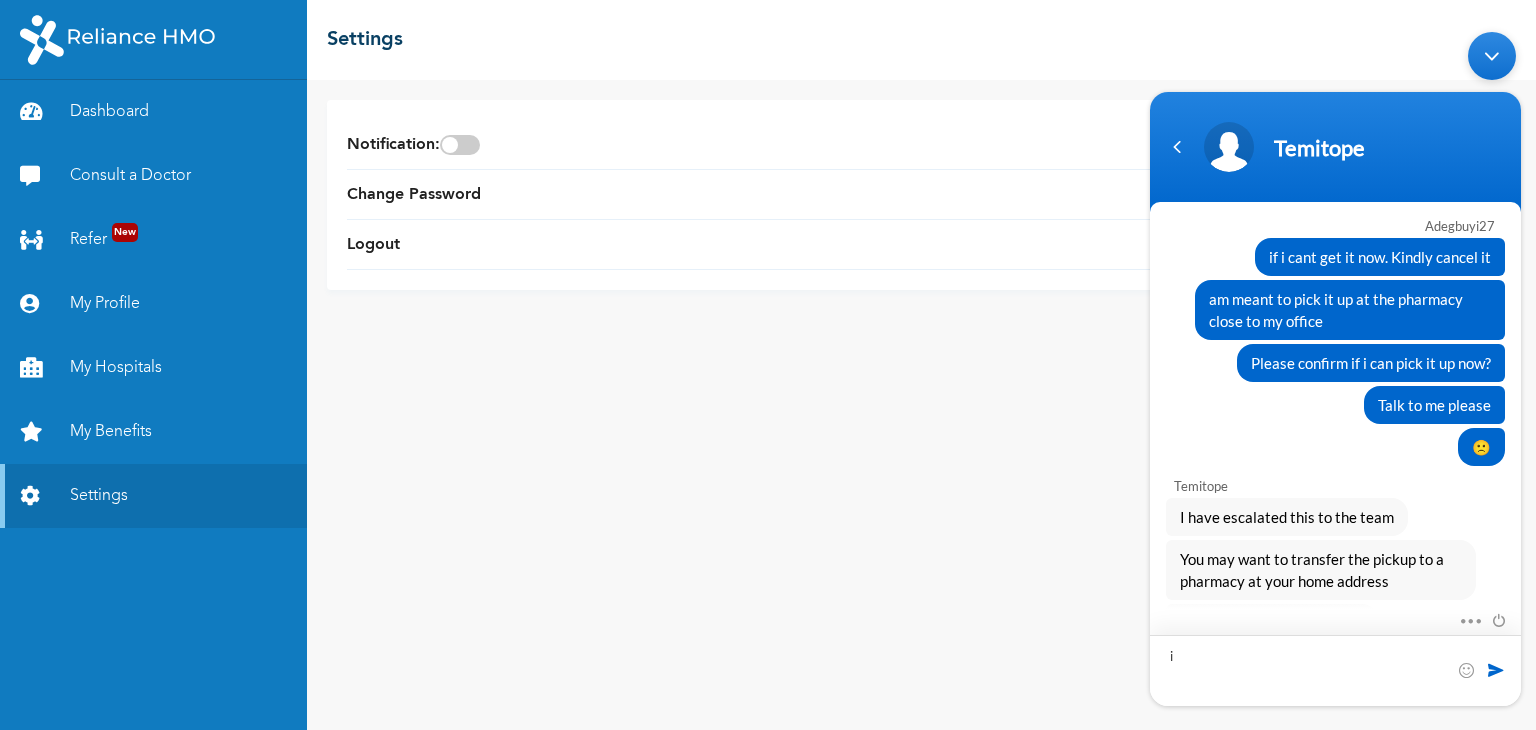 type on "i" 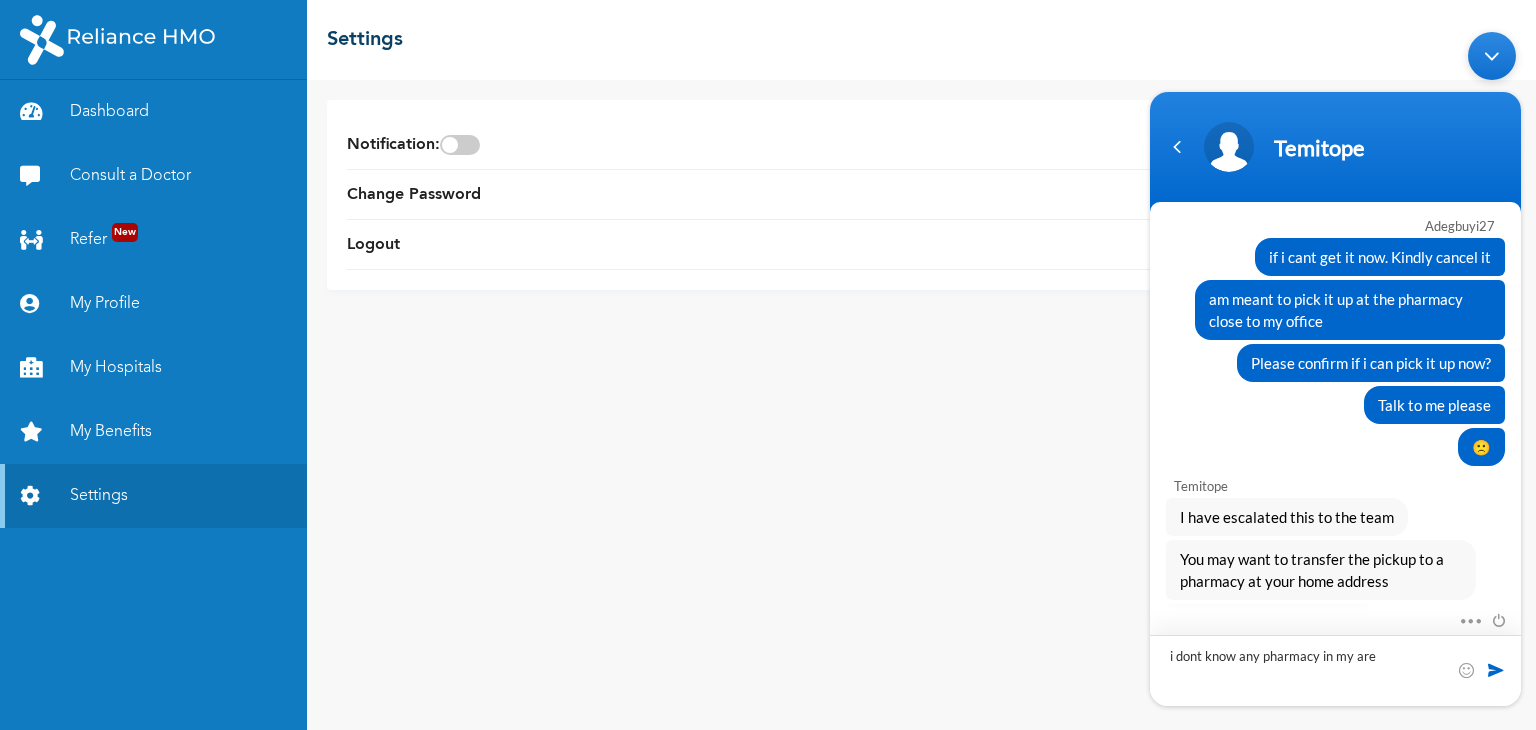 type on "i dont know any pharmacy in my area" 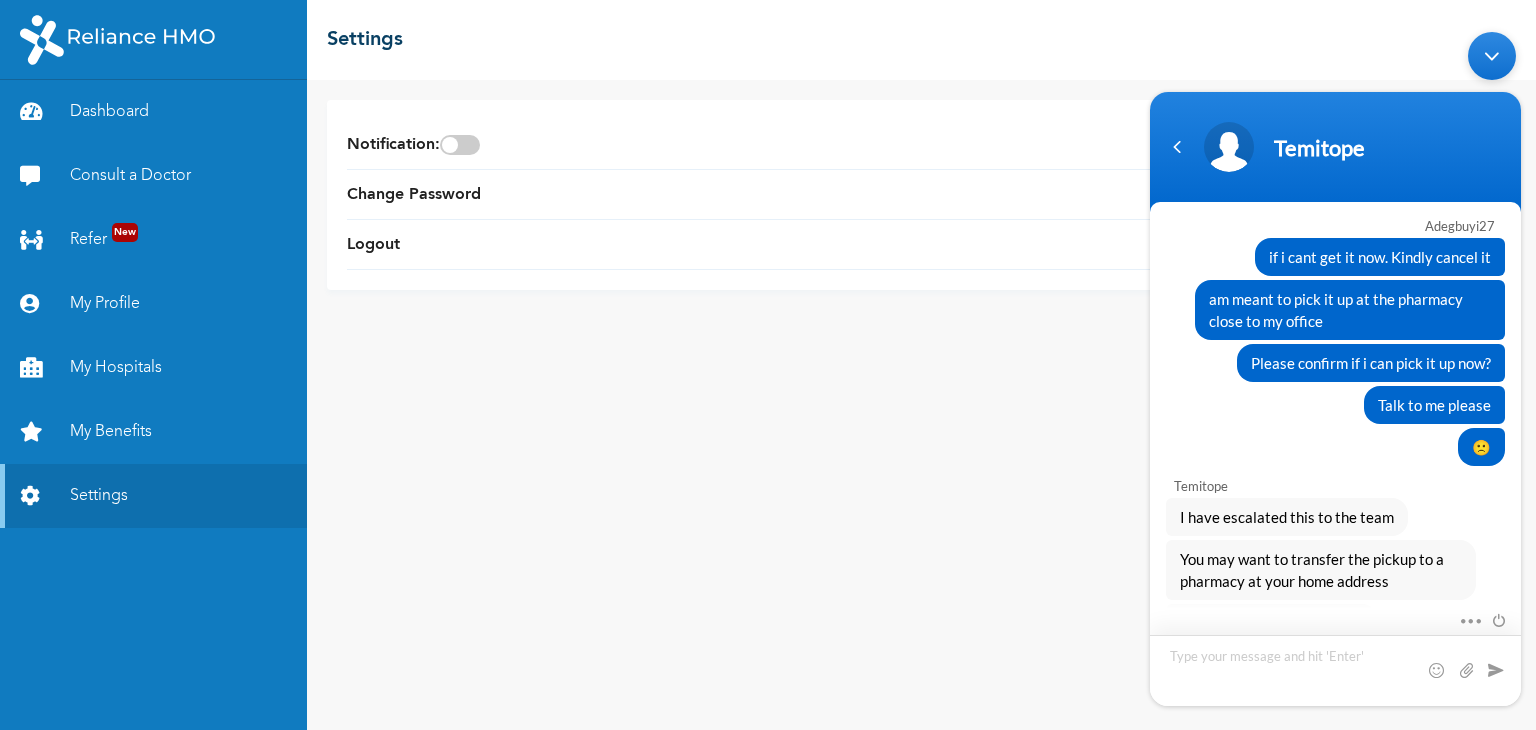 scroll, scrollTop: 3694, scrollLeft: 0, axis: vertical 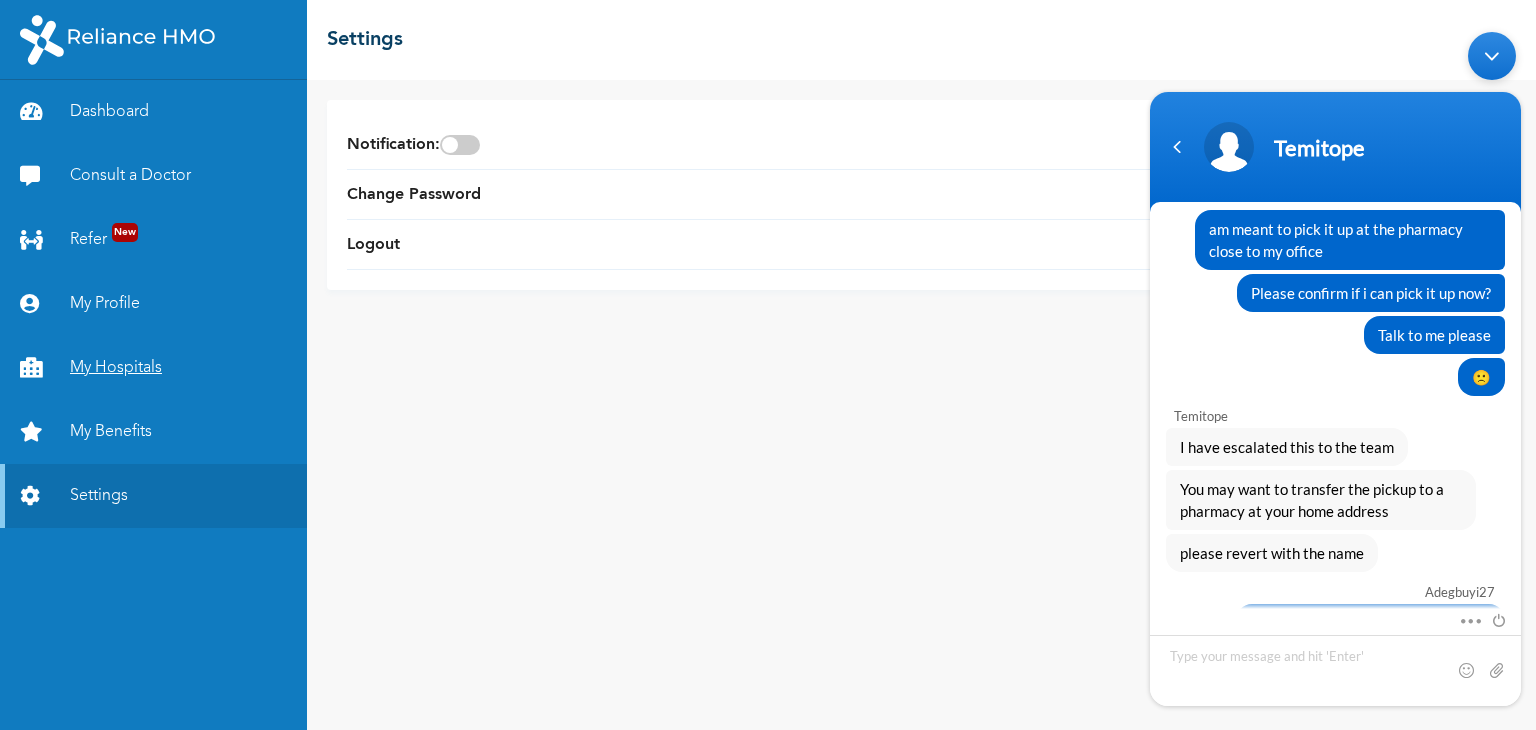 click on "My Hospitals" at bounding box center [153, 368] 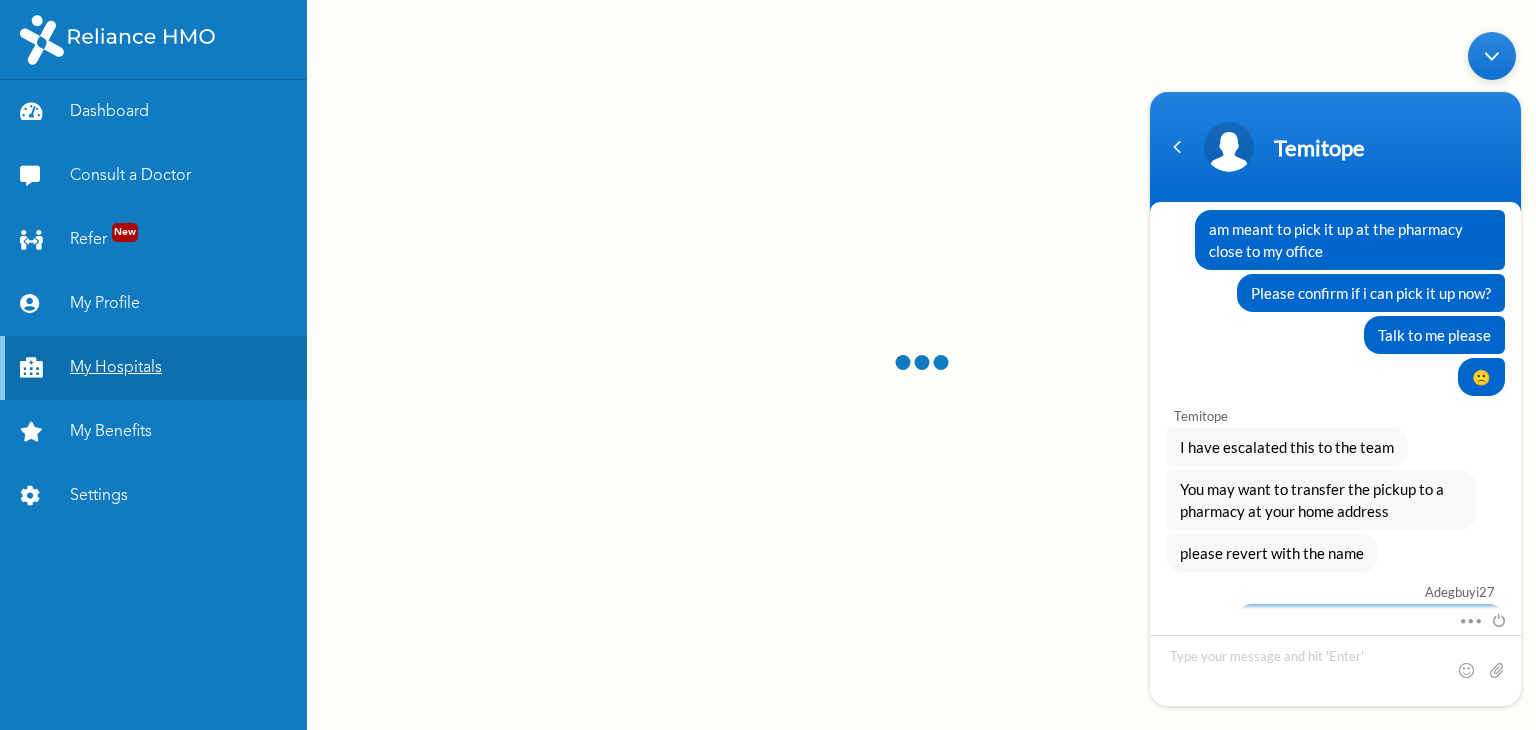 click on "My Hospitals" at bounding box center [153, 368] 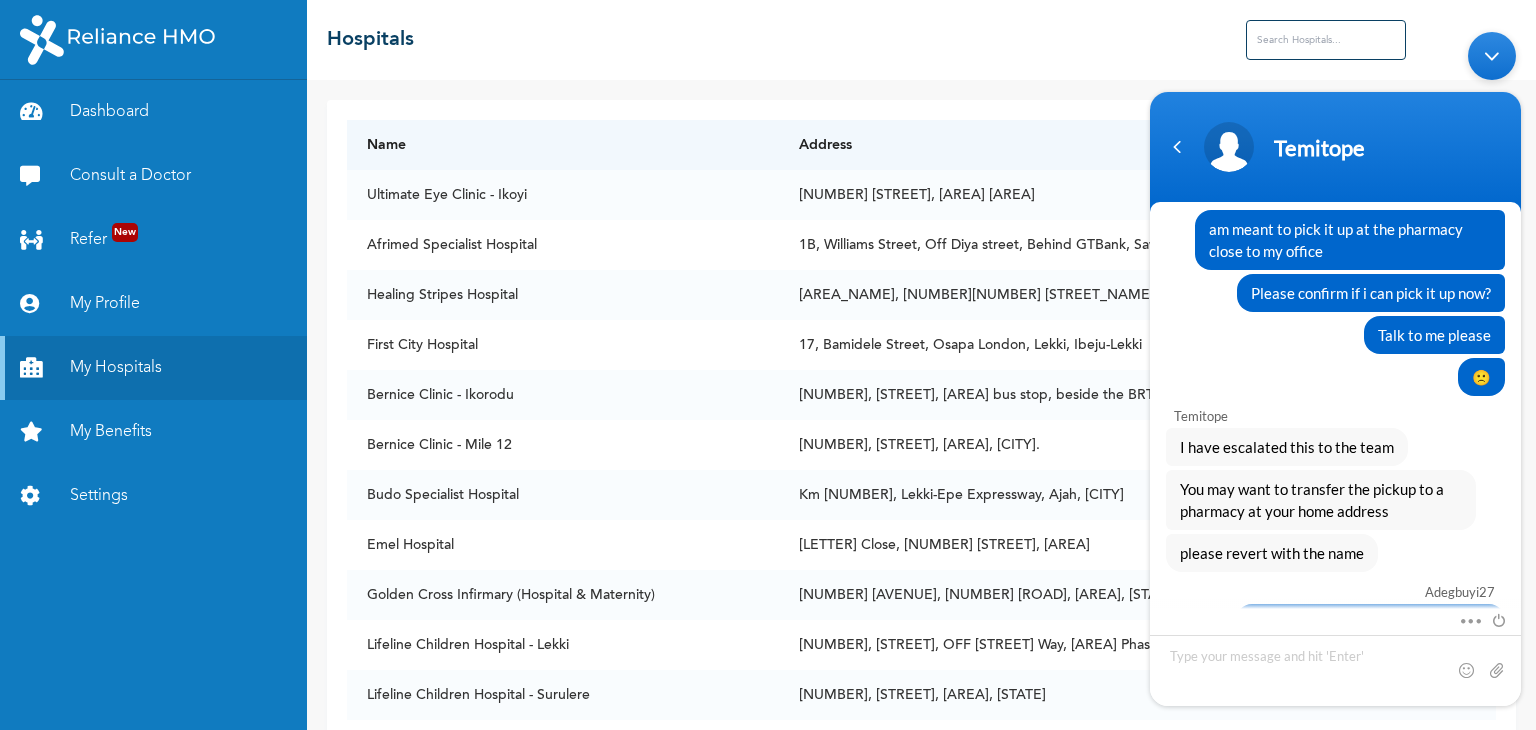 scroll, scrollTop: 3763, scrollLeft: 0, axis: vertical 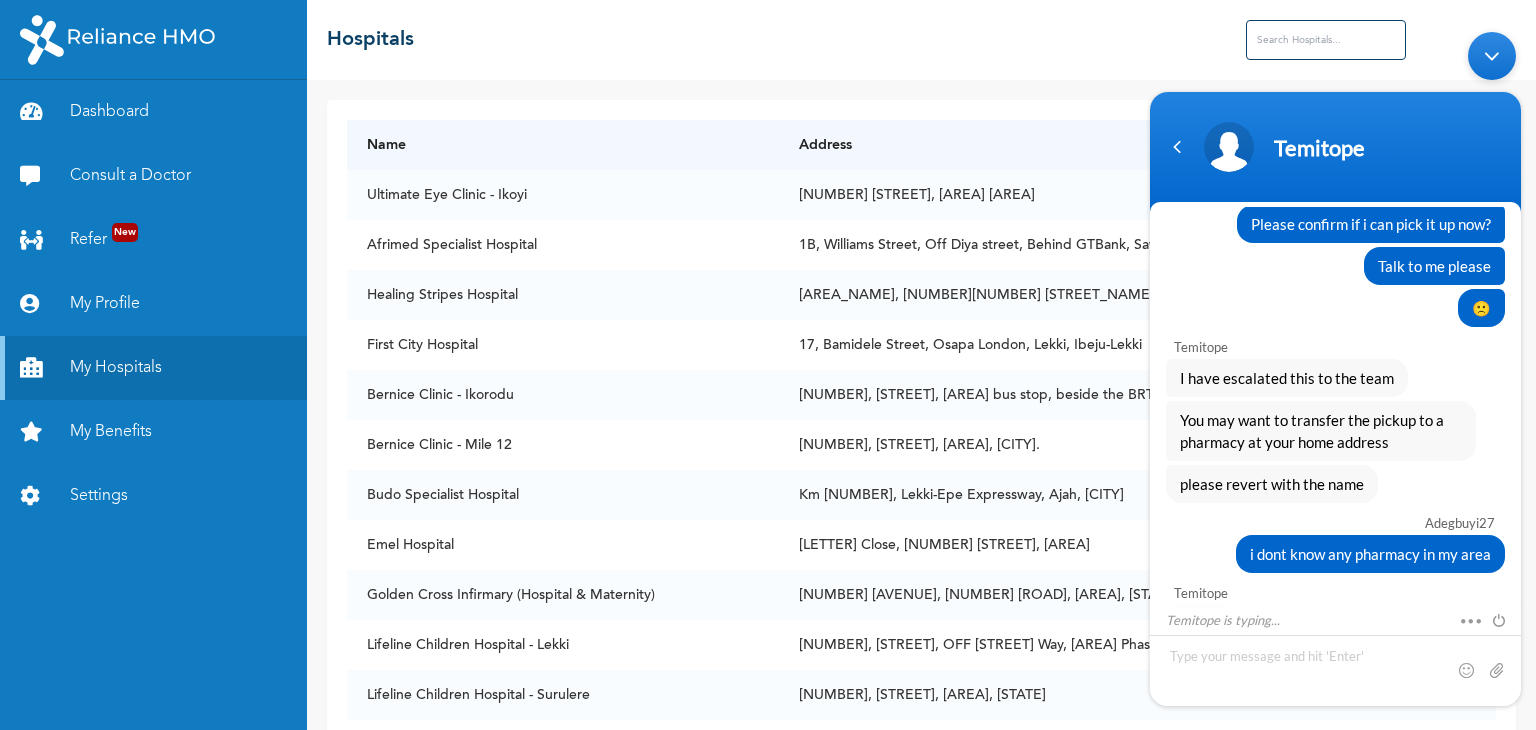 click on "[NAME] [NUMBER] hello [NAME] [ROLE] Hello [NAME] Welcome to [COMPANY_NAME]! My name is [NAME], your digital assistant! It's a pleasure to have you here.  😊 I'm designed to help with common questions like access to care, plan renewal, booking appointments, and more. If your request falls outside of these topics, please use the buttons to get connected to an agent for top-notch support. For the best experience in resolving your concerns and inquiries, be sure to use the buttons provided. Let’s get started!  I can help you buy new plans, get your HMO ID, check available hospitals and many more. What would you like me to help you with?  [NAME]  [MEDICAL_CONDITION] [NAME] [ROLE]  What type of delay are you experiencing?  [NAME]  [MEDICAL_CONDITION] [NAME] [ROLE]  Please Note That: - Prescription requests made on or before [TIME] are scheduled for same-day delivery. - Prescription requests made after [TIME] are scheduled for delivery the next day.   🙂" at bounding box center (1335, 368) 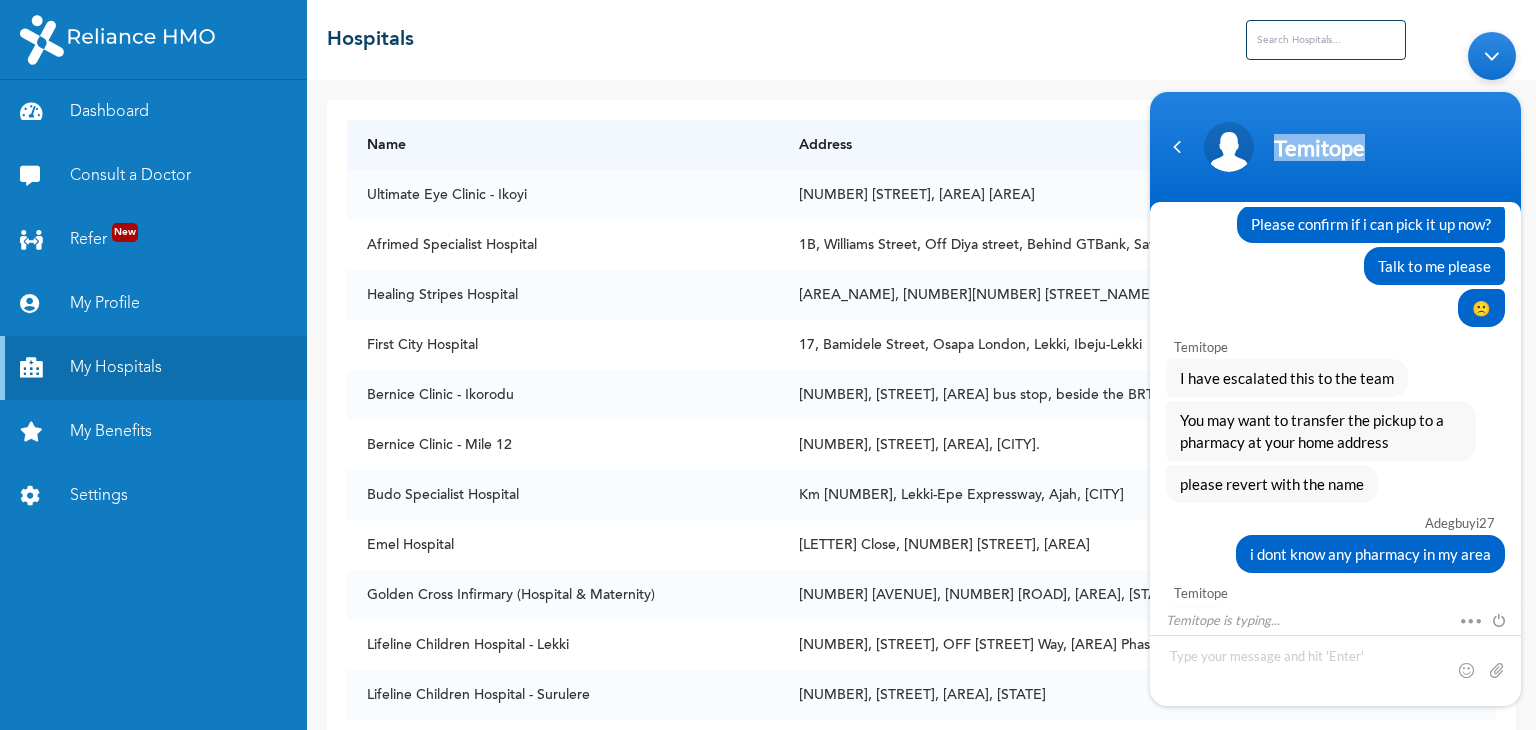 click on "[NAME] [NUMBER] hello [NAME] [ROLE] Hello [NAME] Welcome to [COMPANY_NAME]! My name is [NAME], your digital assistant! It's a pleasure to have you here.  😊 I'm designed to help with common questions like access to care, plan renewal, booking appointments, and more. If your request falls outside of these topics, please use the buttons to get connected to an agent for top-notch support. For the best experience in resolving your concerns and inquiries, be sure to use the buttons provided. Let’s get started!  I can help you buy new plans, get your HMO ID, check available hospitals and many more. What would you like me to help you with?  [NAME]  [MEDICAL_CONDITION] [NAME] [ROLE]  What type of delay are you experiencing?  [NAME]  [MEDICAL_CONDITION] [NAME] [ROLE]  Please Note That: - Prescription requests made on or before [TIME] are scheduled for same-day delivery. - Prescription requests made after [TIME] are scheduled for delivery the next day.   🙂" at bounding box center (1335, 368) 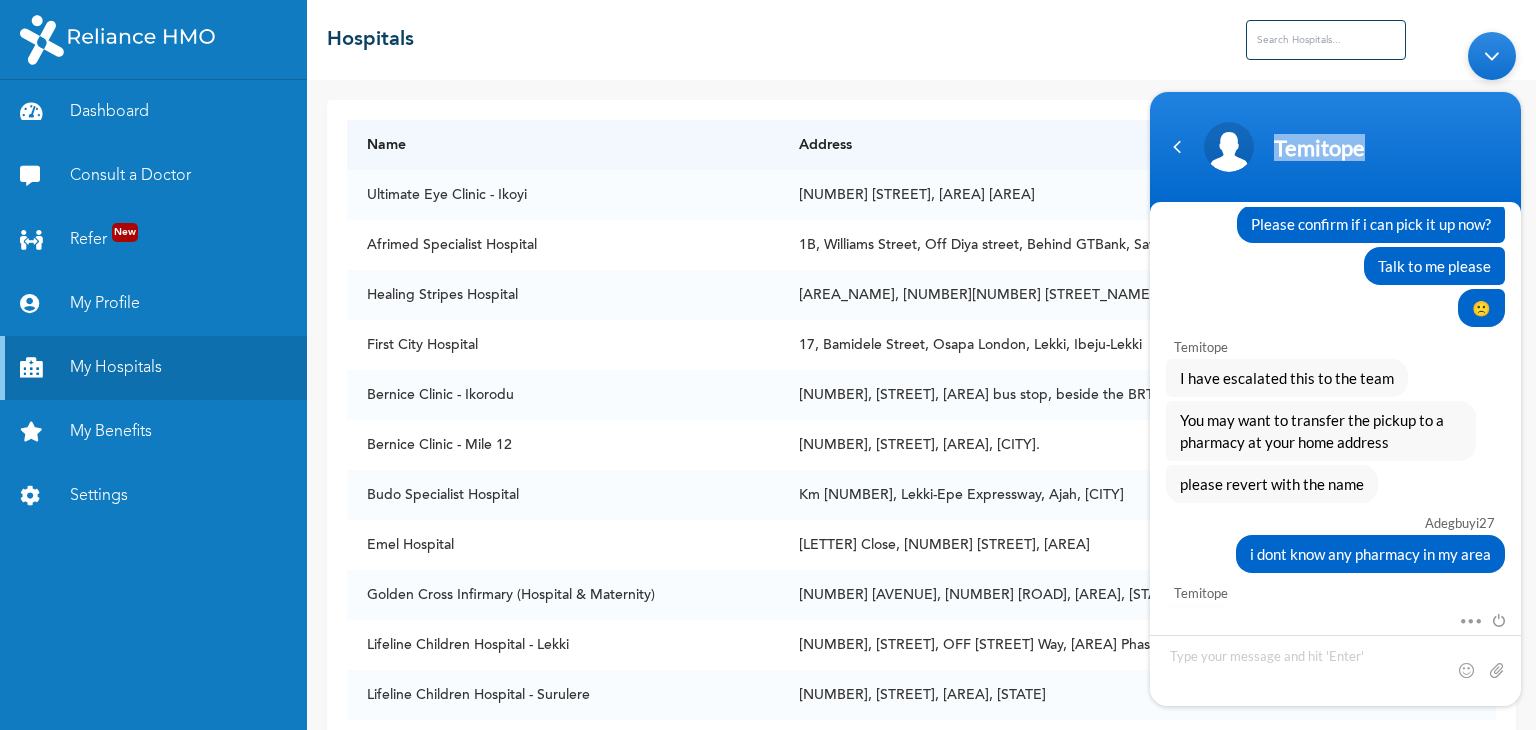 scroll, scrollTop: 3805, scrollLeft: 0, axis: vertical 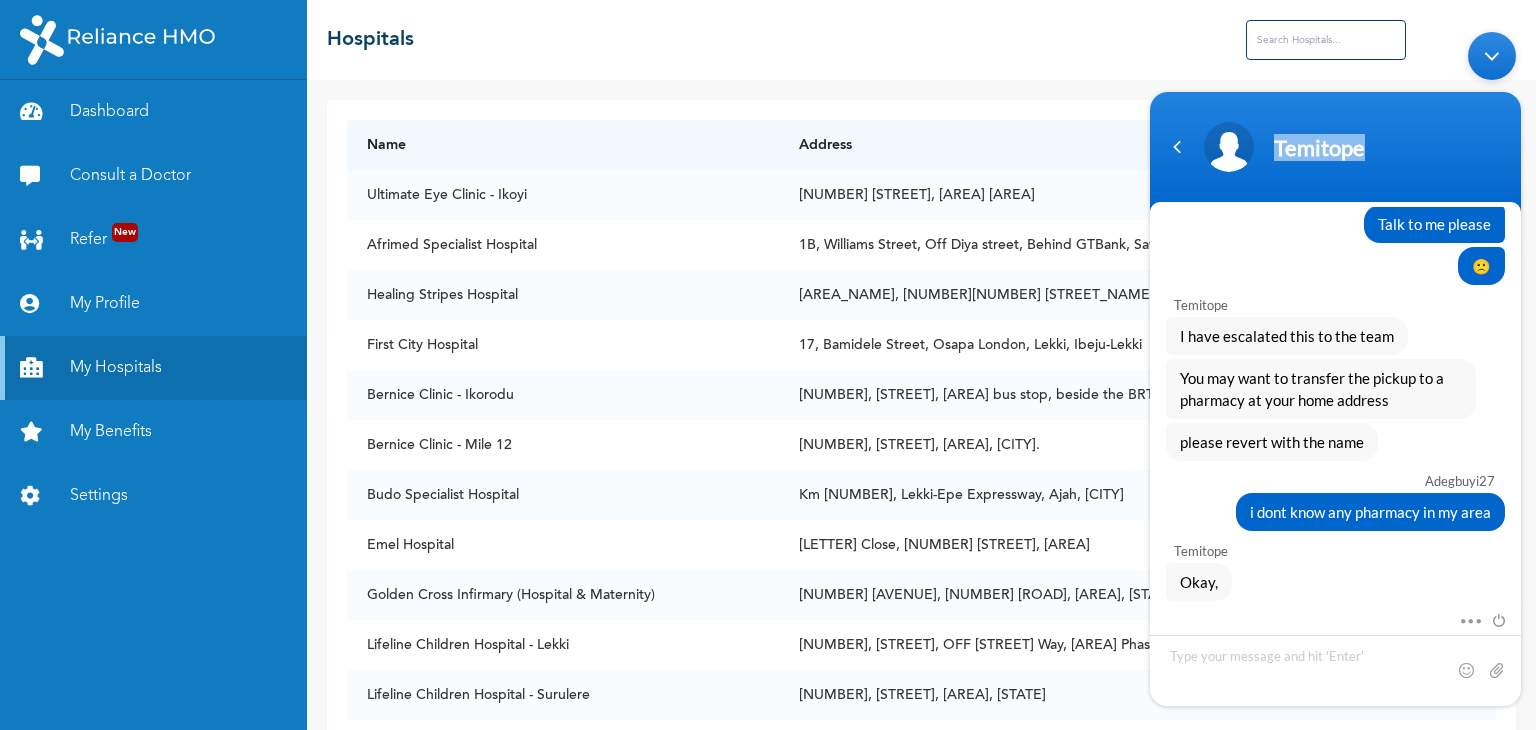 click on "[NAME] [NUMBER] hello [NAME] [ROLE] Hello [NAME] Welcome to [COMPANY_NAME]! My name is [NAME], your digital assistant! It's a pleasure to have you here.  😊 I'm designed to help with common questions like access to care, plan renewal, booking appointments, and more. If your request falls outside of these topics, please use the buttons to get connected to an agent for top-notch support. For the best experience in resolving your concerns and inquiries, be sure to use the buttons provided. Let’s get started!  I can help you buy new plans, get your HMO ID, check available hospitals and many more. What would you like me to help you with?  [NAME]  [MEDICAL_CONDITION] [NAME] [ROLE]  What type of delay are you experiencing?  [NAME]  [MEDICAL_CONDITION] [NAME] [ROLE]  Please Note That: - Prescription requests made on or before [TIME] are scheduled for same-day delivery. - Prescription requests made after [TIME] are scheduled for delivery the next day.   🙂" at bounding box center (1335, 368) 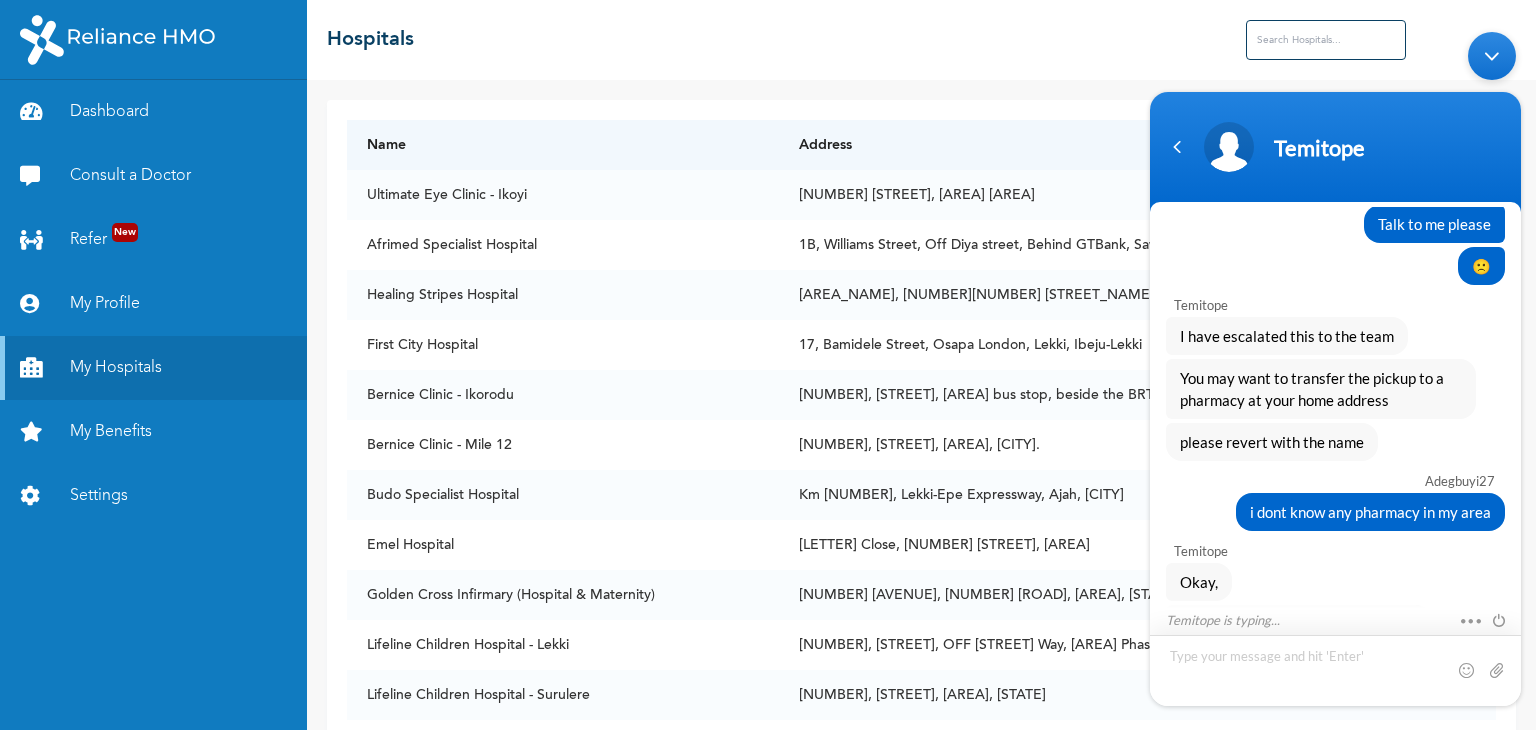 click at bounding box center [1335, 669] 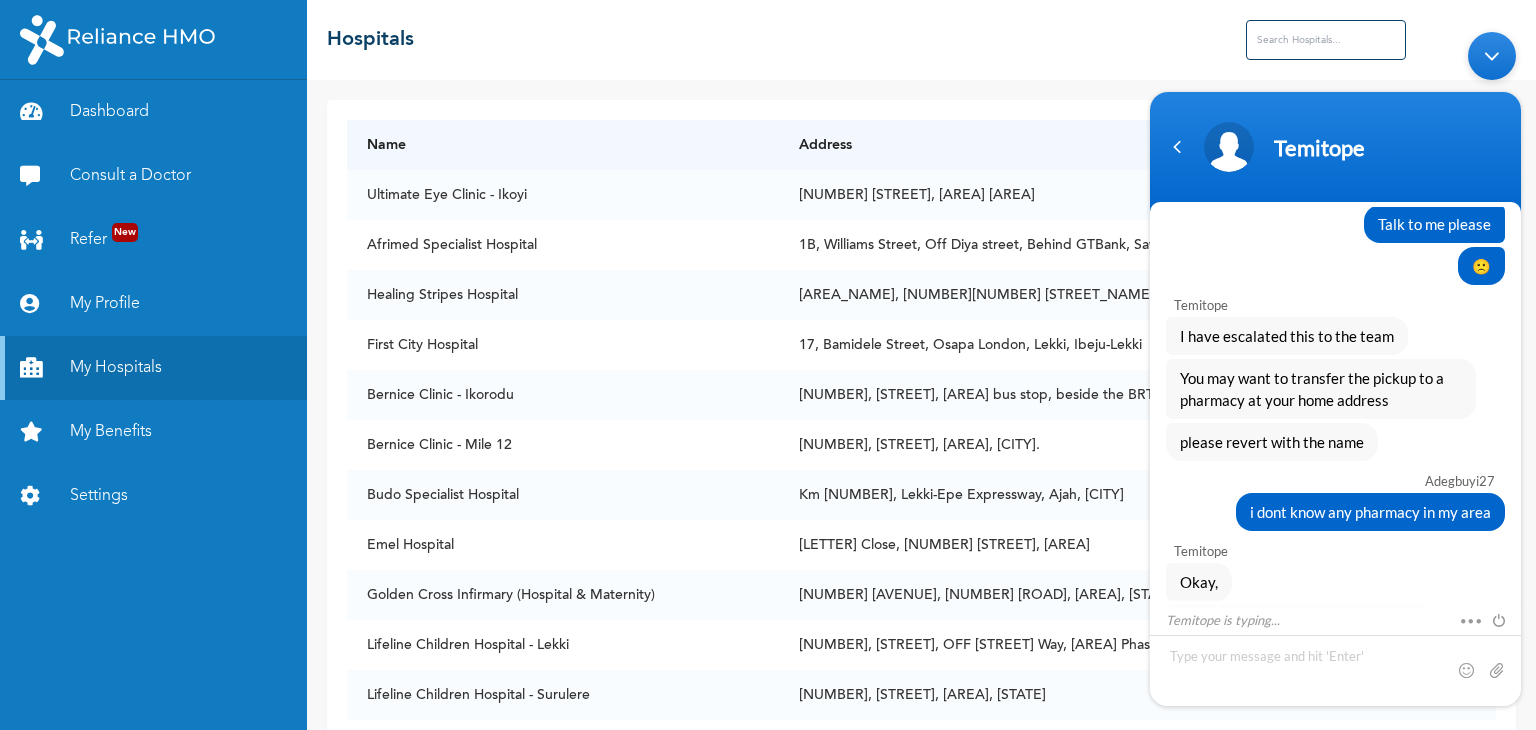 click on "[NAME] [NUMBER] hello [NAME] [ROLE] Hello [NAME] Welcome to [COMPANY_NAME]! My name is [NAME], your digital assistant! It's a pleasure to have you here.  😊 I'm designed to help with common questions like access to care, plan renewal, booking appointments, and more. If your request falls outside of these topics, please use the buttons to get connected to an agent for top-notch support. For the best experience in resolving your concerns and inquiries, be sure to use the buttons provided. Let’s get started!  I can help you buy new plans, get your HMO ID, check available hospitals and many more. What would you like me to help you with?  [NAME]  [MEDICAL_CONDITION] [NAME] [ROLE]  What type of delay are you experiencing?  [NAME]  [MEDICAL_CONDITION] [NAME] [ROLE]  Please Note That: - Prescription requests made on or before [TIME] are scheduled for same-day delivery. - Prescription requests made after [TIME] are scheduled for delivery the next day.   🙂" at bounding box center [1335, 368] 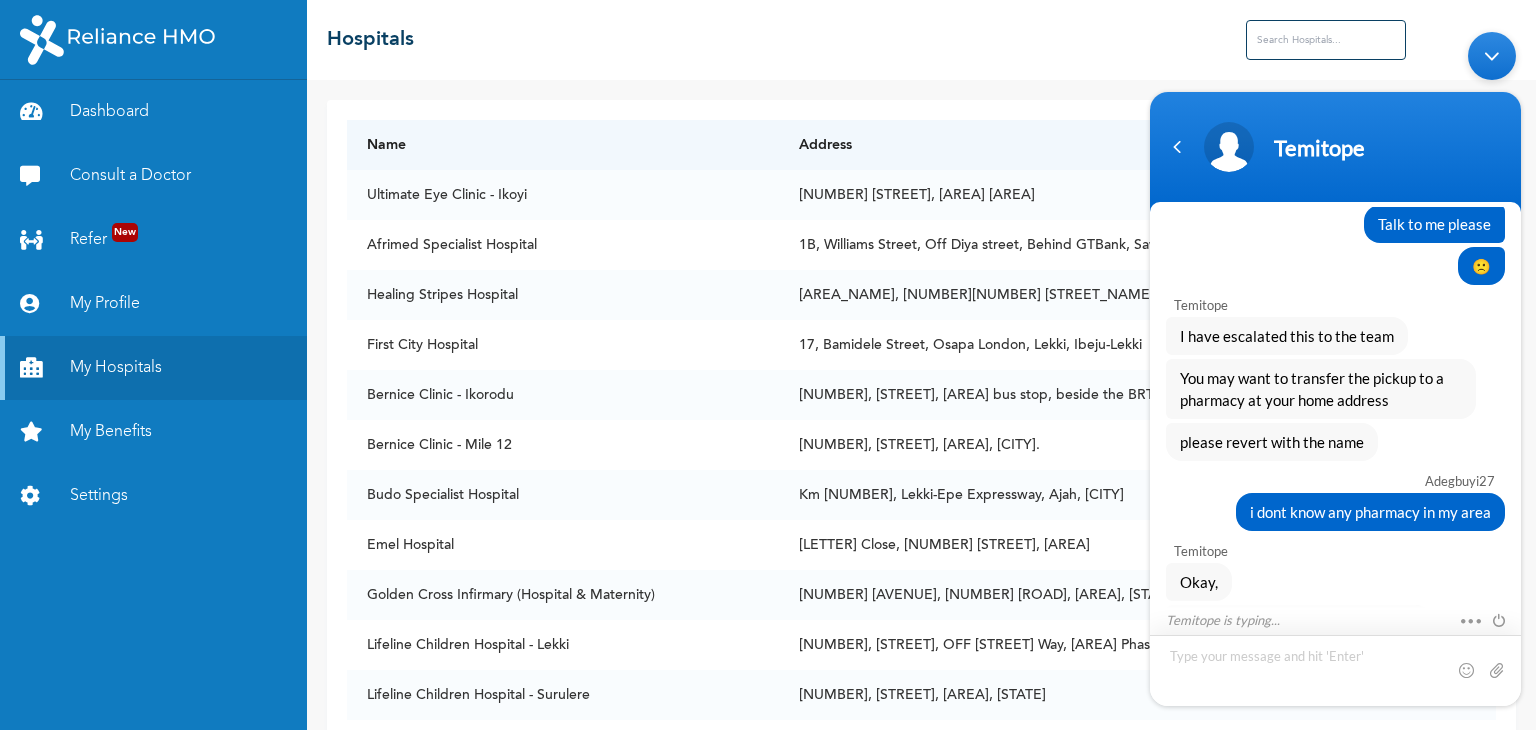 click at bounding box center [1335, 669] 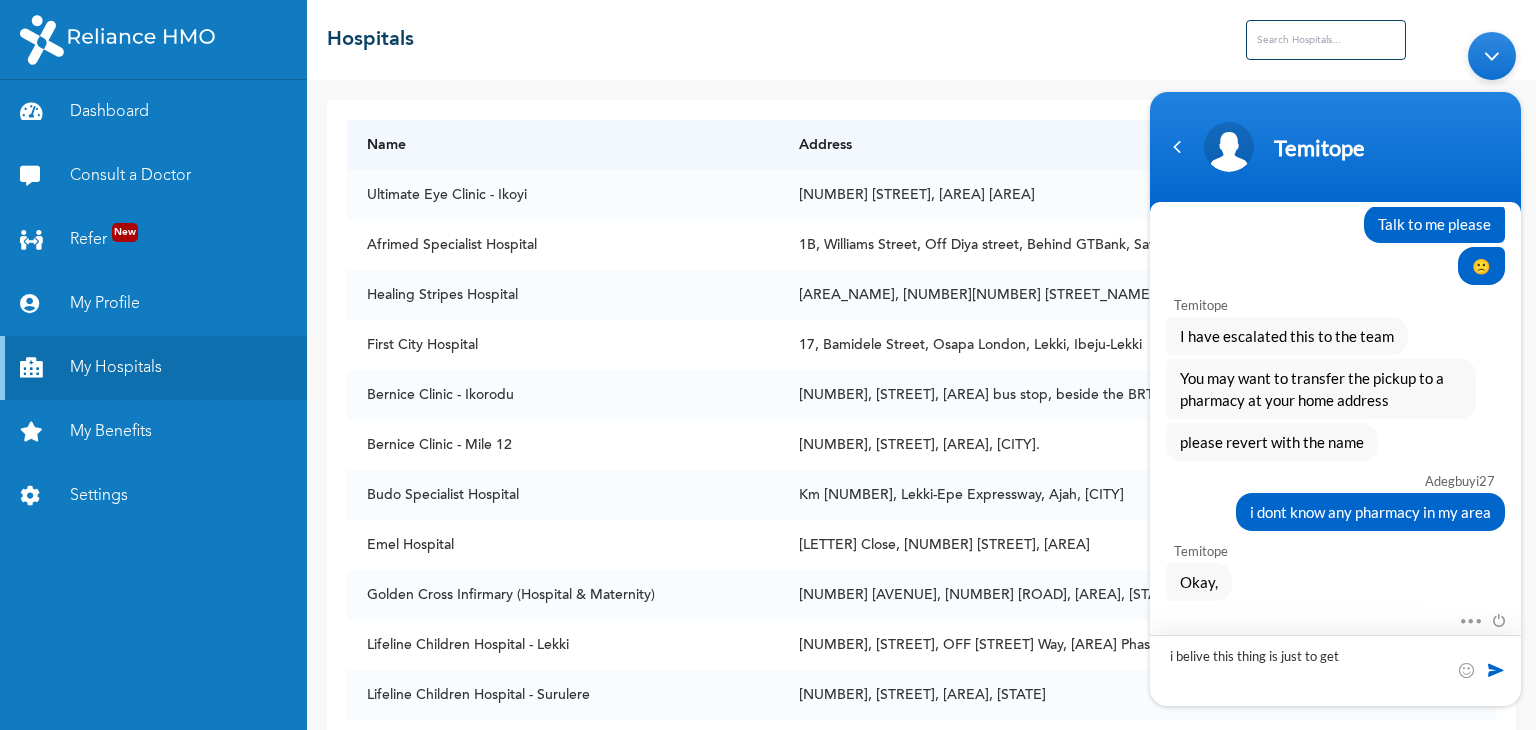 scroll, scrollTop: 3869, scrollLeft: 0, axis: vertical 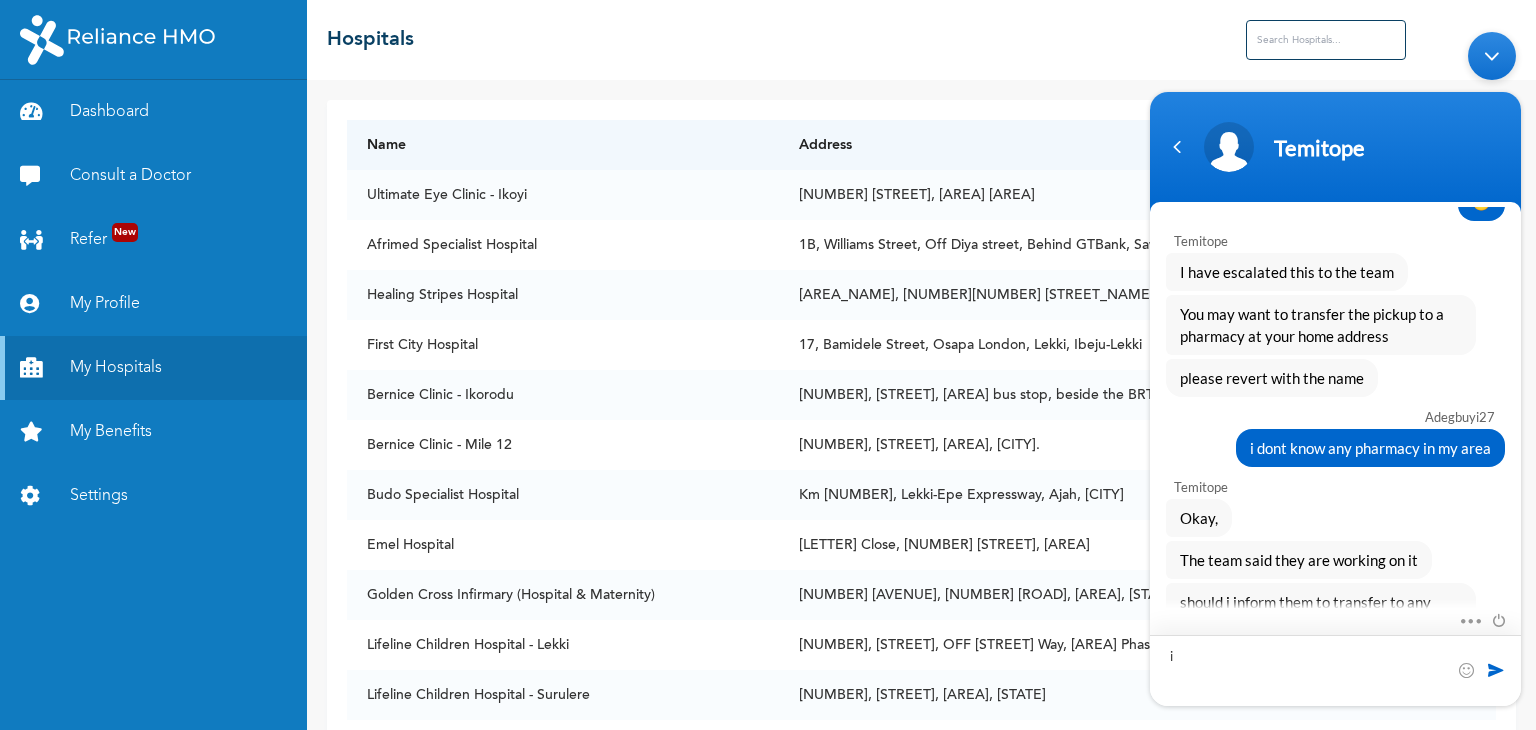 type on "i" 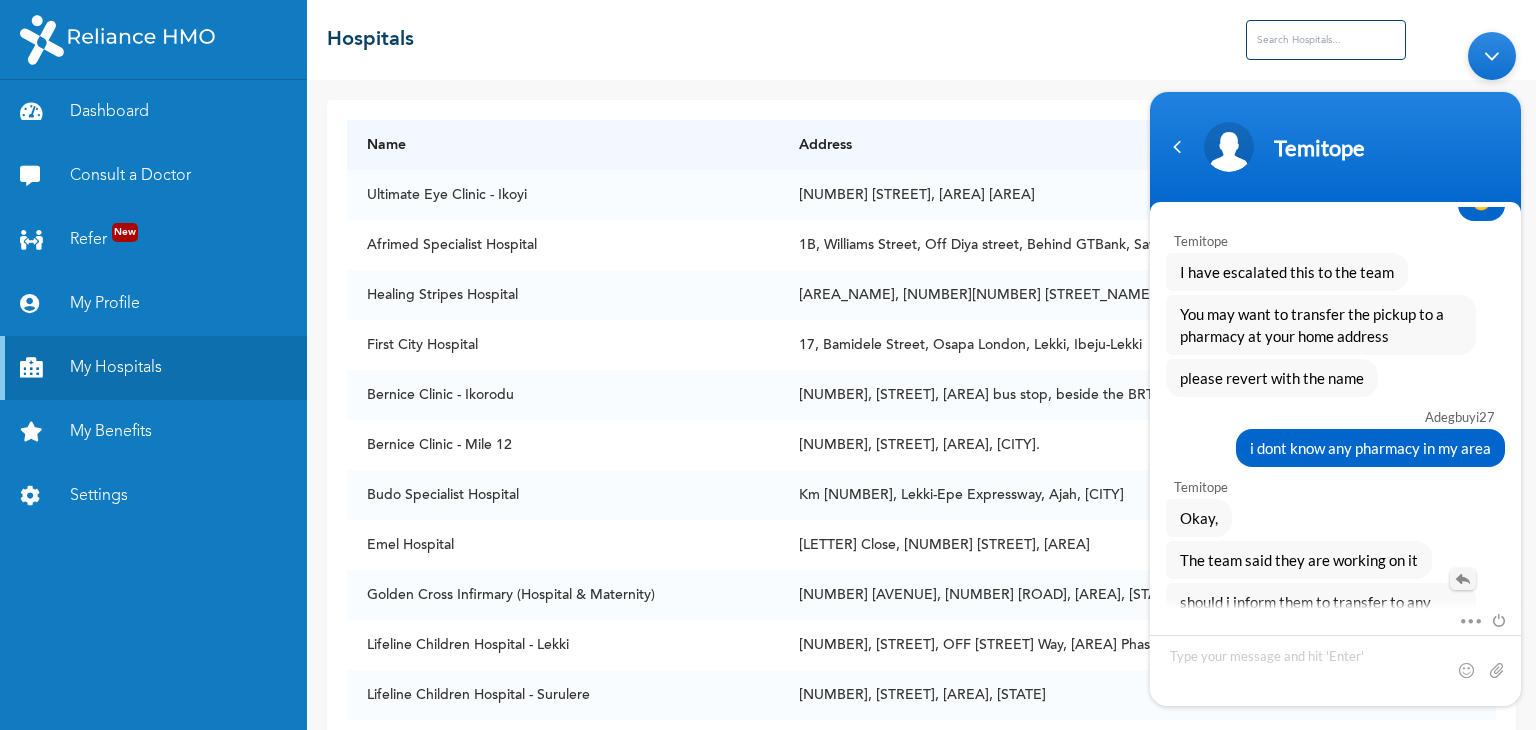drag, startPoint x: 1274, startPoint y: 581, endPoint x: 1463, endPoint y: 534, distance: 194.75626 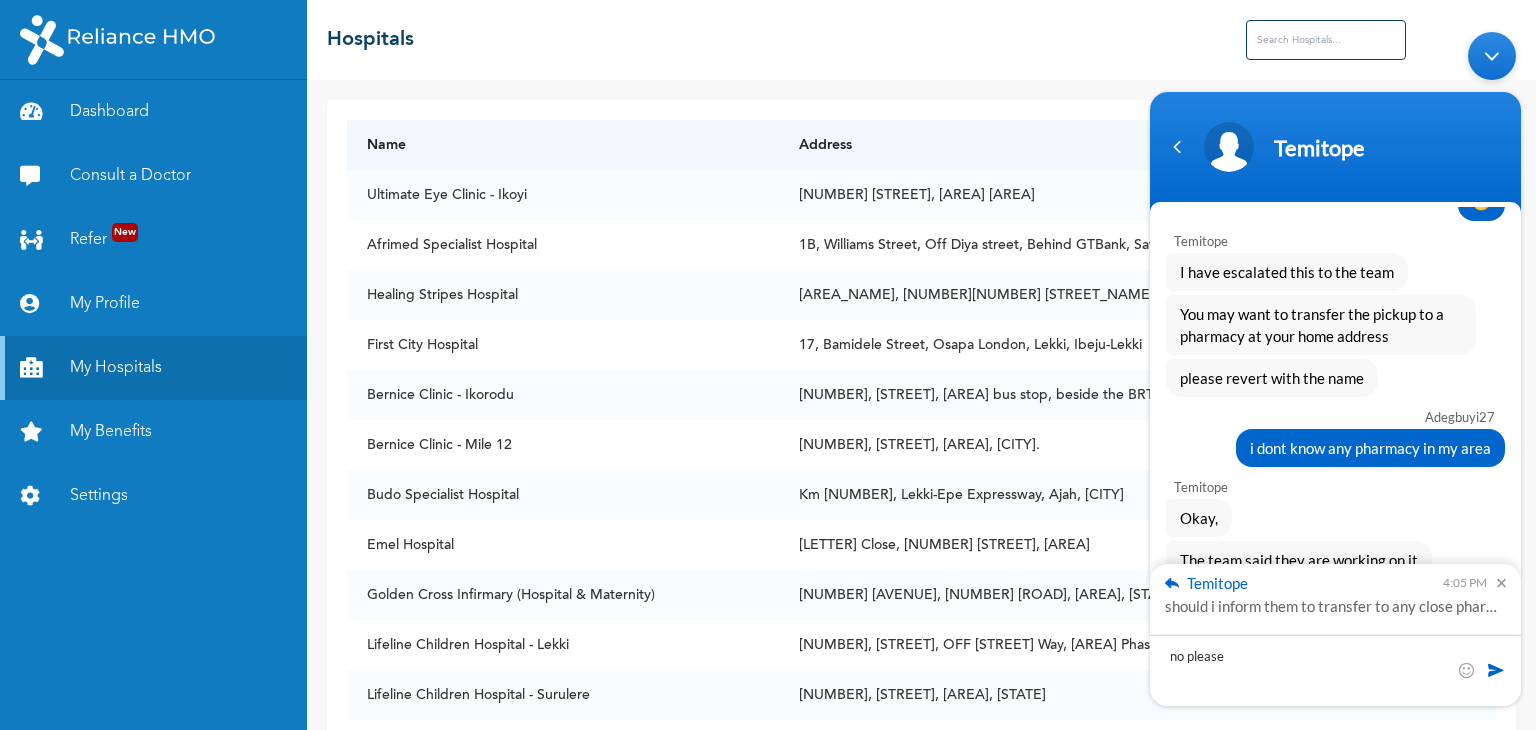 type on "no please" 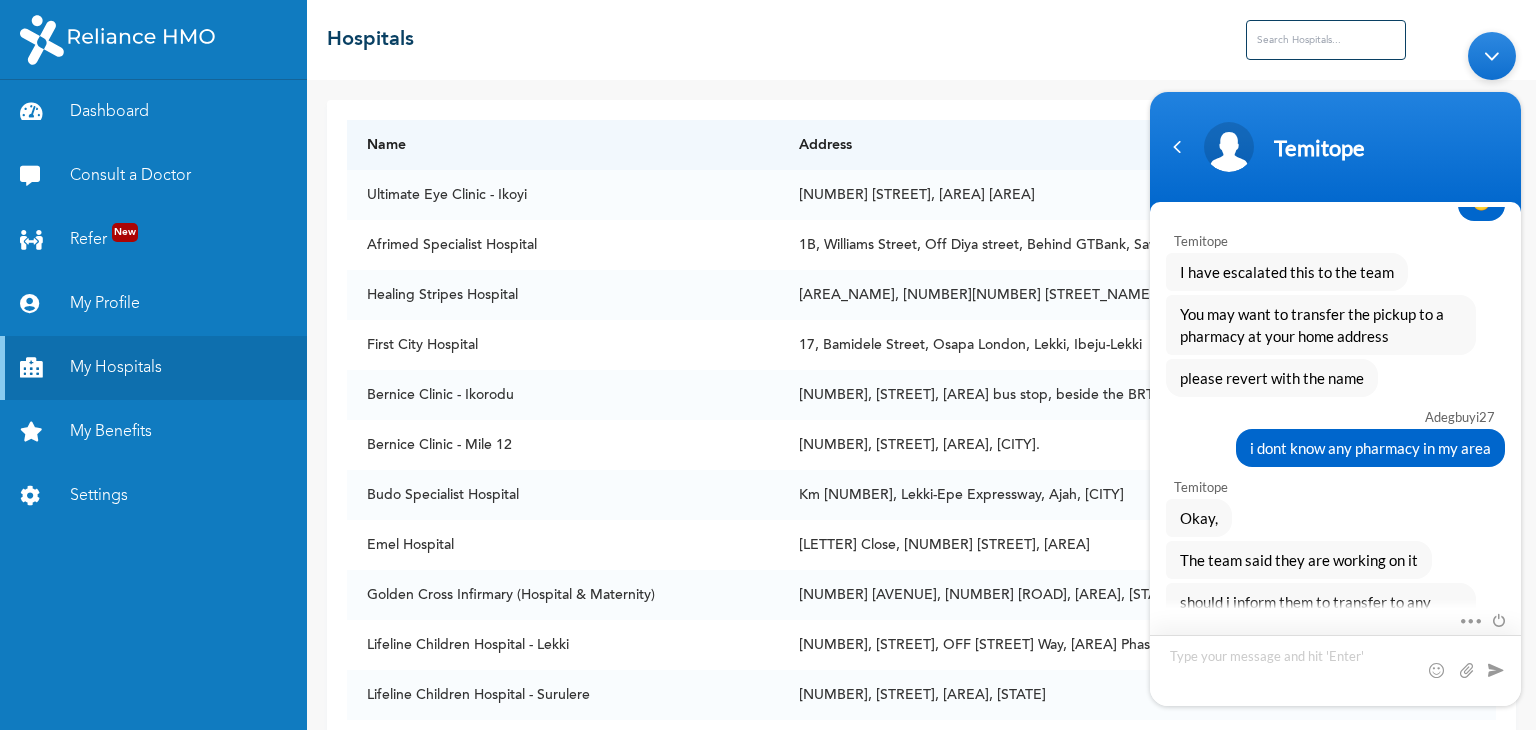 scroll, scrollTop: 4010, scrollLeft: 0, axis: vertical 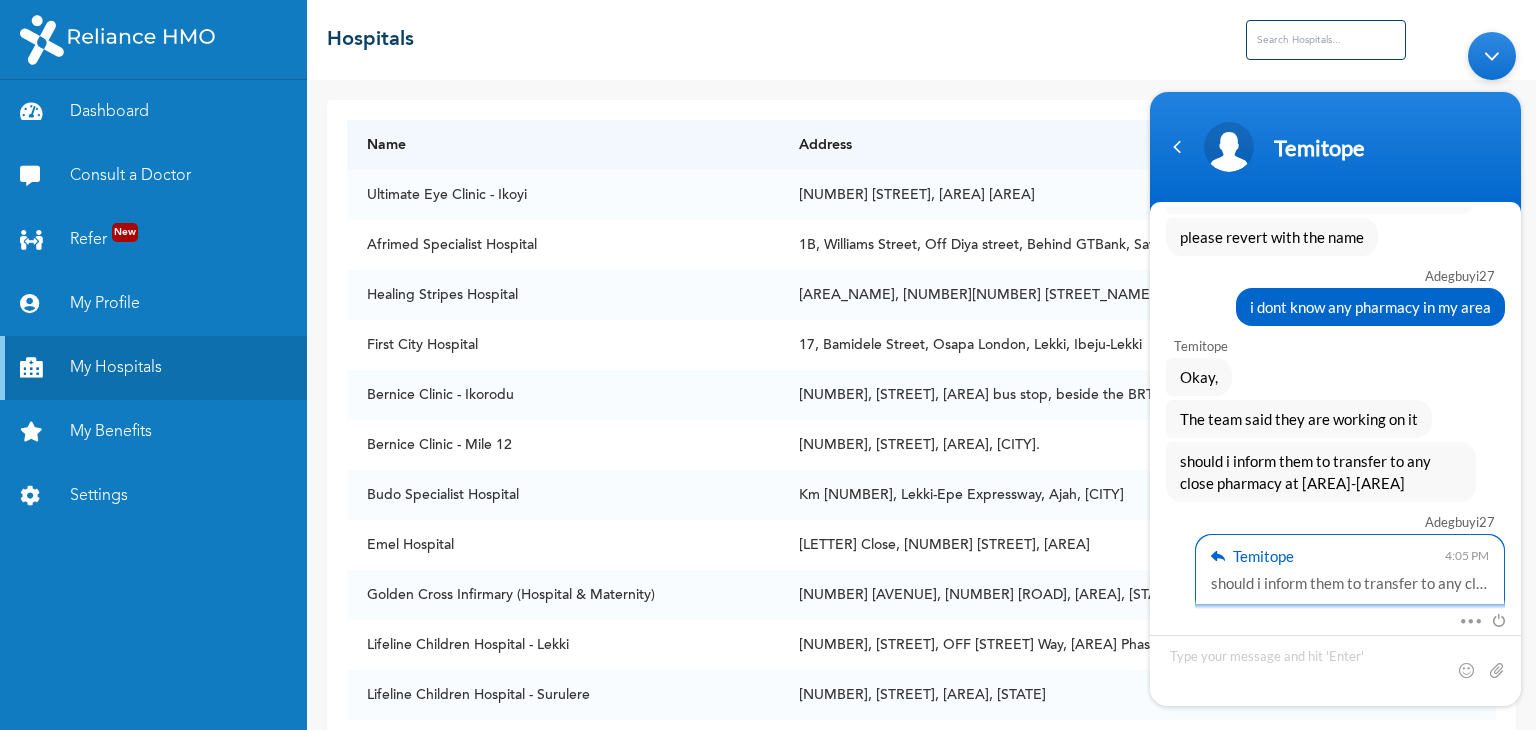 click on "[NAME] [NUMBER] hello [NAME] [ROLE] Hello [NAME] Welcome to [COMPANY_NAME]! My name is [NAME], your digital assistant! It's a pleasure to have you here.  😊 I'm designed to help with common questions like access to care, plan renewal, booking appointments, and more. If your request falls outside of these topics, please use the buttons to get connected to an agent for top-notch support. For the best experience in resolving your concerns and inquiries, be sure to use the buttons provided. Let’s get started!  I can help you buy new plans, get your HMO ID, check available hospitals and many more. What would you like me to help you with?  [NAME]  [MEDICAL_CONDITION] [NAME] [ROLE]  What type of delay are you experiencing?  [NAME]  [MEDICAL_CONDITION] [NAME] [ROLE]  Please Note That: - Prescription requests made on or before [TIME] are scheduled for same-day delivery. - Prescription requests made after [TIME] are scheduled for delivery the next day.   🙂" at bounding box center (1335, 368) 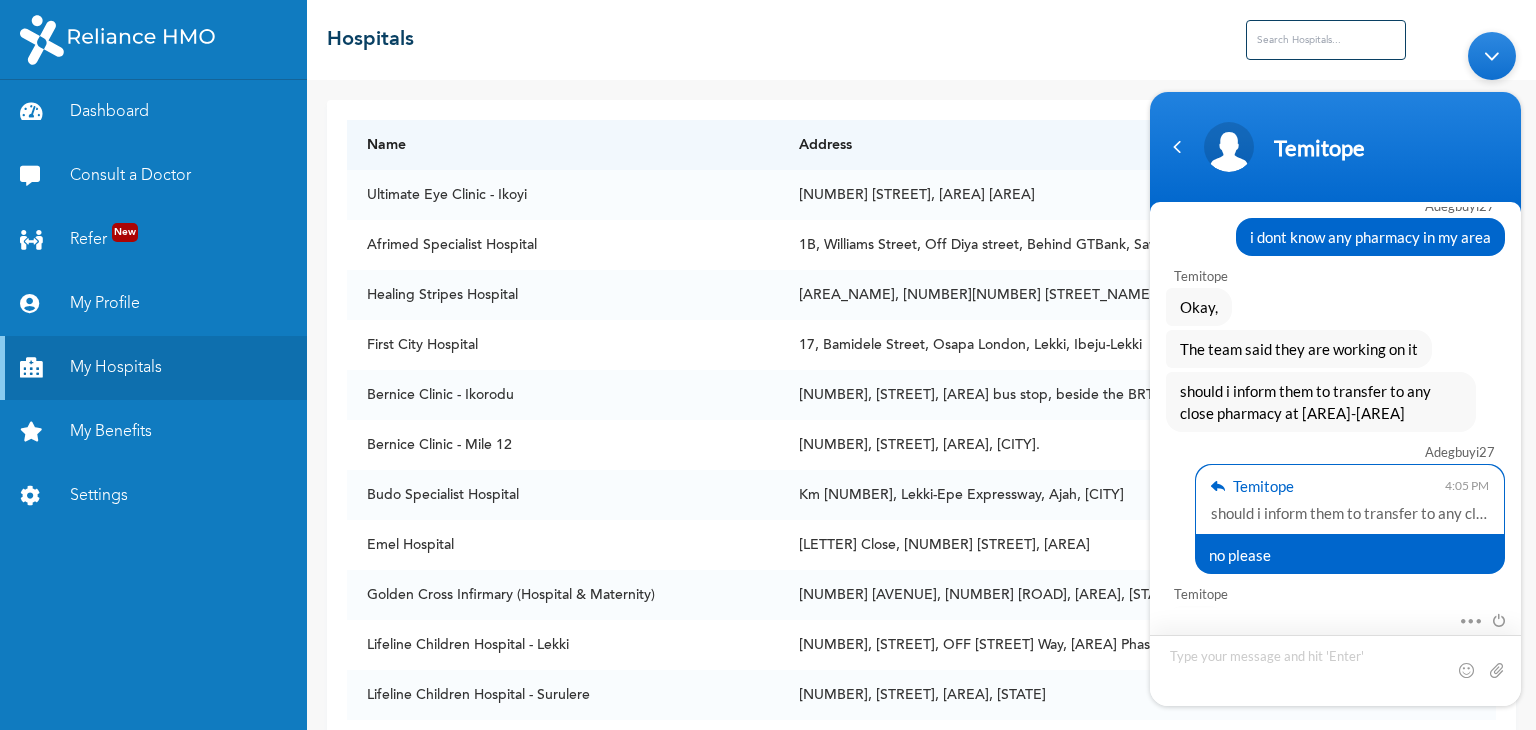 click at bounding box center [1335, 669] 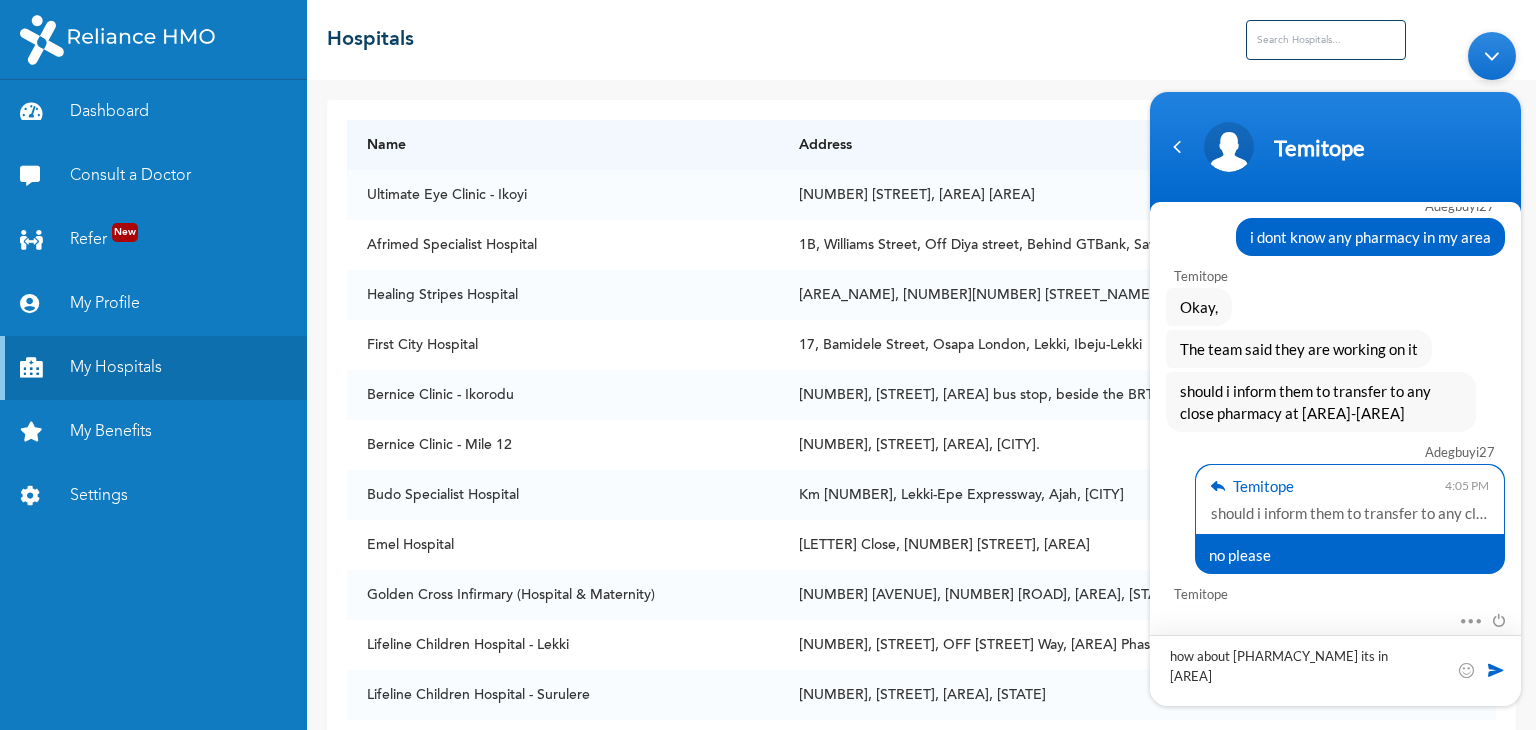 type on "how about DOMAT PHARMACY its in ibafo" 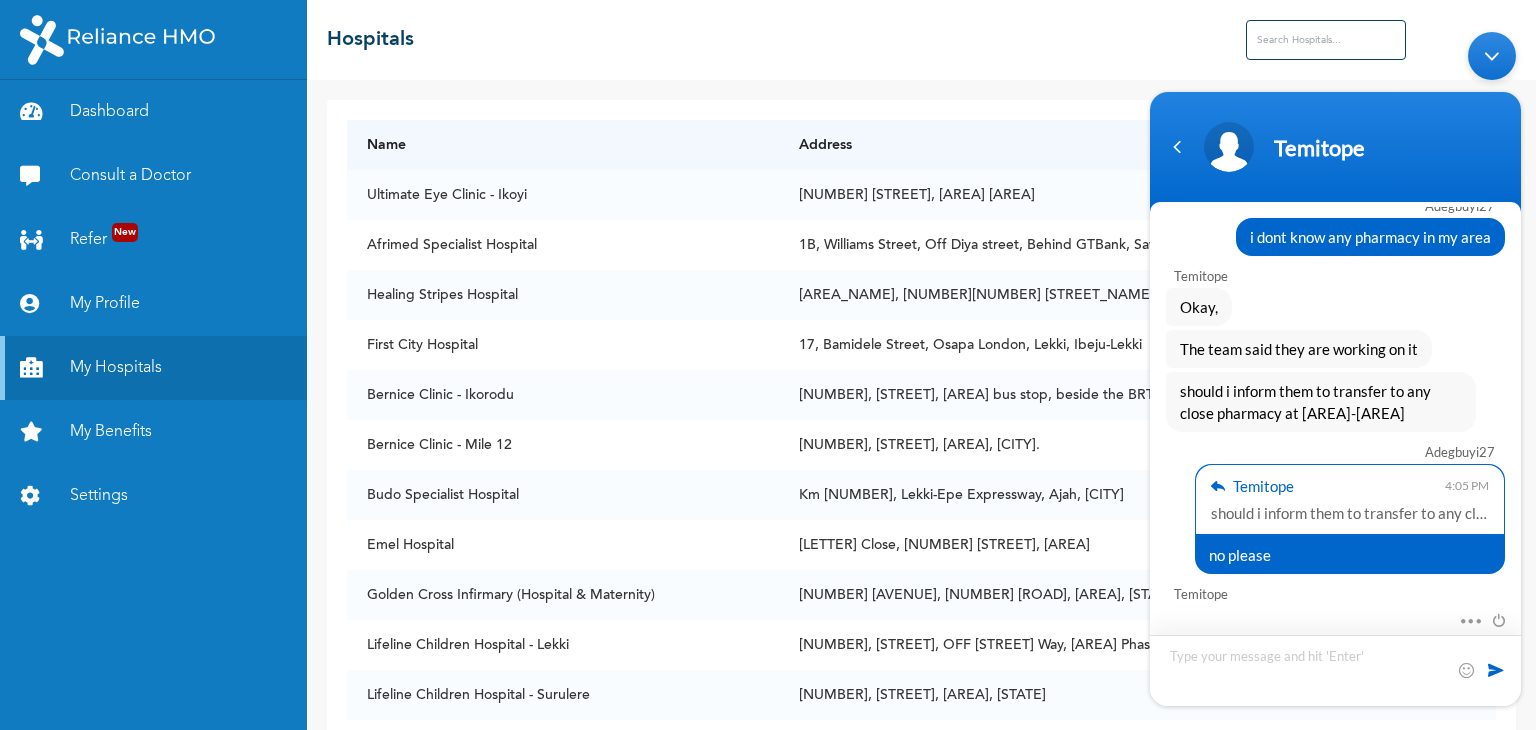scroll, scrollTop: 4171, scrollLeft: 0, axis: vertical 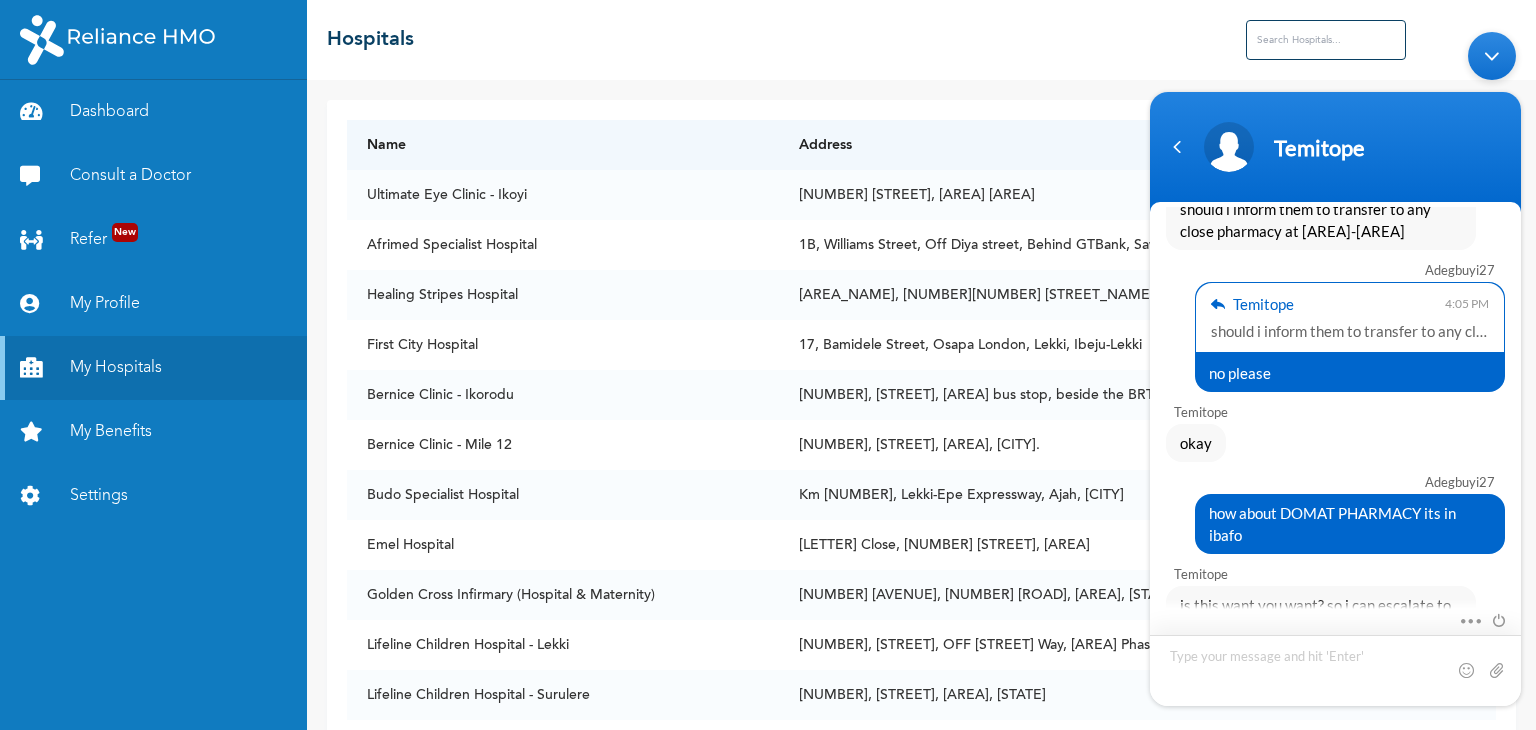 click at bounding box center [1335, 669] 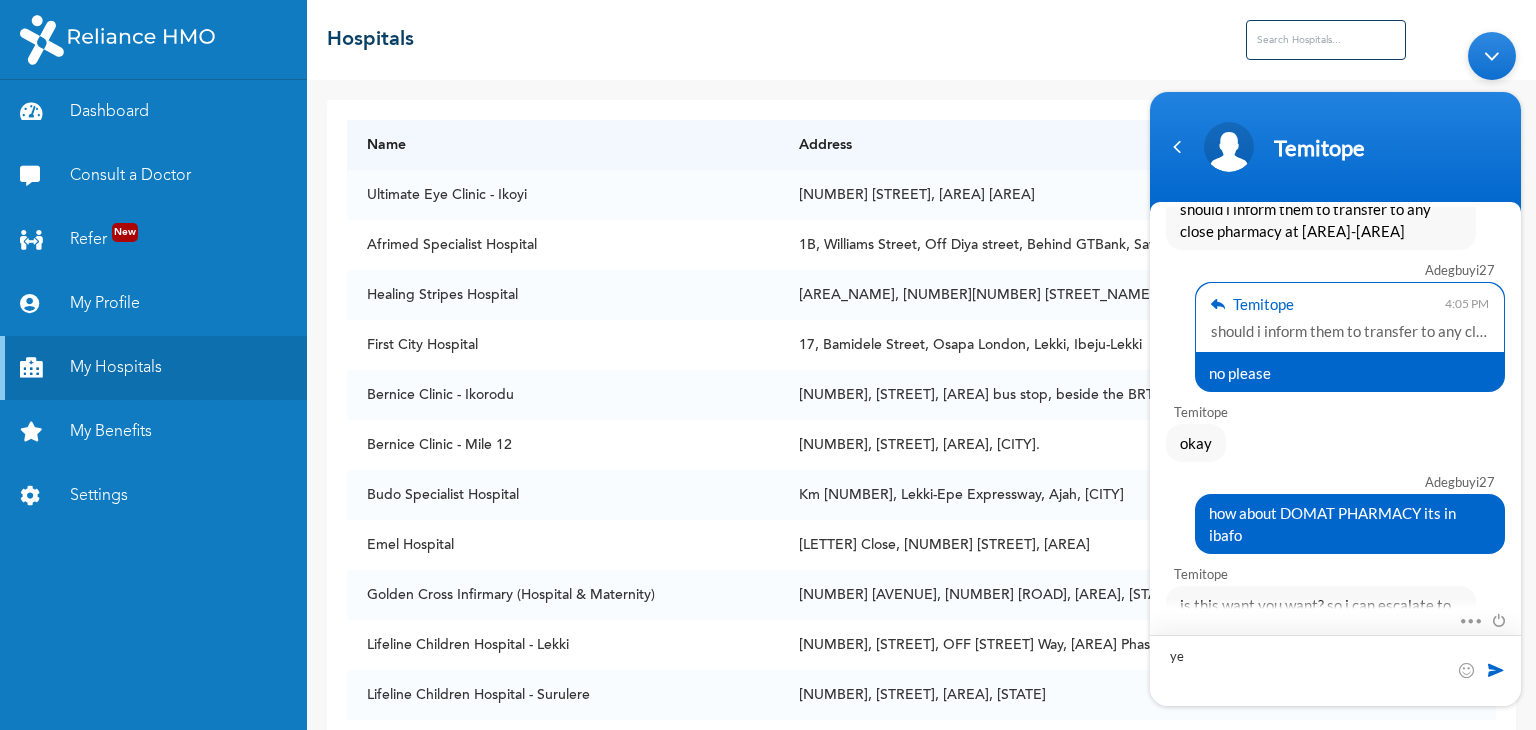 type on "yea" 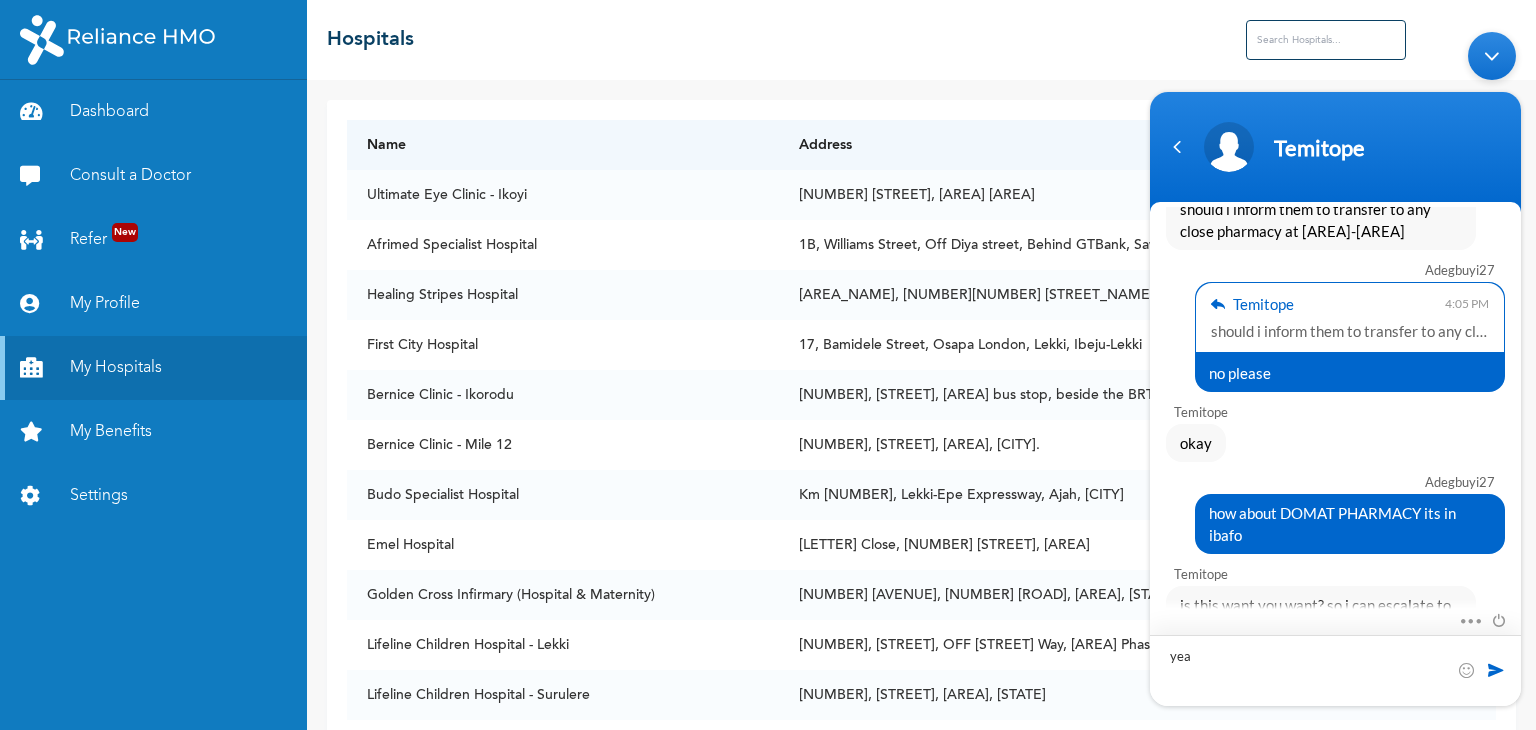 type 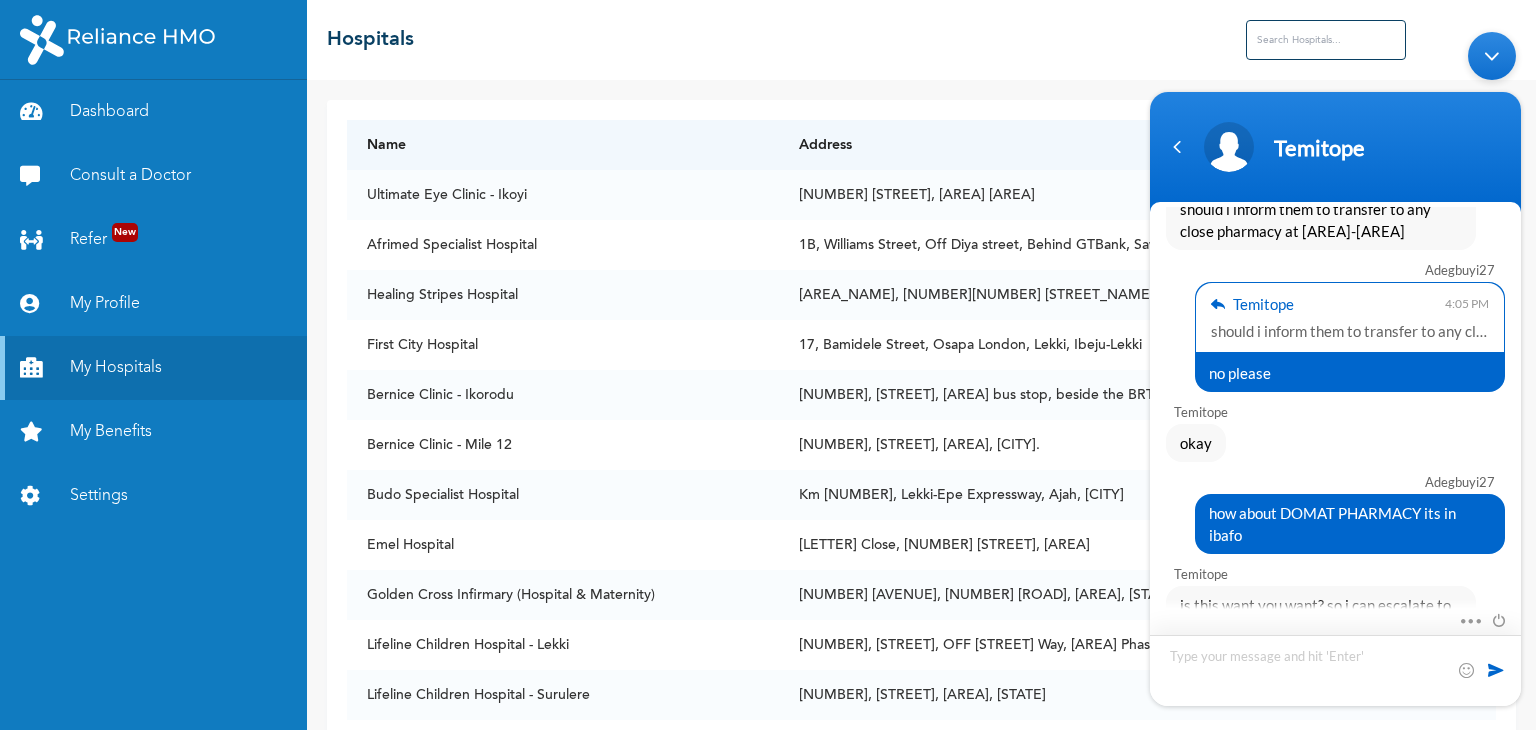scroll, scrollTop: 4331, scrollLeft: 0, axis: vertical 